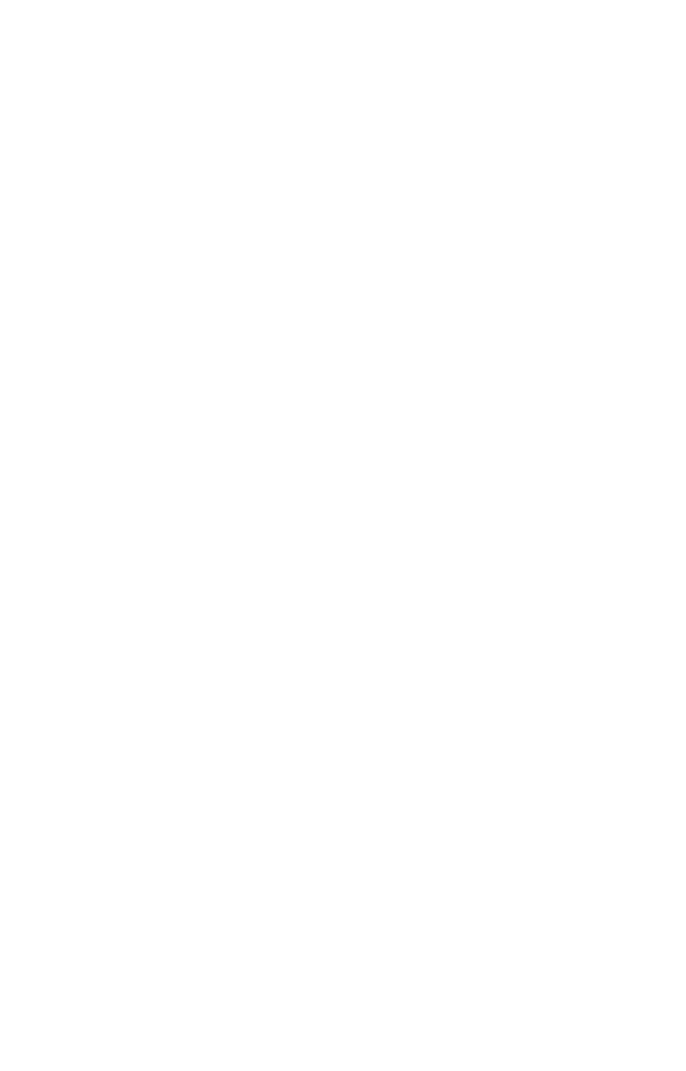 scroll, scrollTop: 0, scrollLeft: 0, axis: both 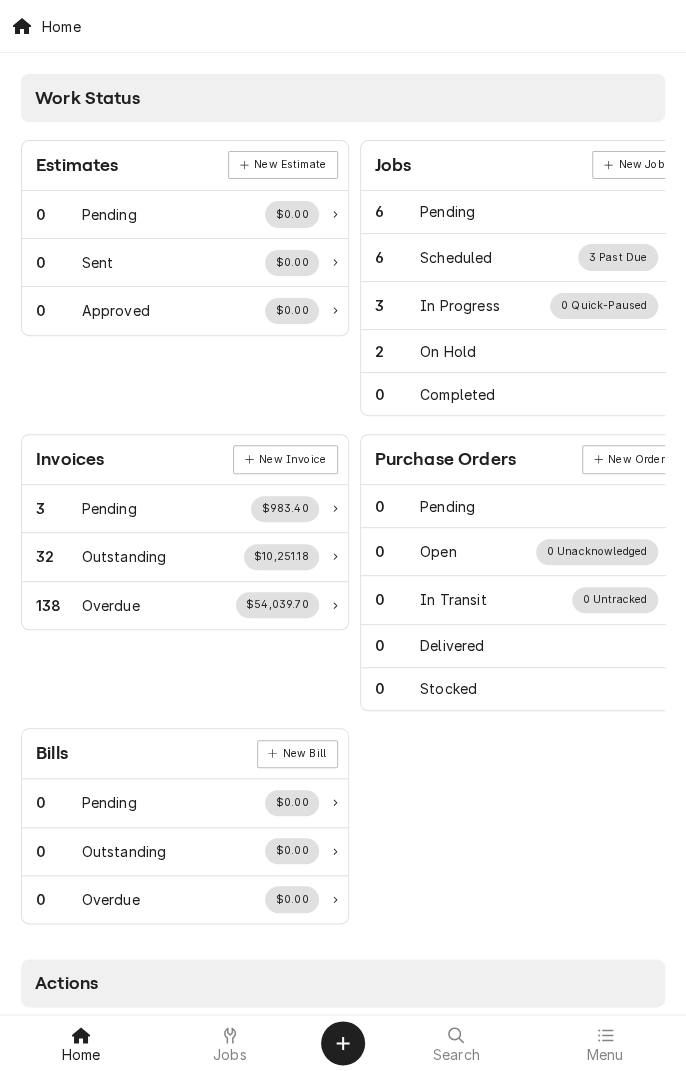 click 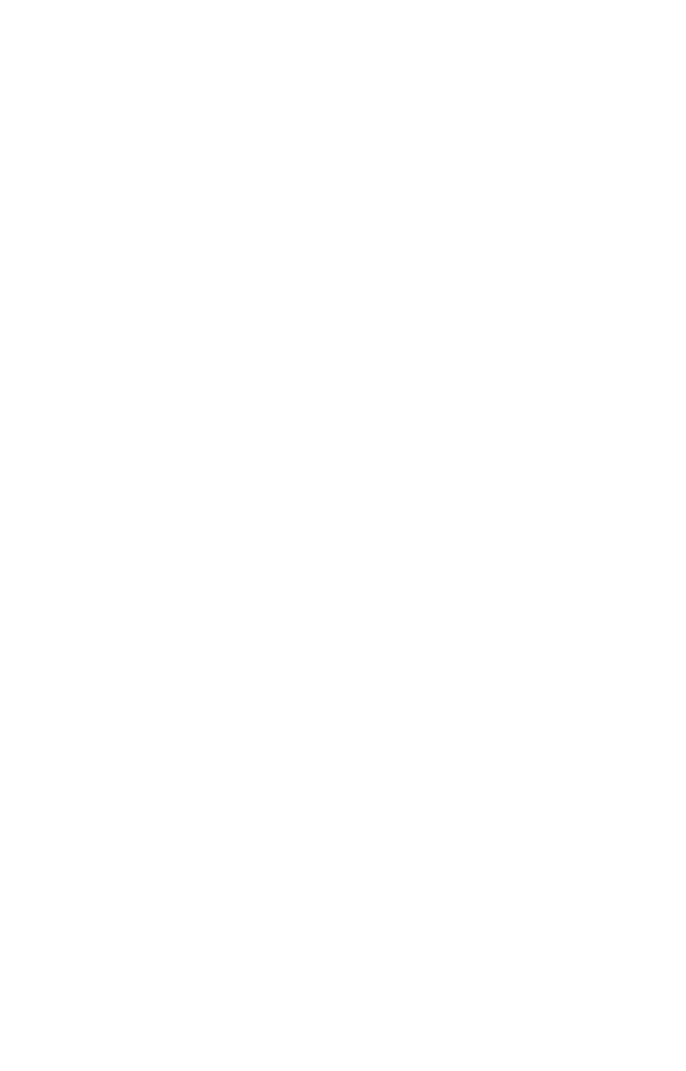 scroll, scrollTop: 0, scrollLeft: 0, axis: both 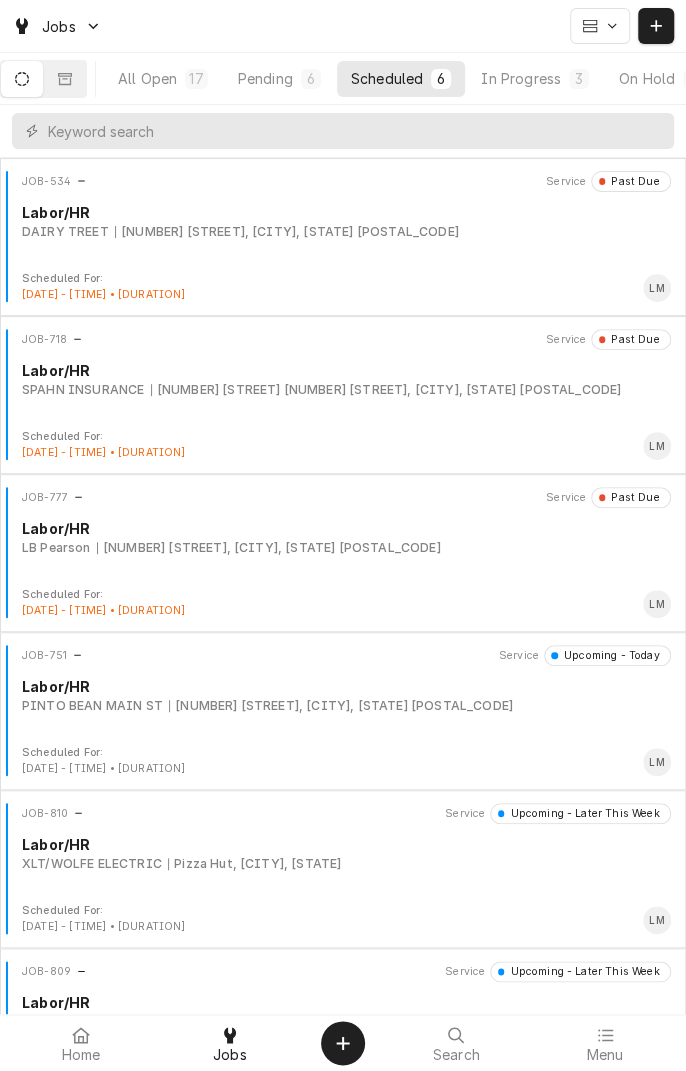click on "In Progress" at bounding box center (521, 78) 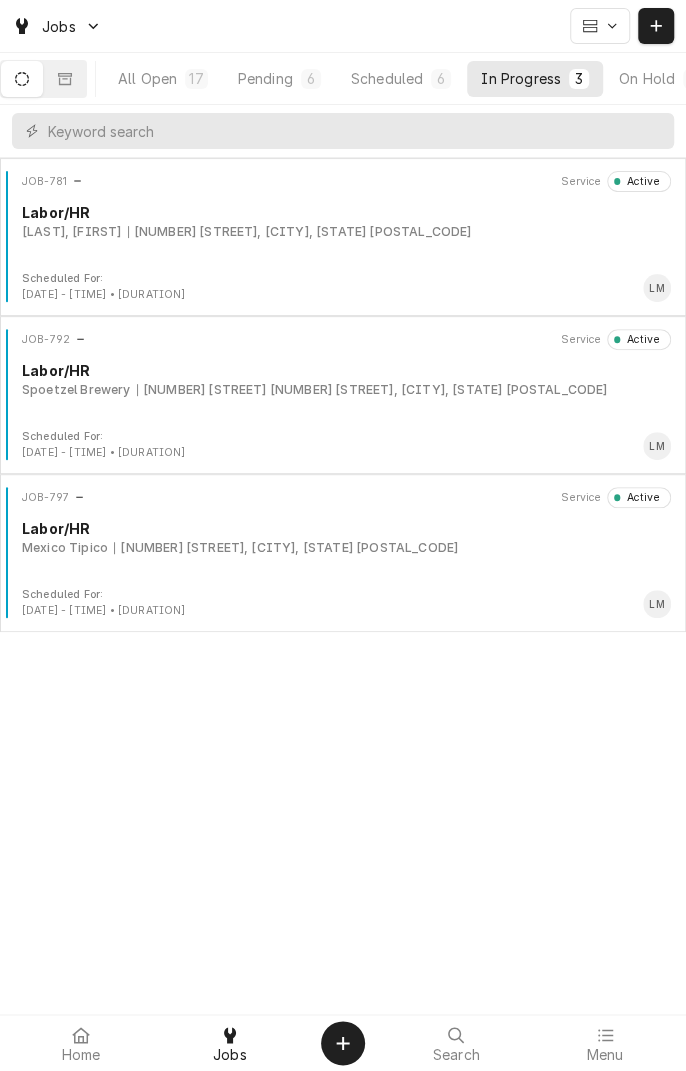 click on "JOB-797 Service Active Labor/HR Mexico Tipico 421 N Virginia St, Port Lavaca, TX 77979" at bounding box center (343, 537) 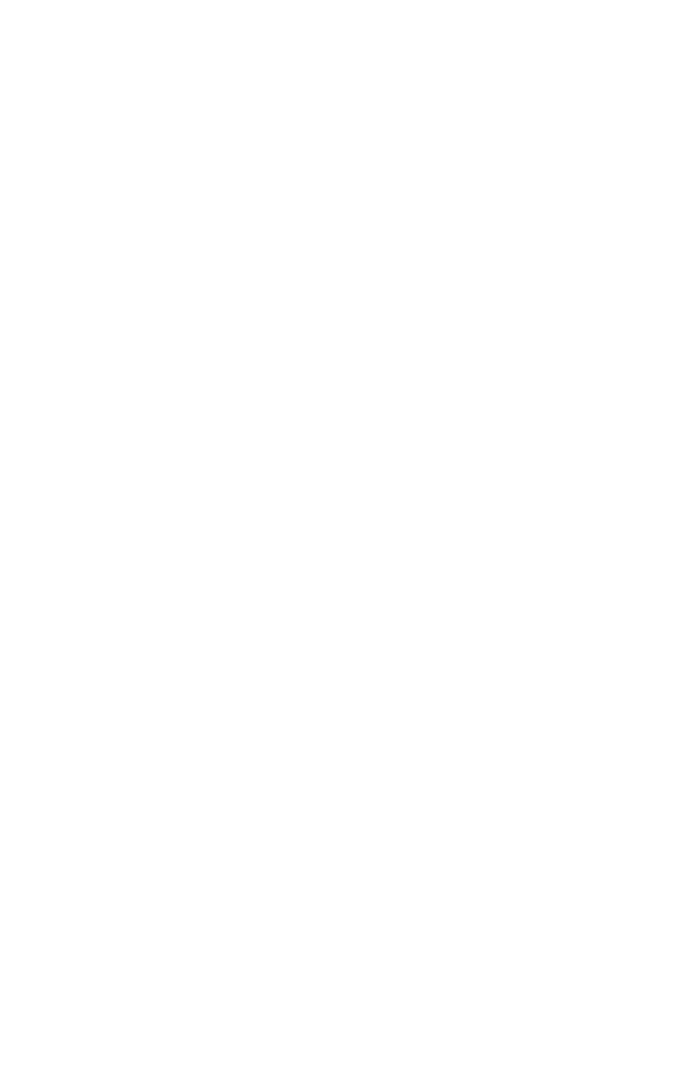 scroll, scrollTop: 0, scrollLeft: 0, axis: both 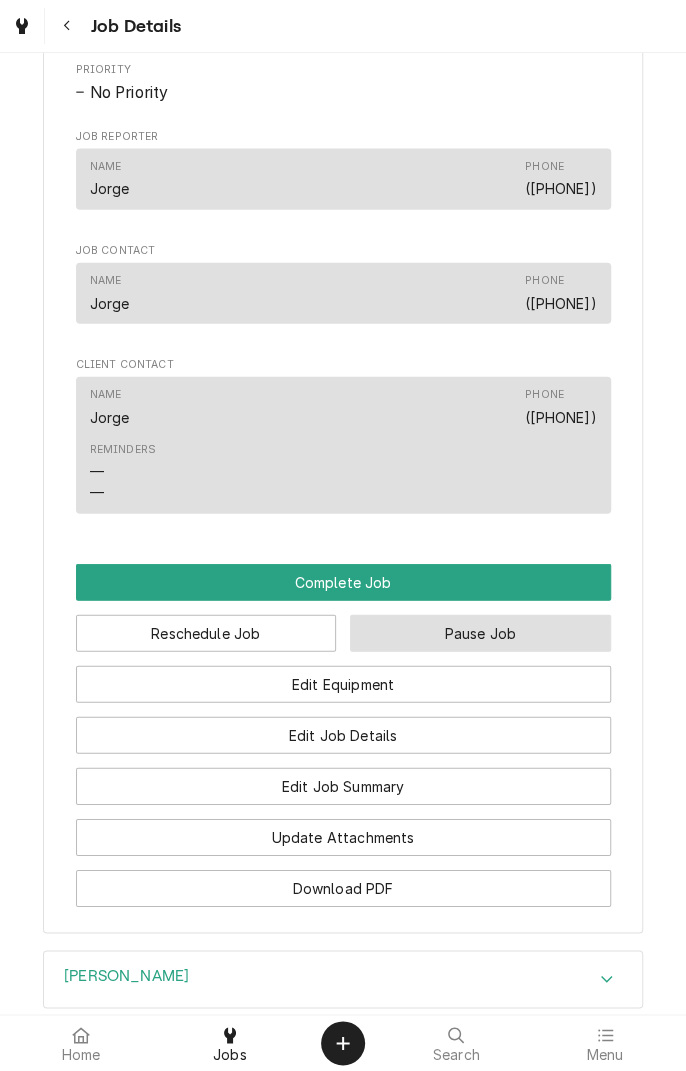 click on "Pause Job" at bounding box center (480, 633) 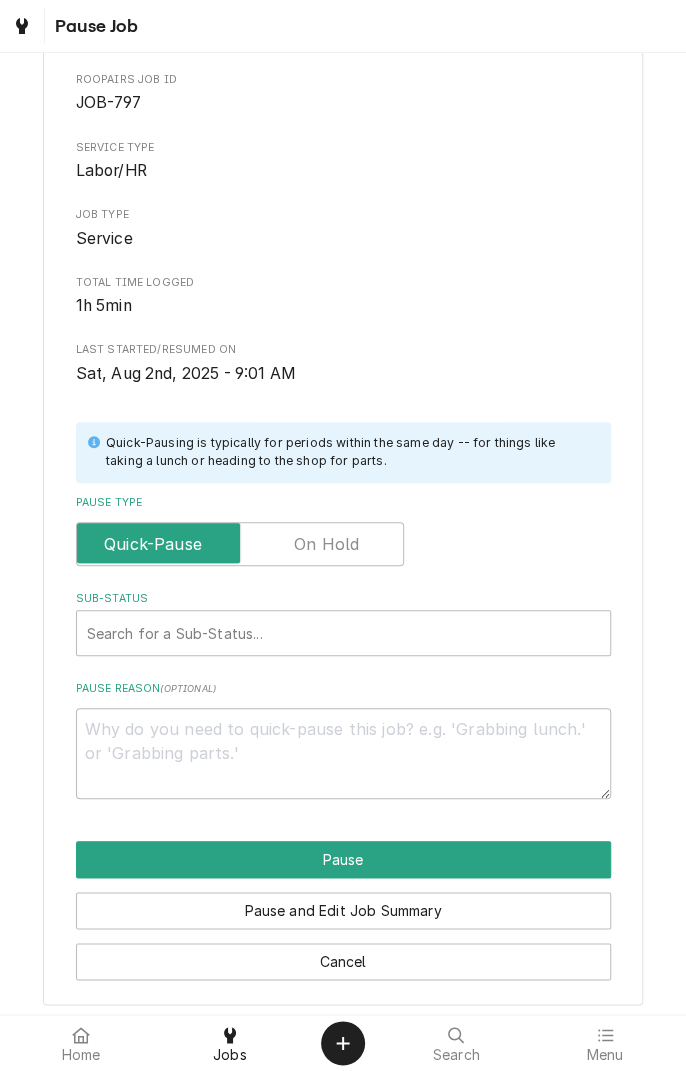 scroll, scrollTop: 102, scrollLeft: 0, axis: vertical 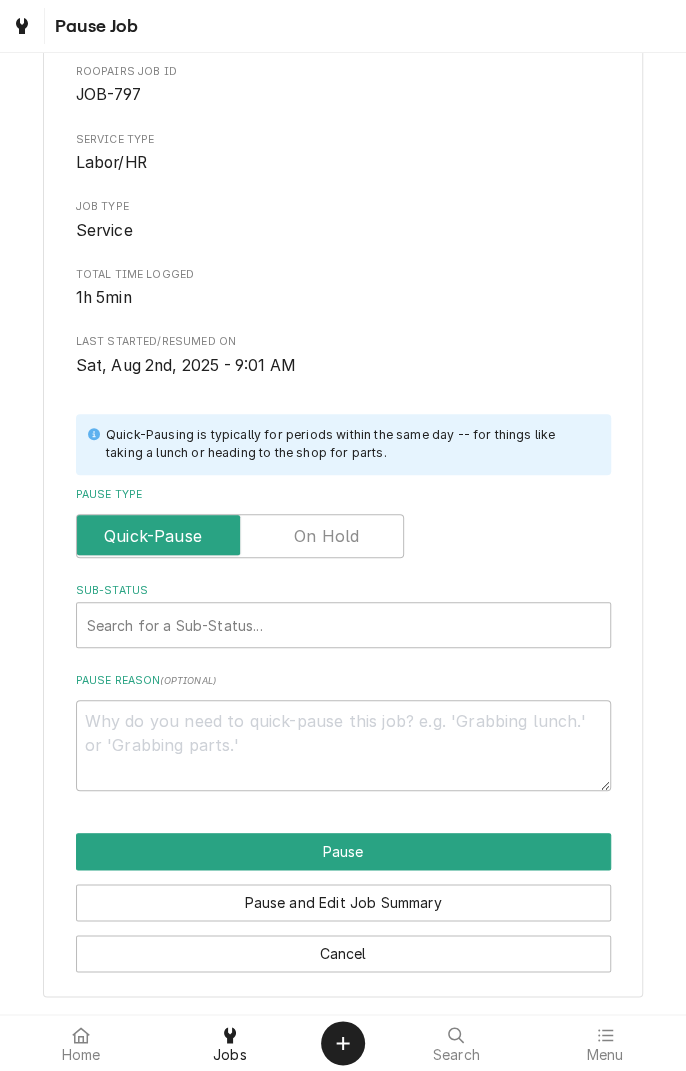 click at bounding box center (240, 536) 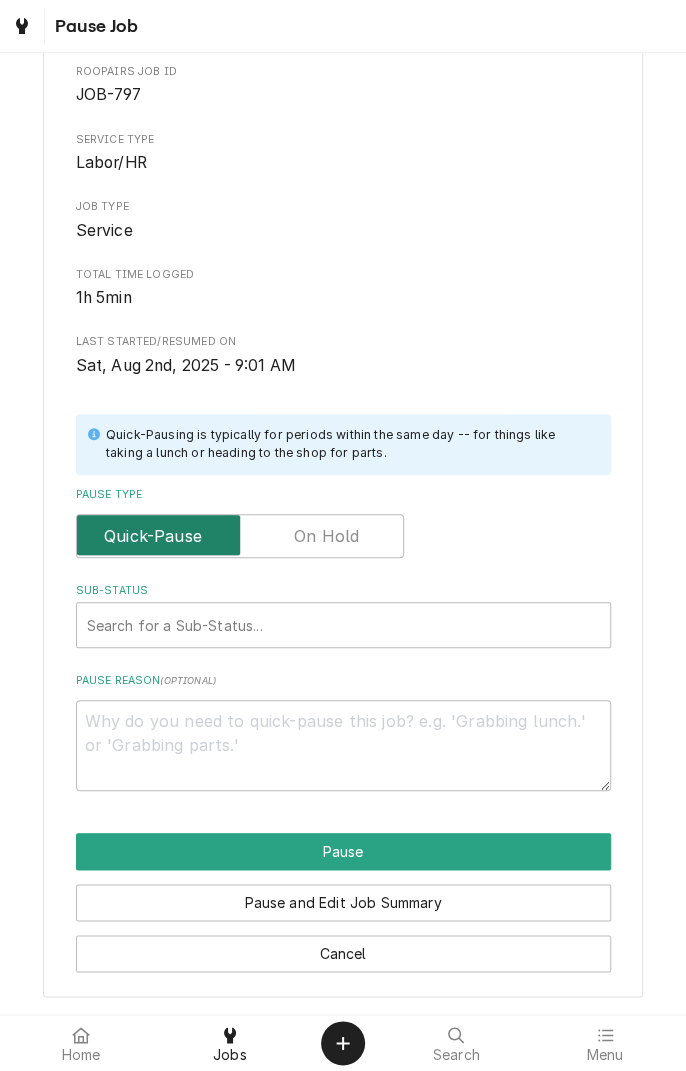 click at bounding box center [240, 536] 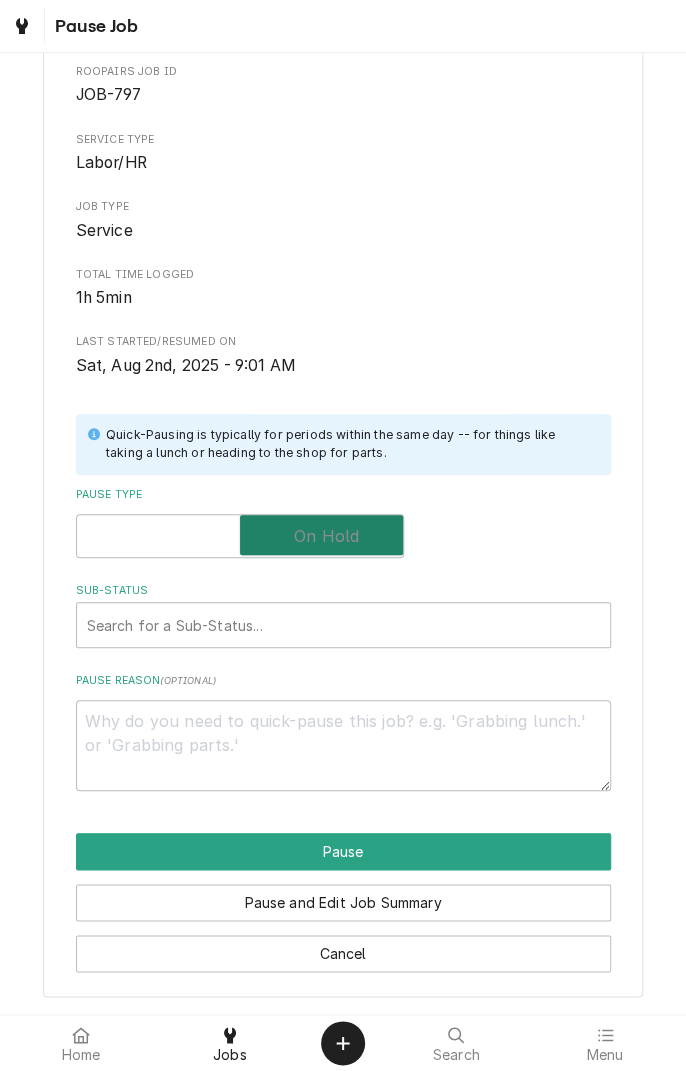 checkbox on "true" 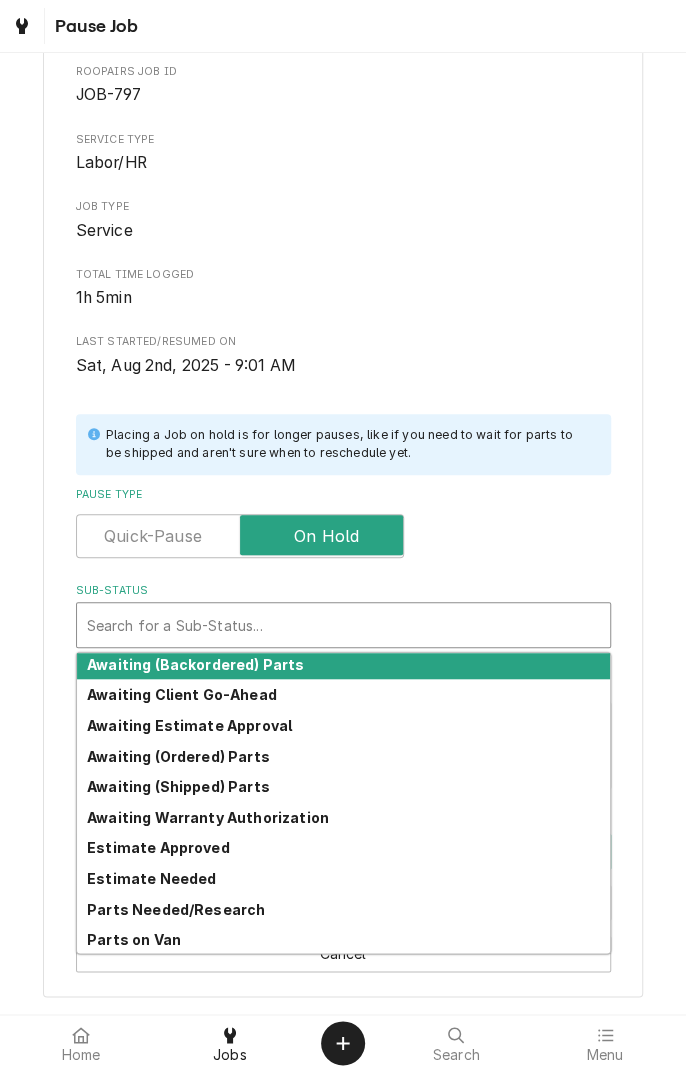 scroll, scrollTop: 0, scrollLeft: 0, axis: both 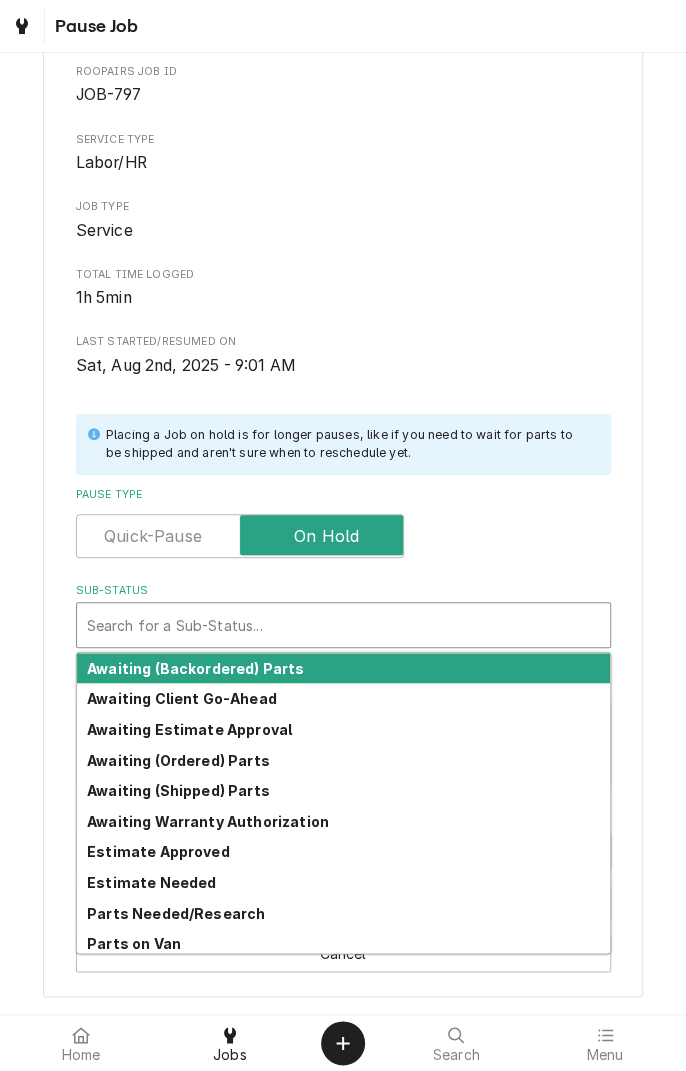 click on "Awaiting (Ordered) Parts" at bounding box center [178, 760] 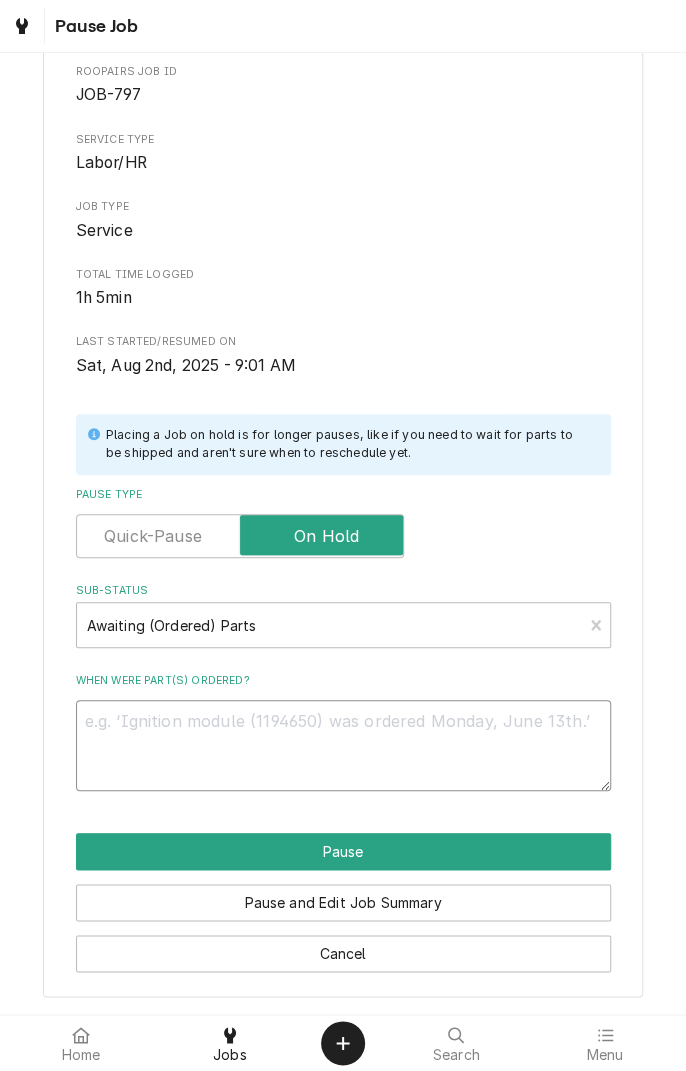 click on "When were part(s) ordered?" at bounding box center [343, 745] 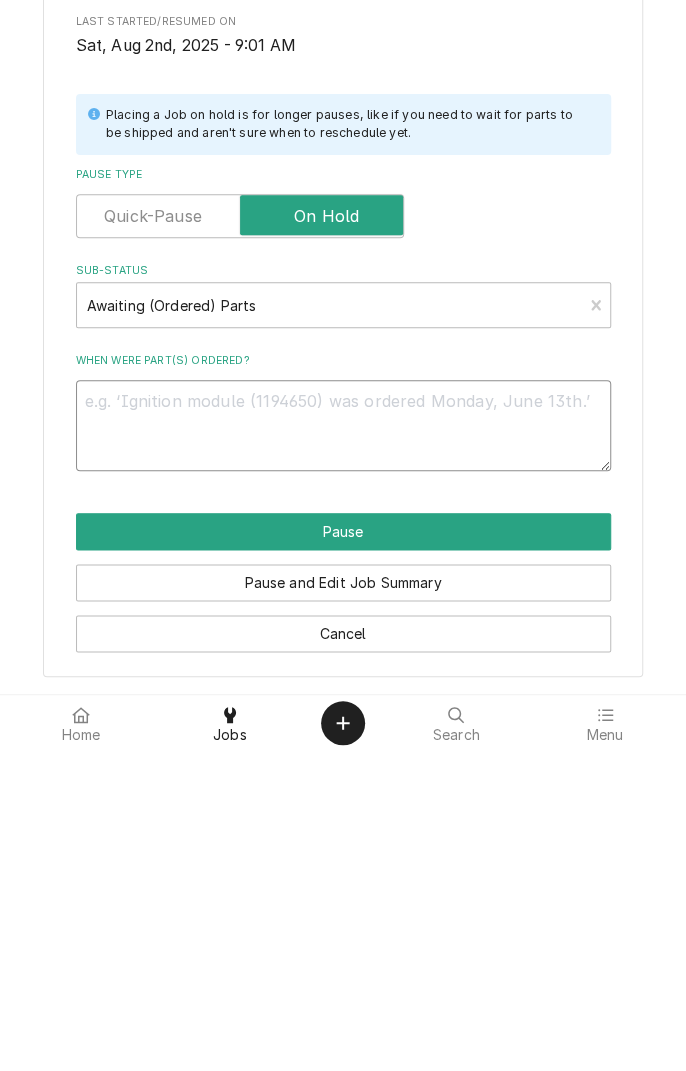 click on "When were part(s) ordered?" at bounding box center (343, 745) 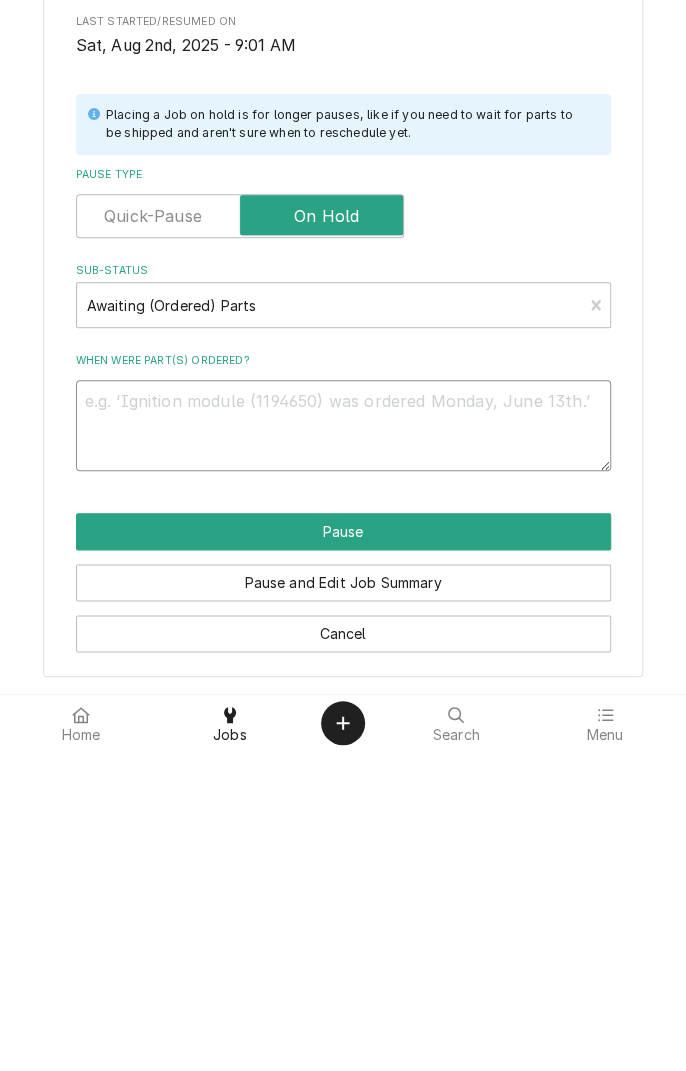 type on "R" 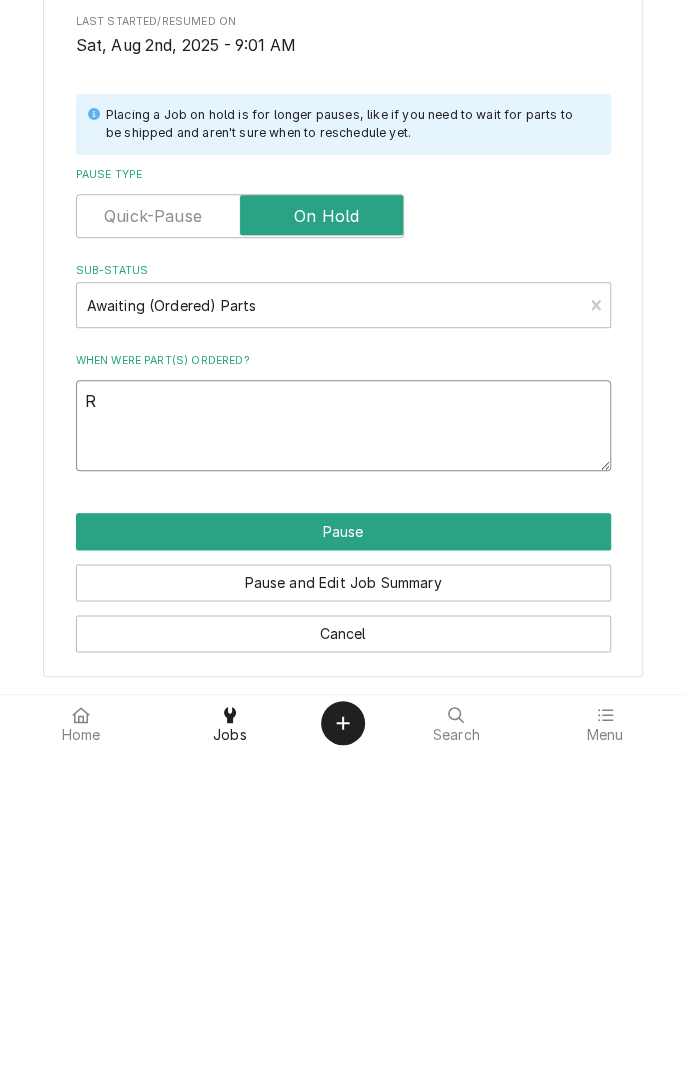 type on "x" 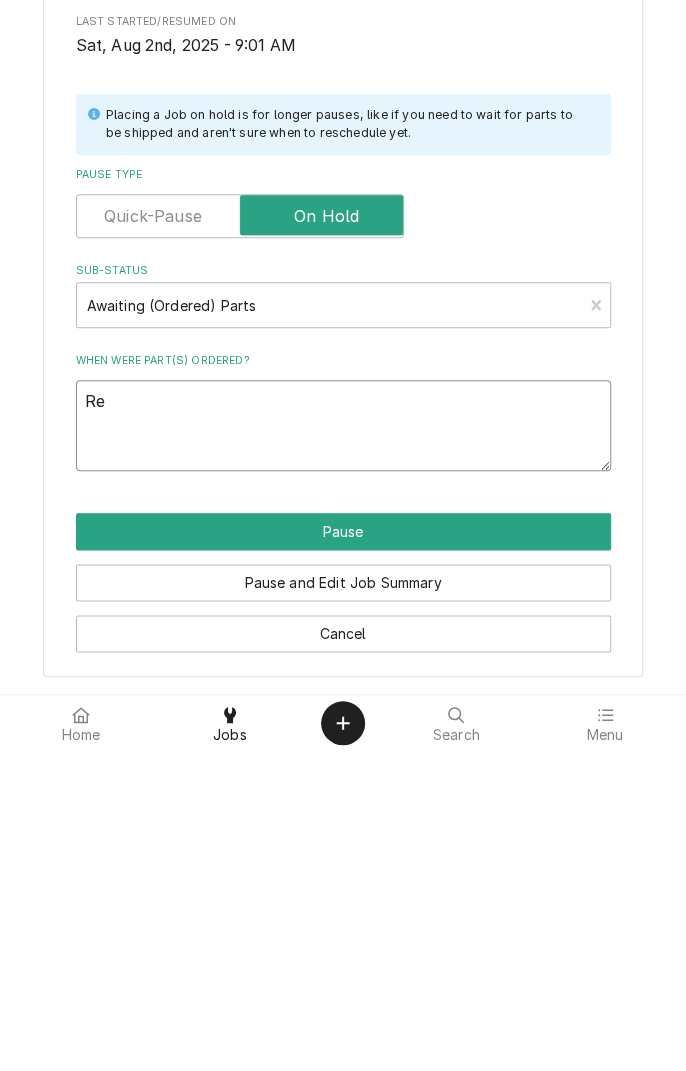type on "x" 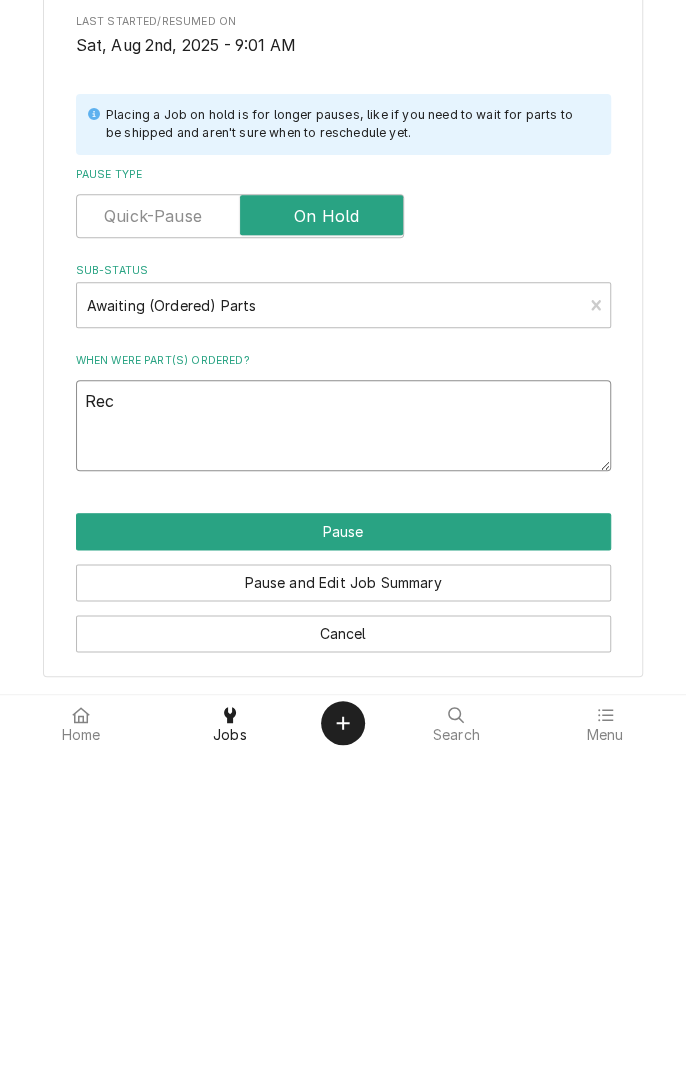 type on "x" 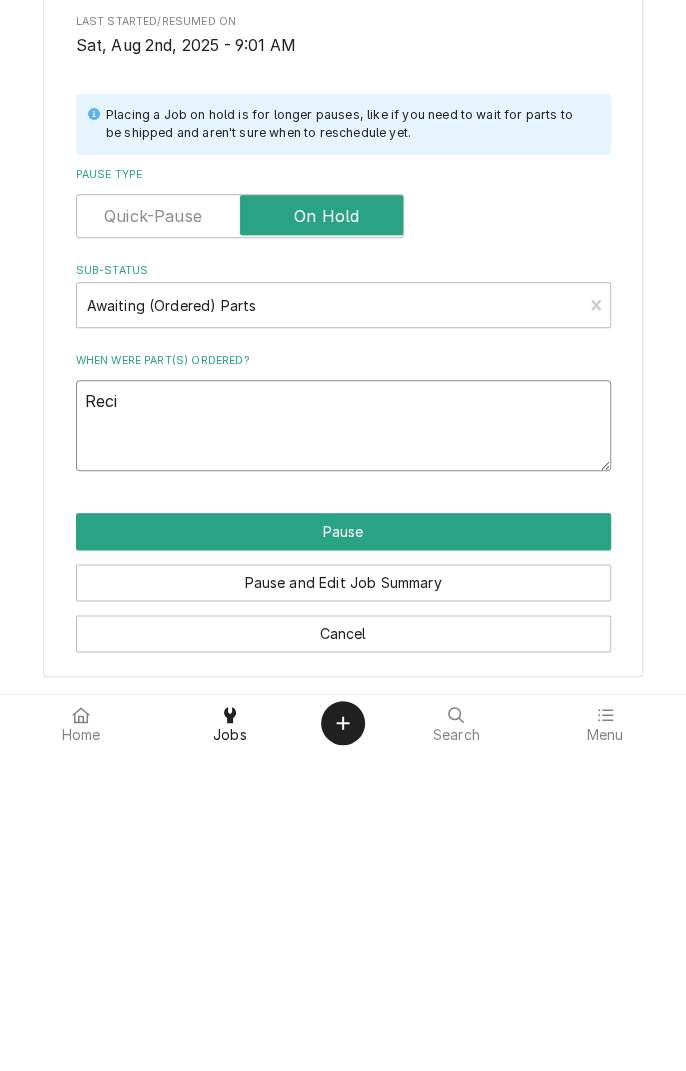 type on "x" 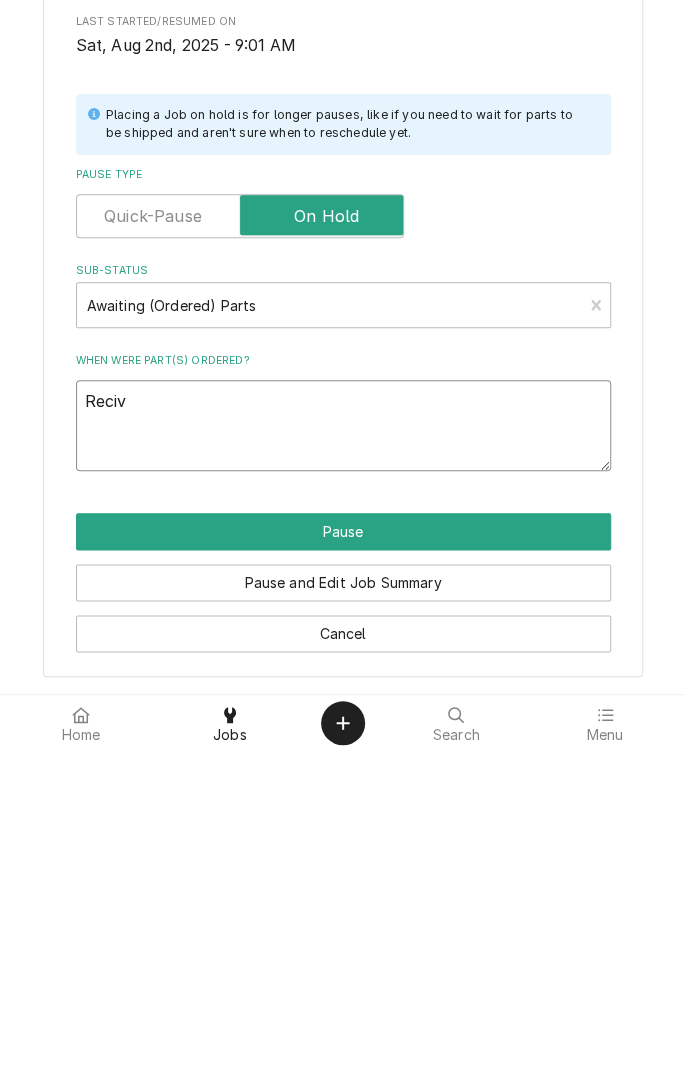 type on "x" 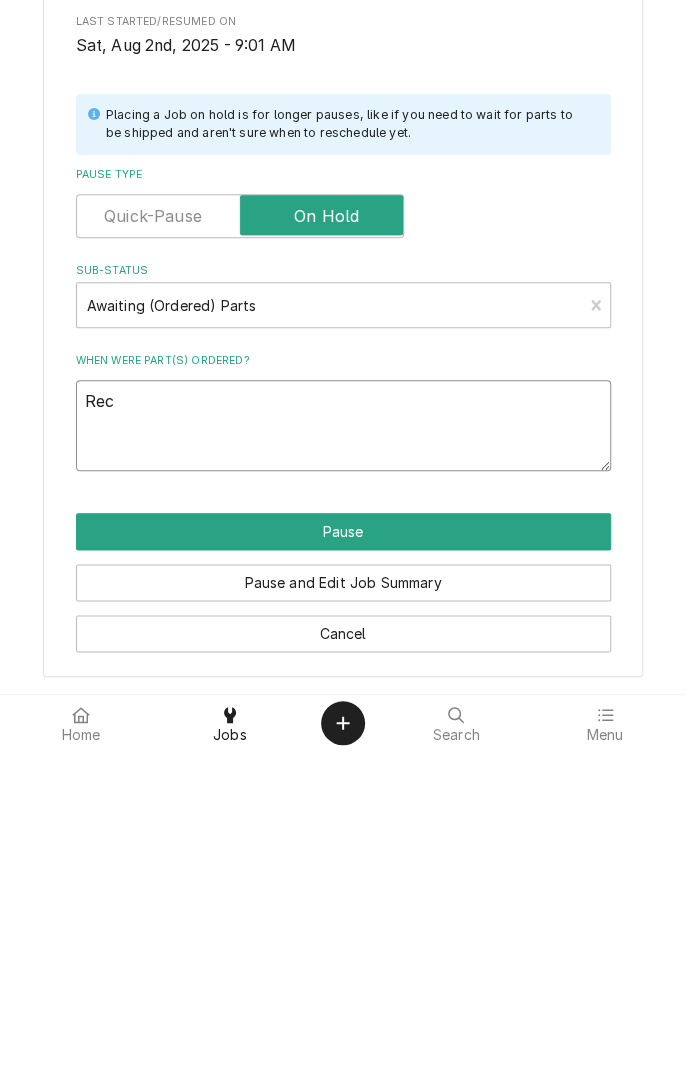 type on "Received" 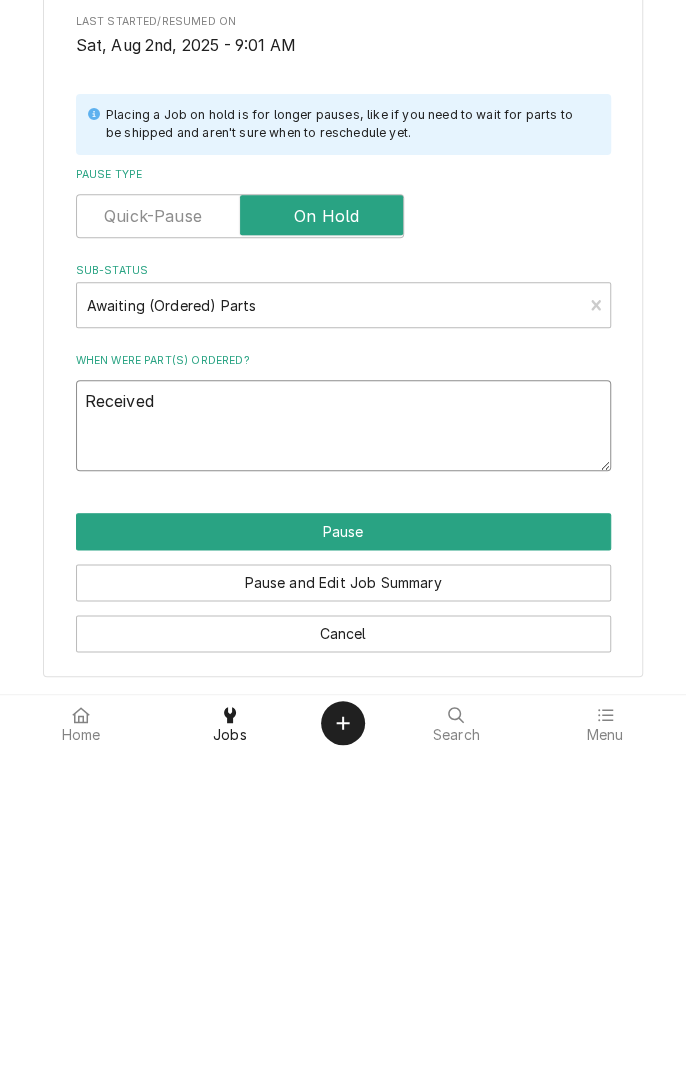 type on "x" 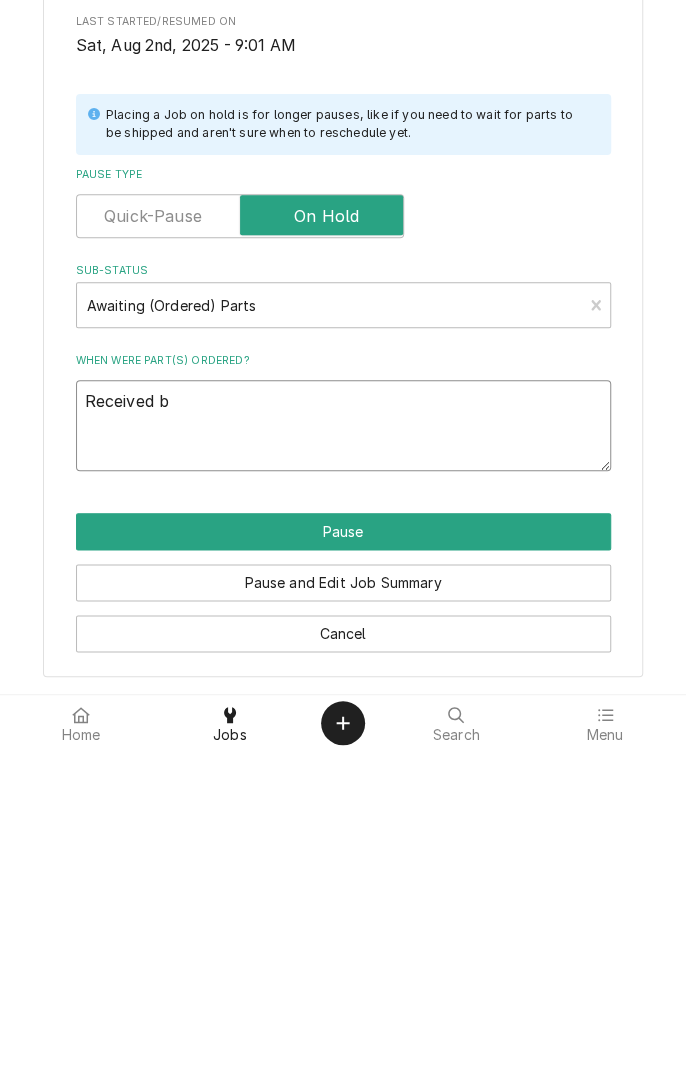 type on "x" 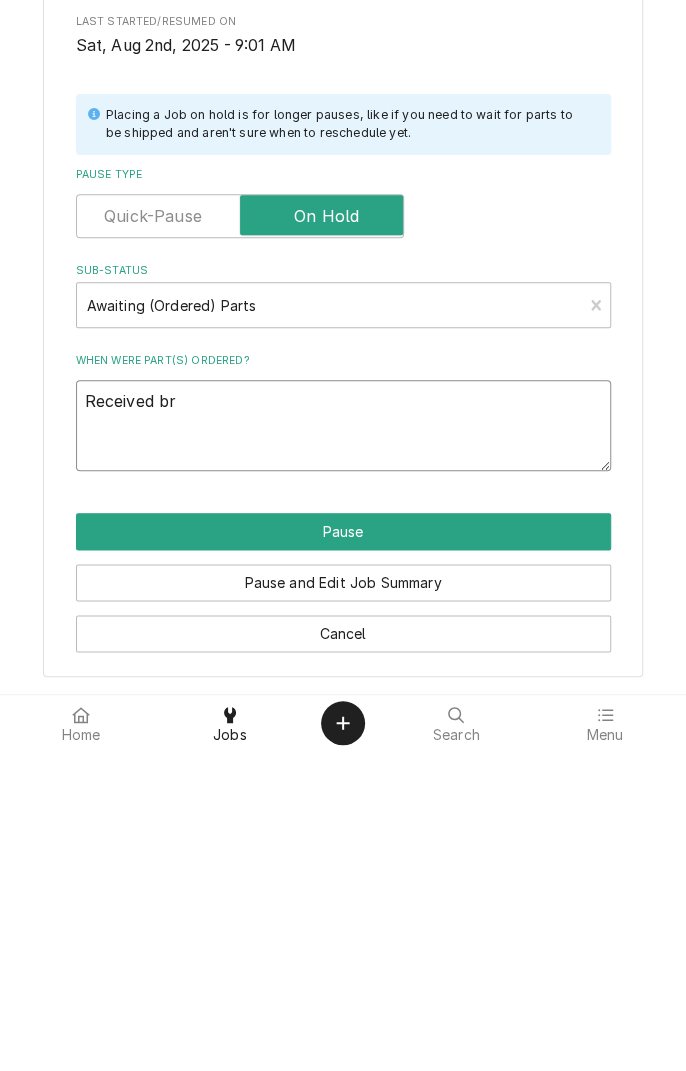 type on "x" 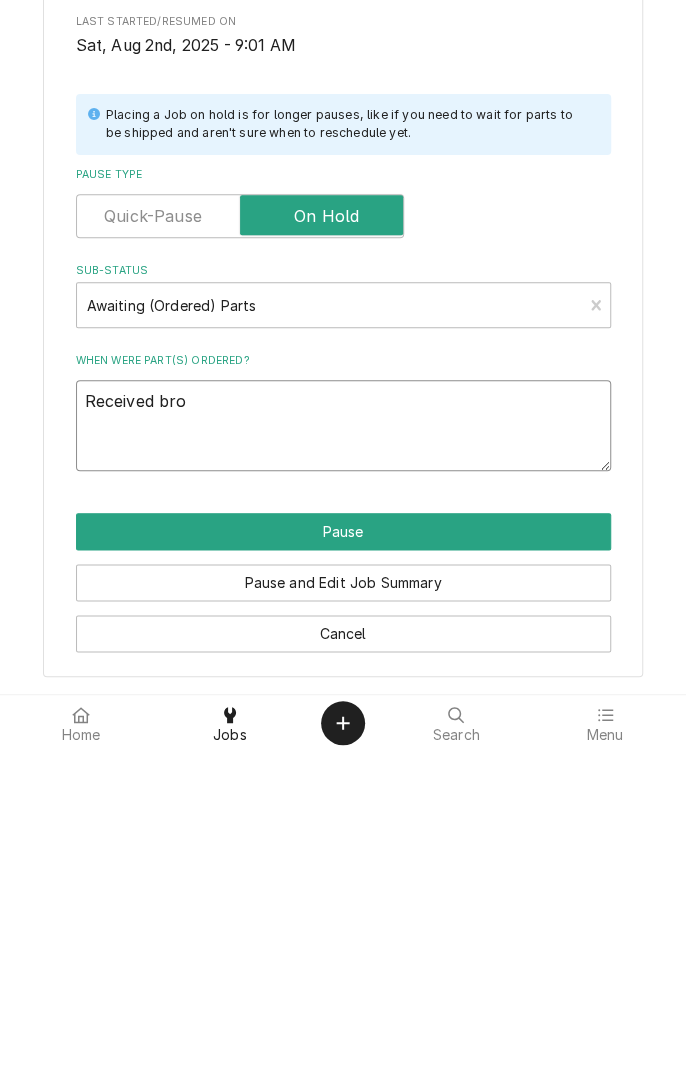 type on "x" 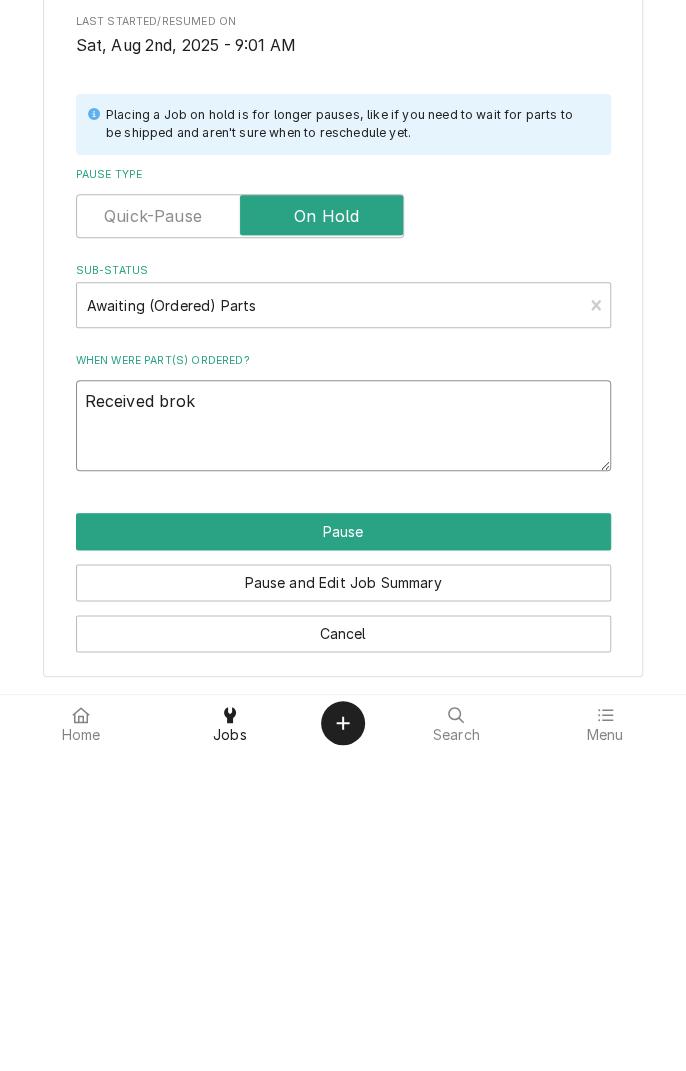 type on "x" 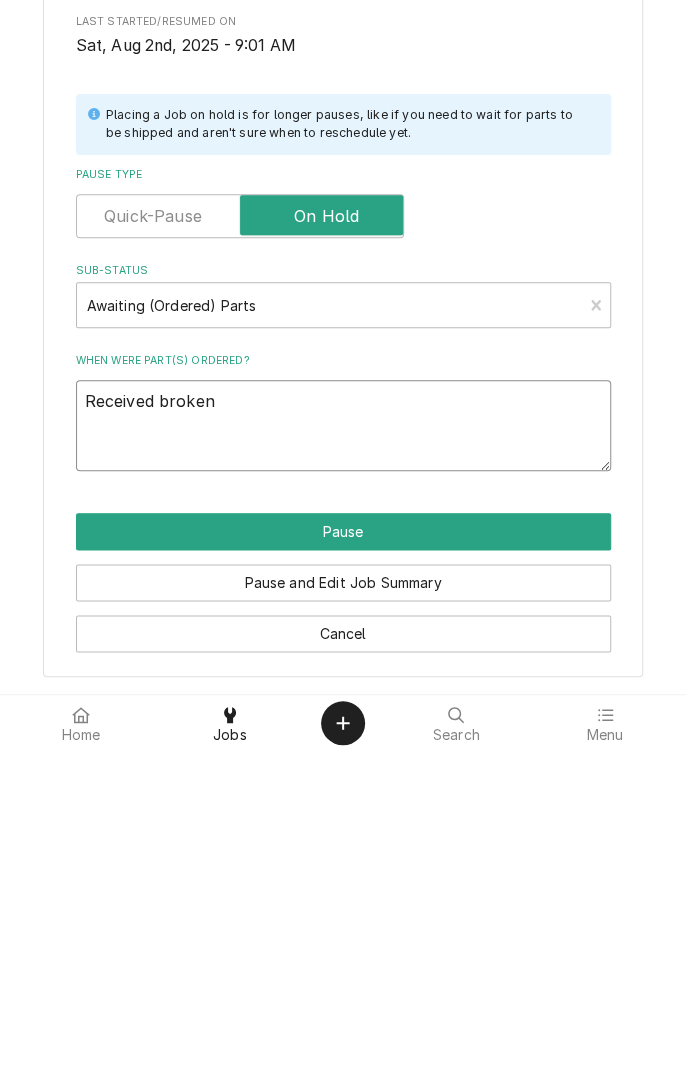 type on "x" 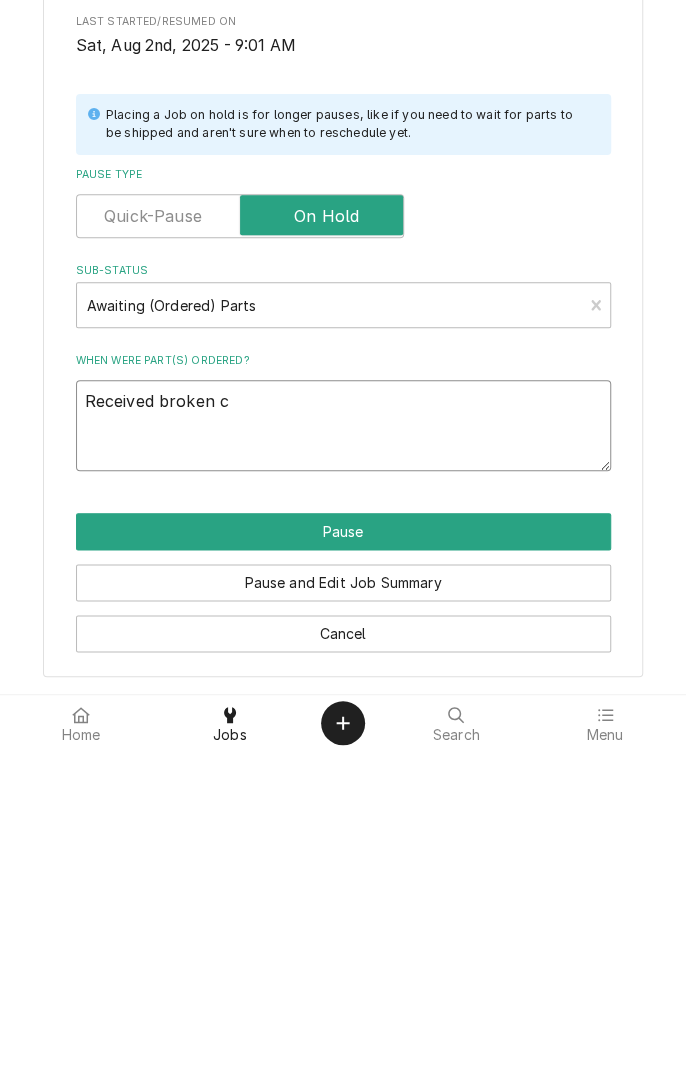 type on "x" 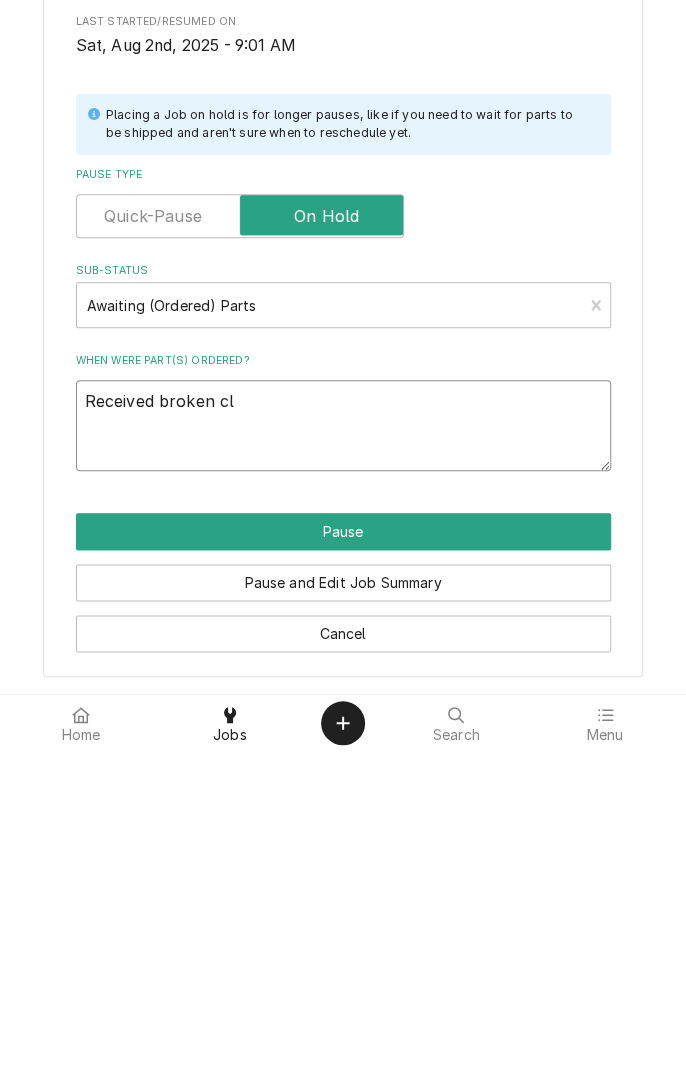 type on "x" 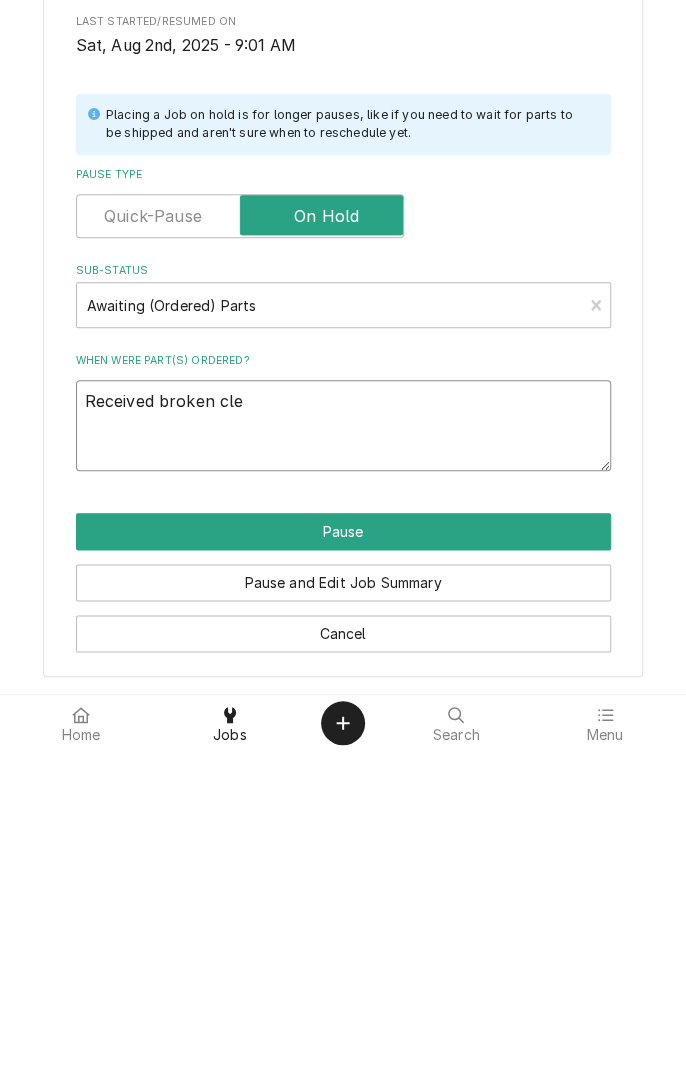 type on "x" 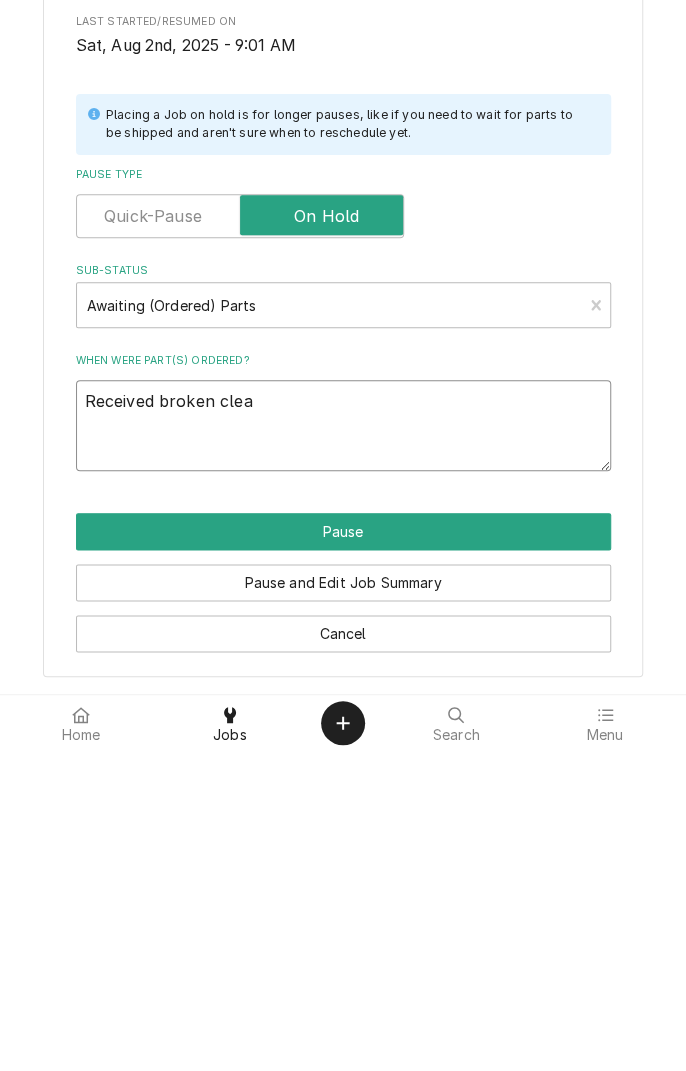 type on "x" 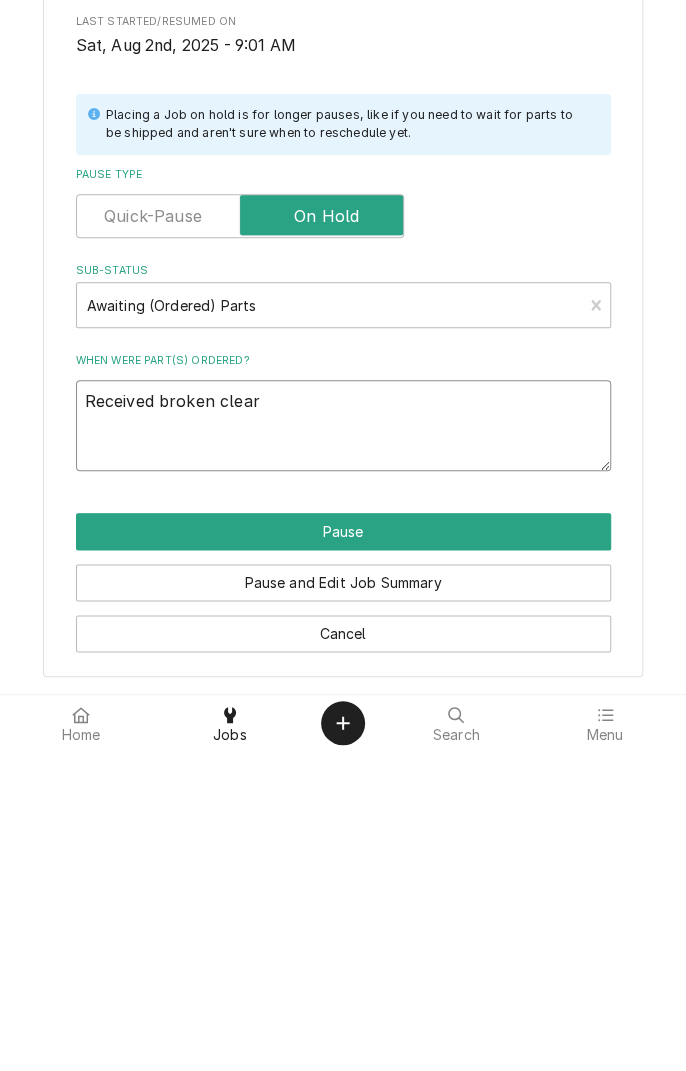 type on "x" 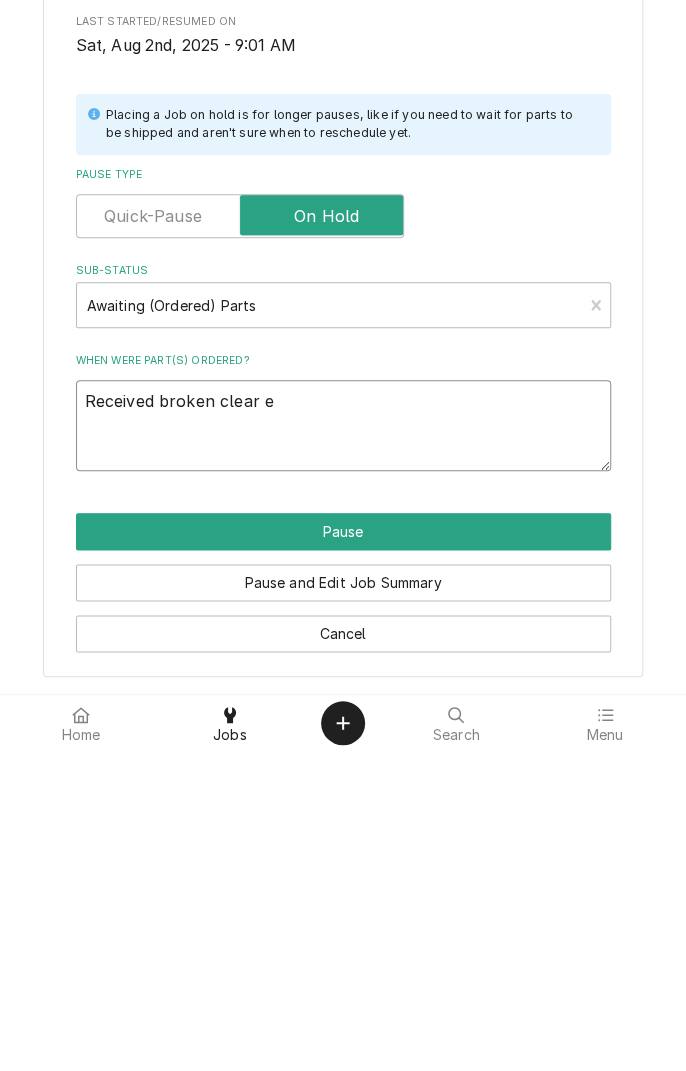 type on "x" 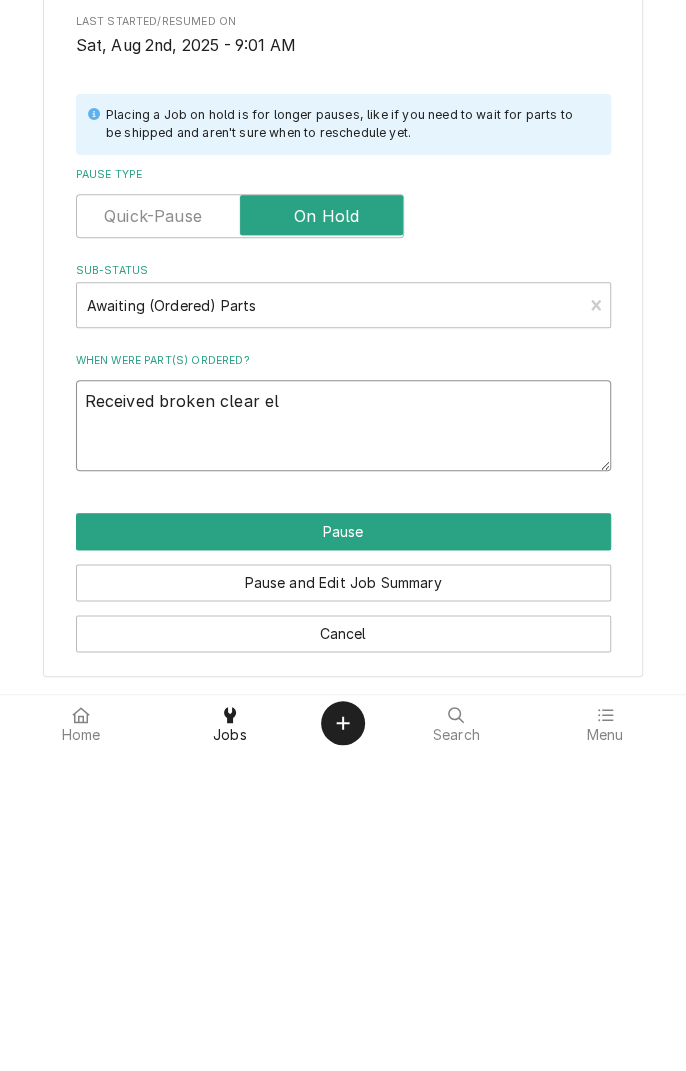 type on "x" 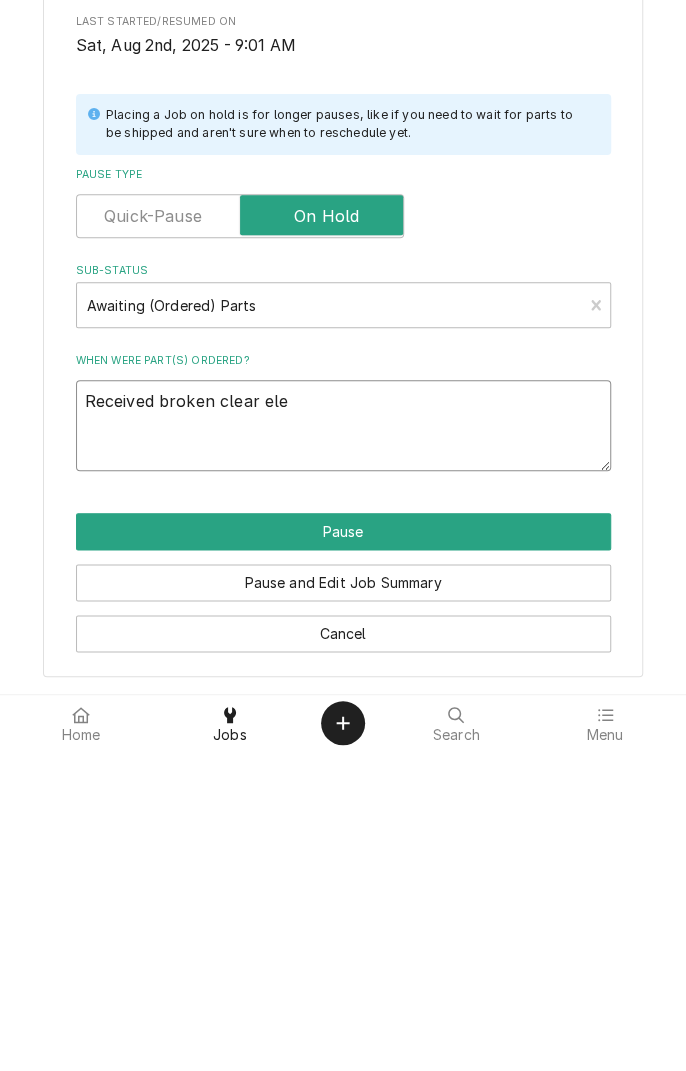 type on "x" 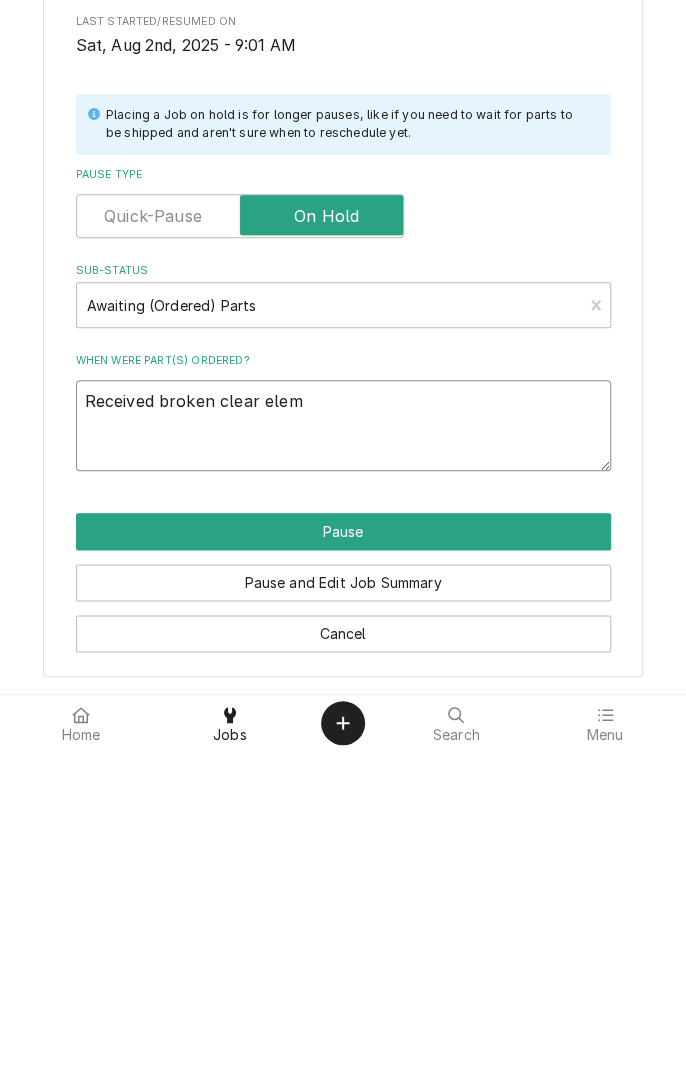 type on "x" 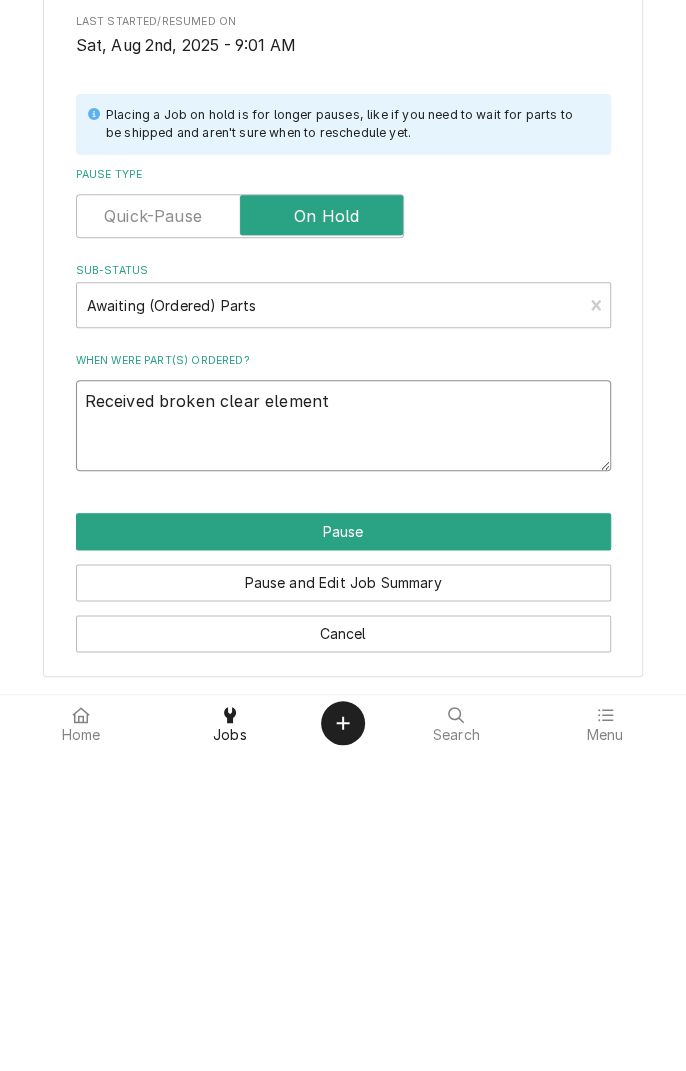 type on "x" 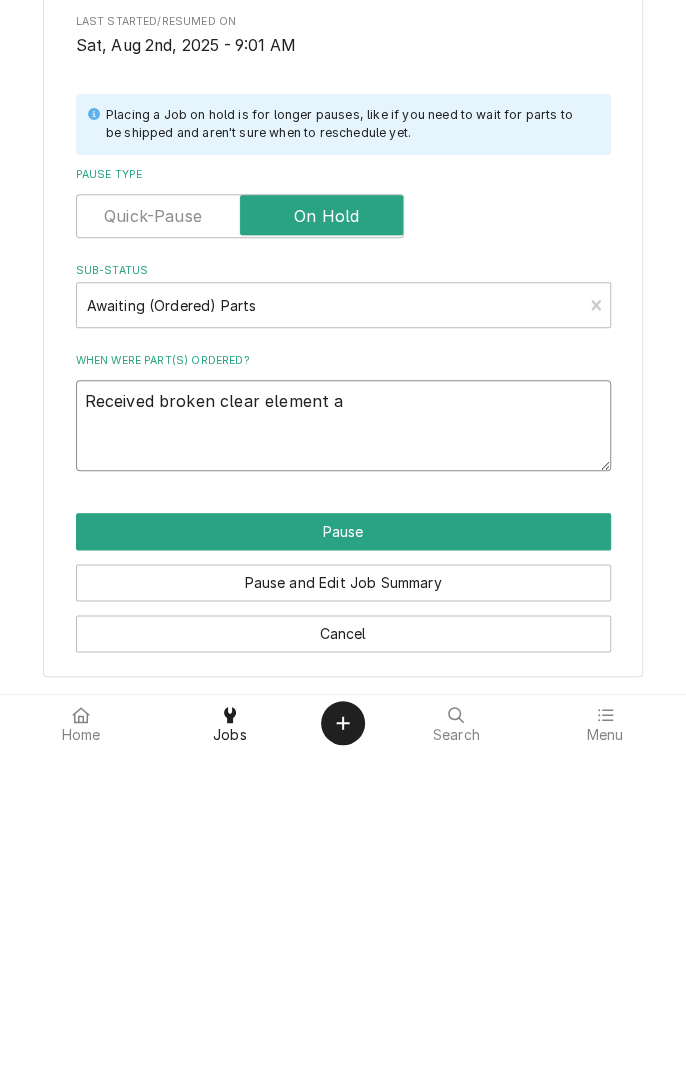 type on "x" 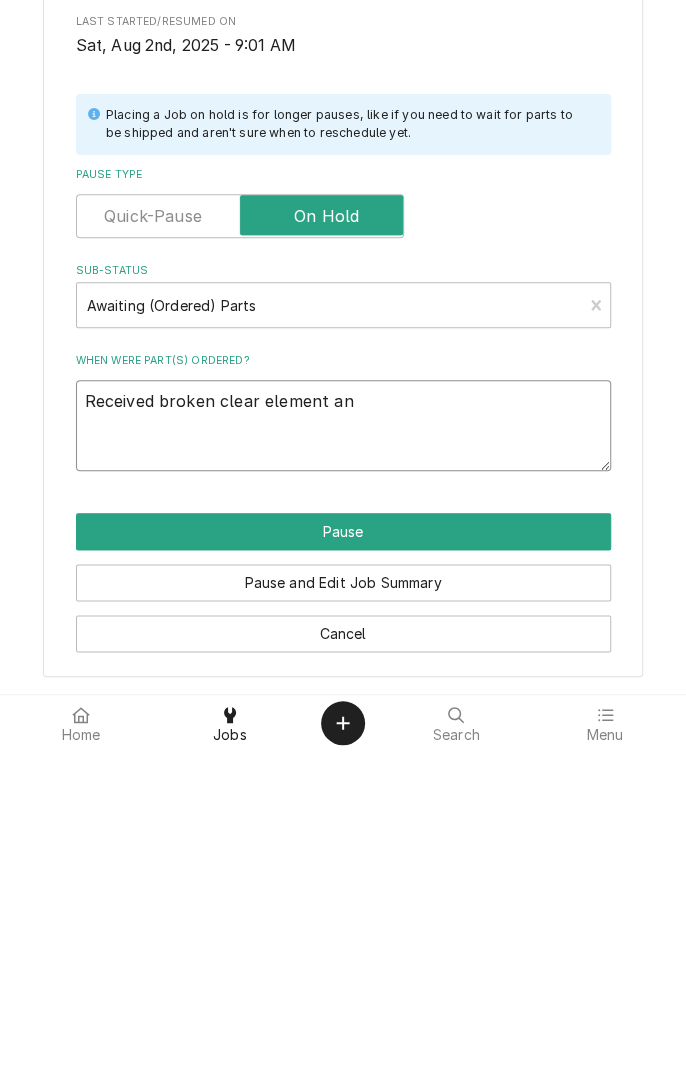 type on "x" 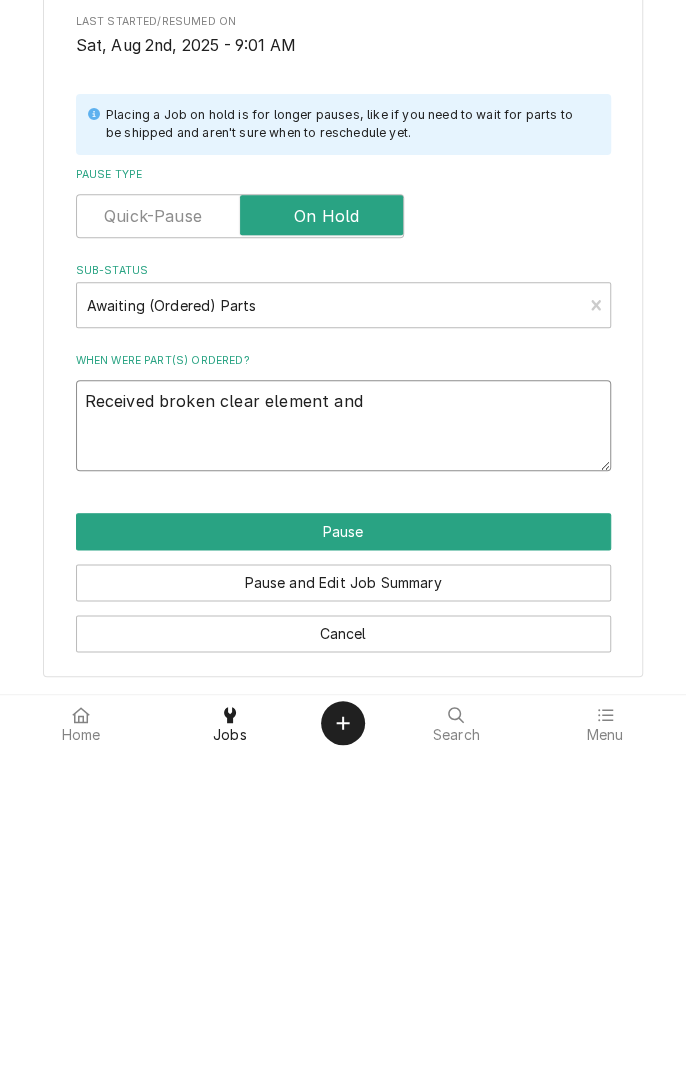type on "x" 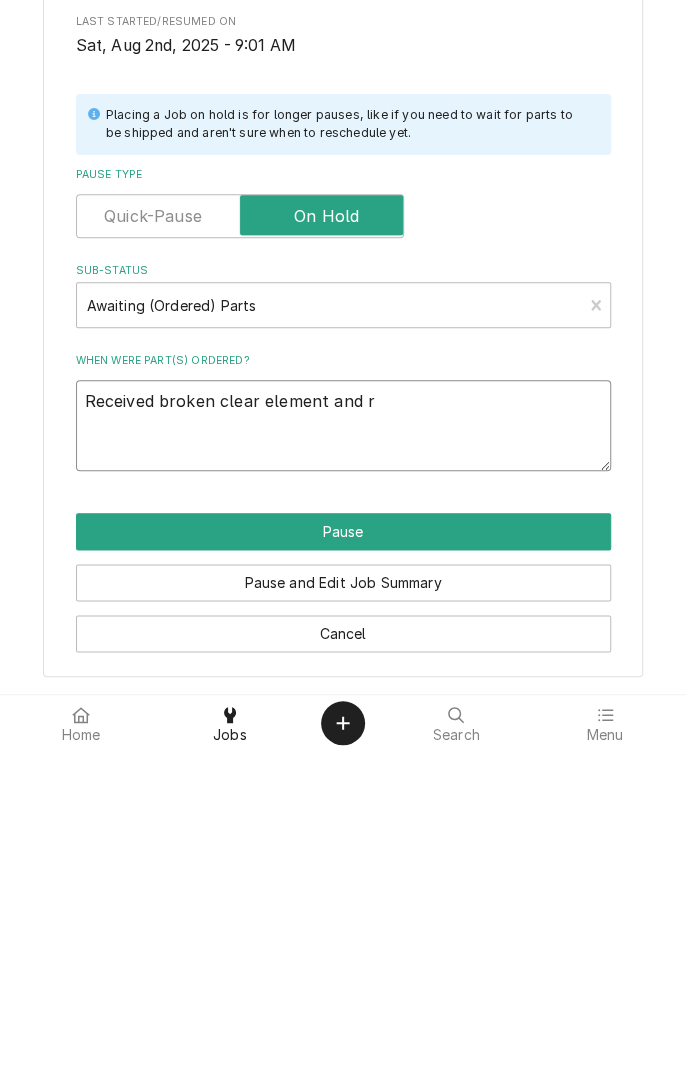 type on "x" 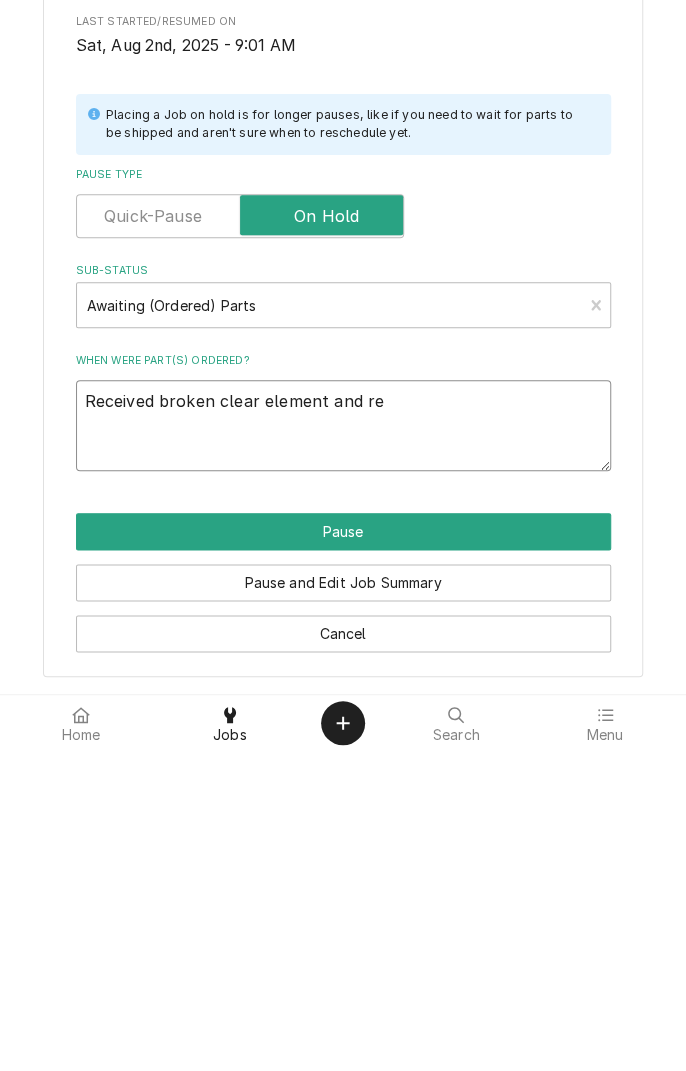 type on "x" 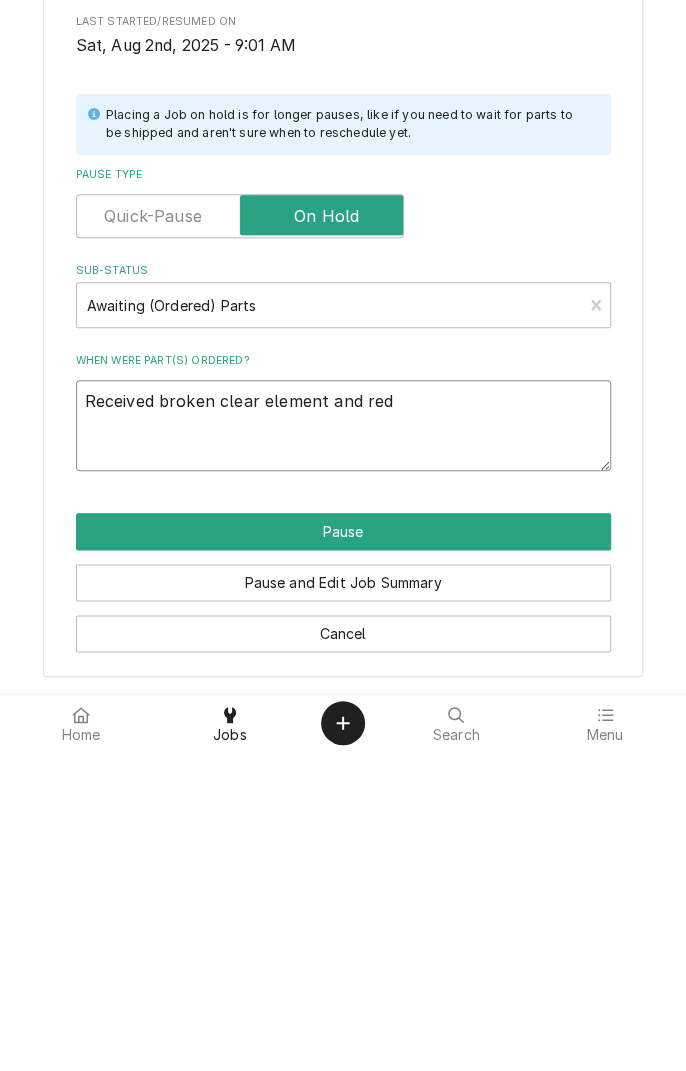 type on "x" 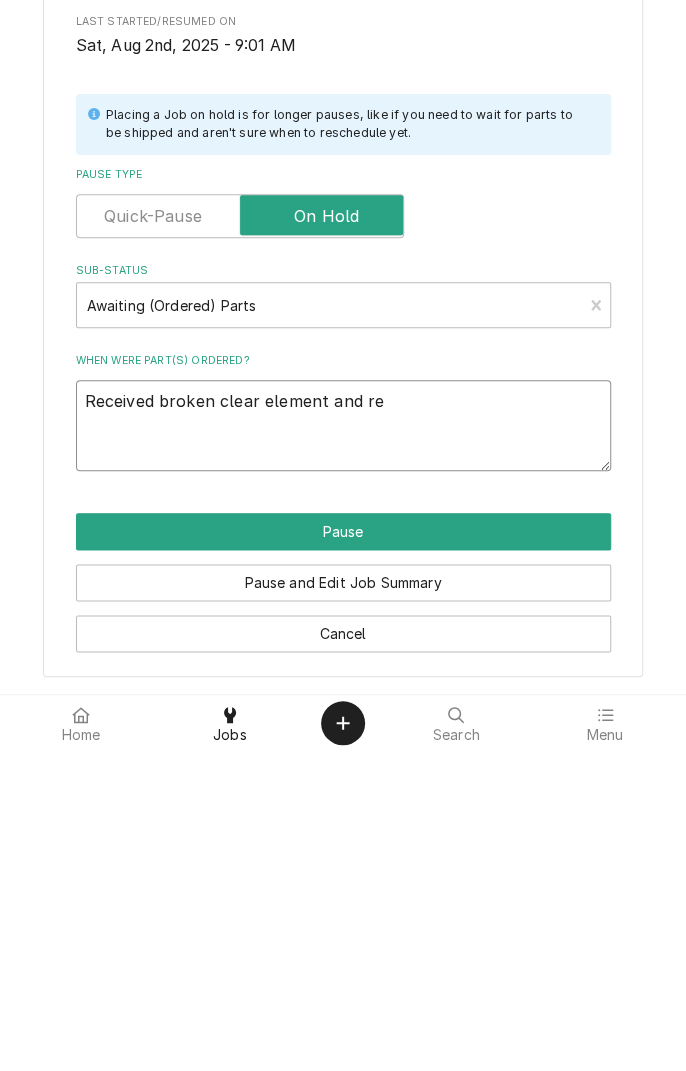 type on "x" 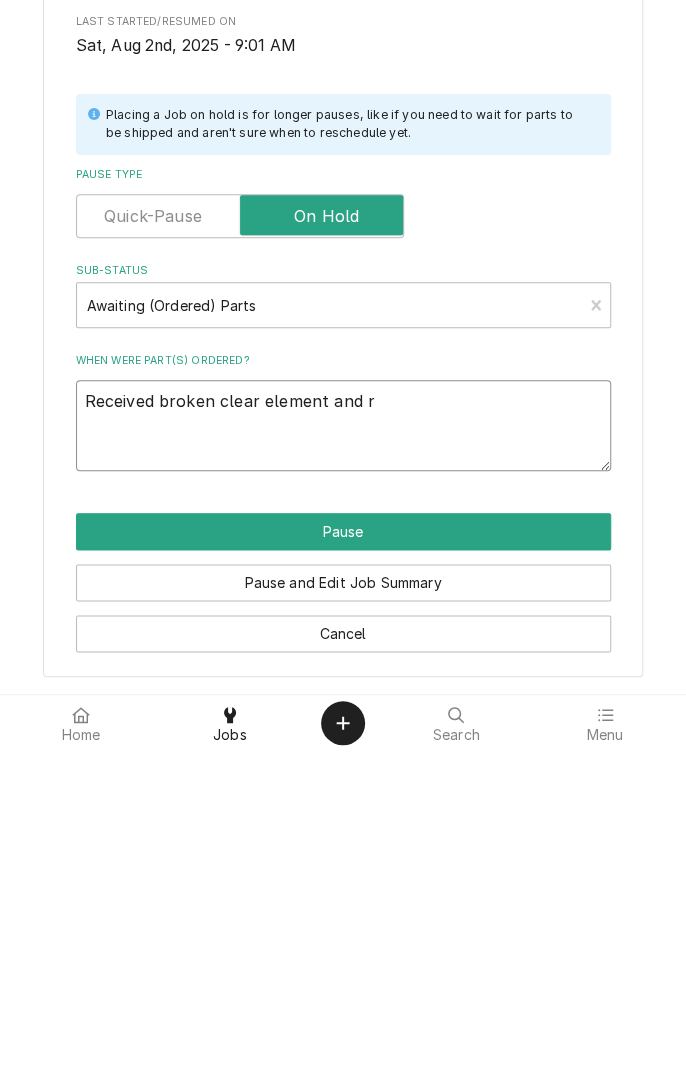 type on "x" 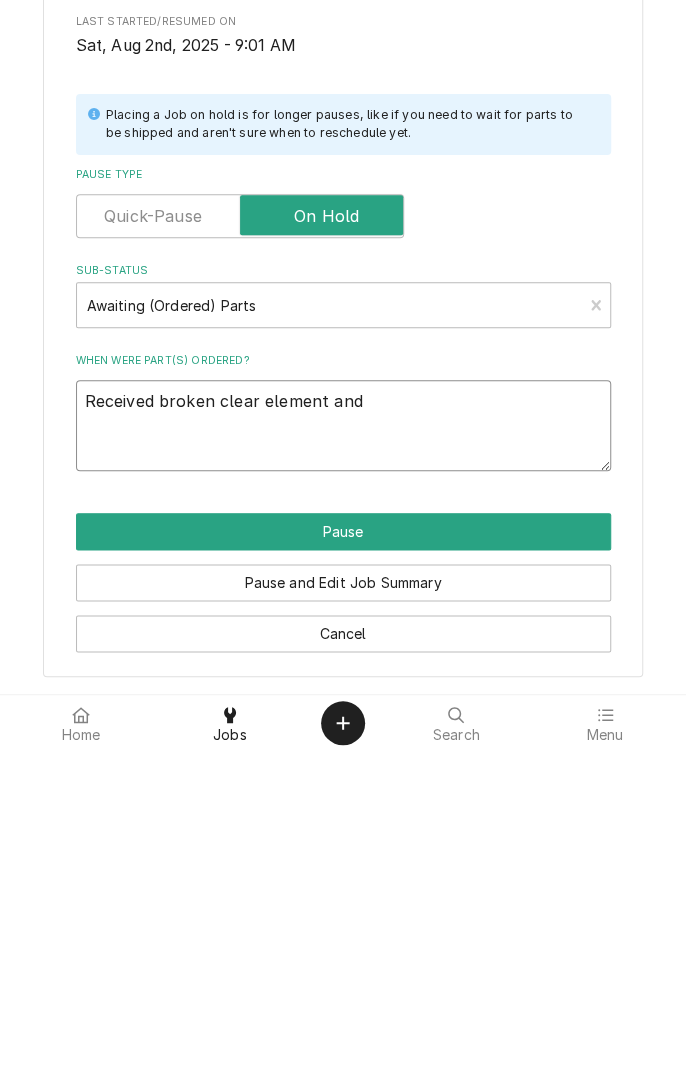 type on "x" 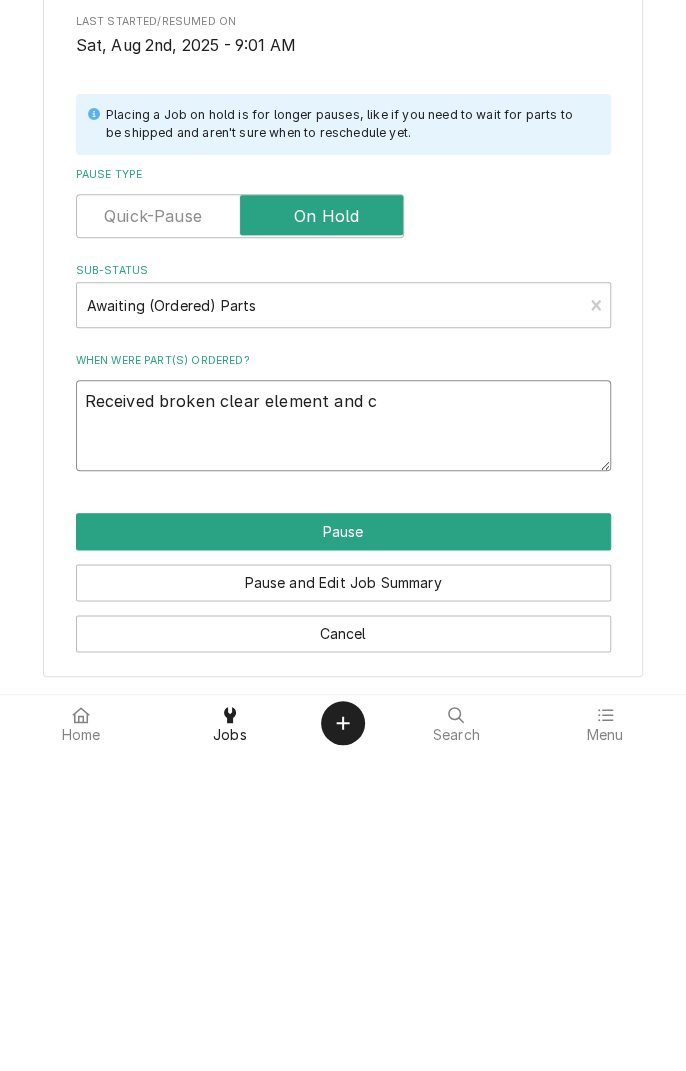 type on "x" 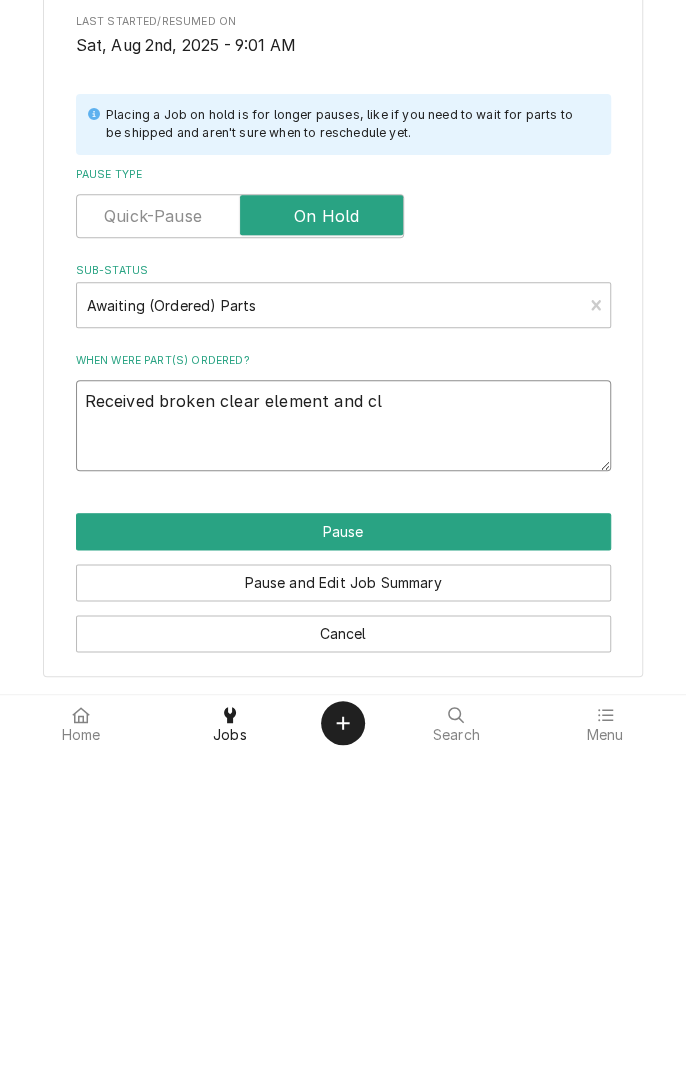 type on "x" 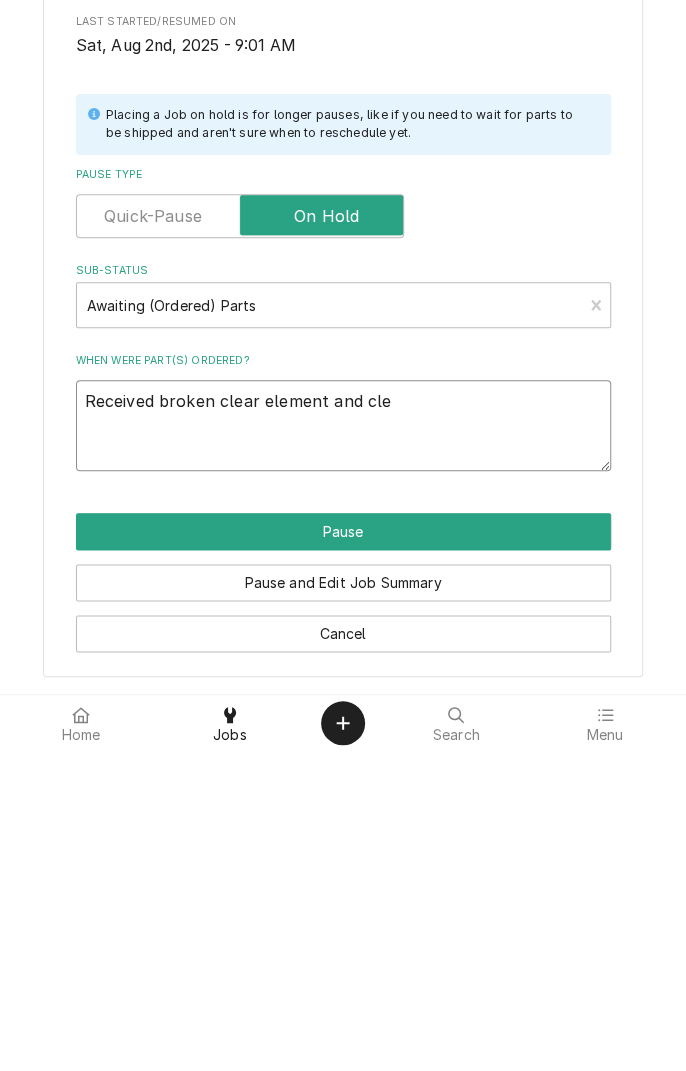 type on "x" 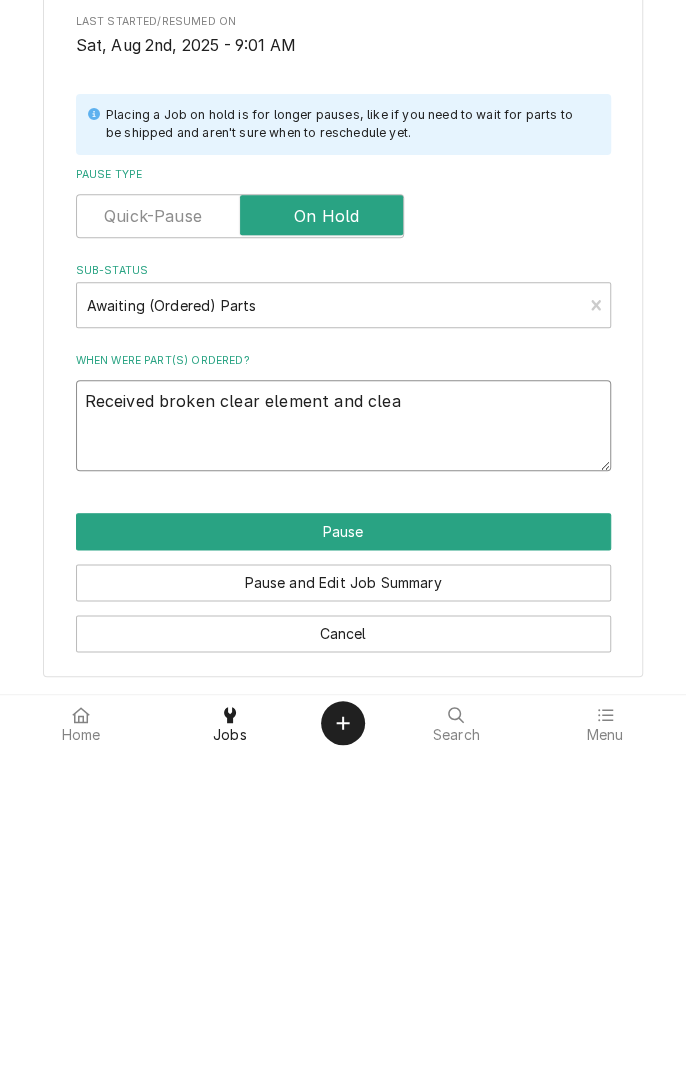 type on "x" 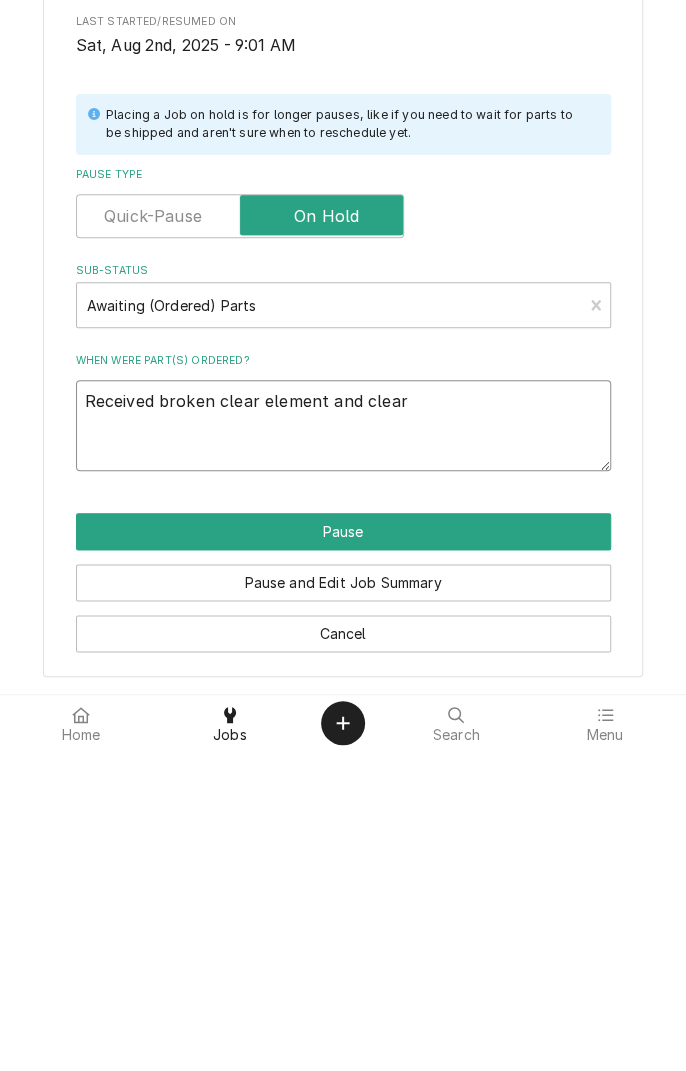 type on "x" 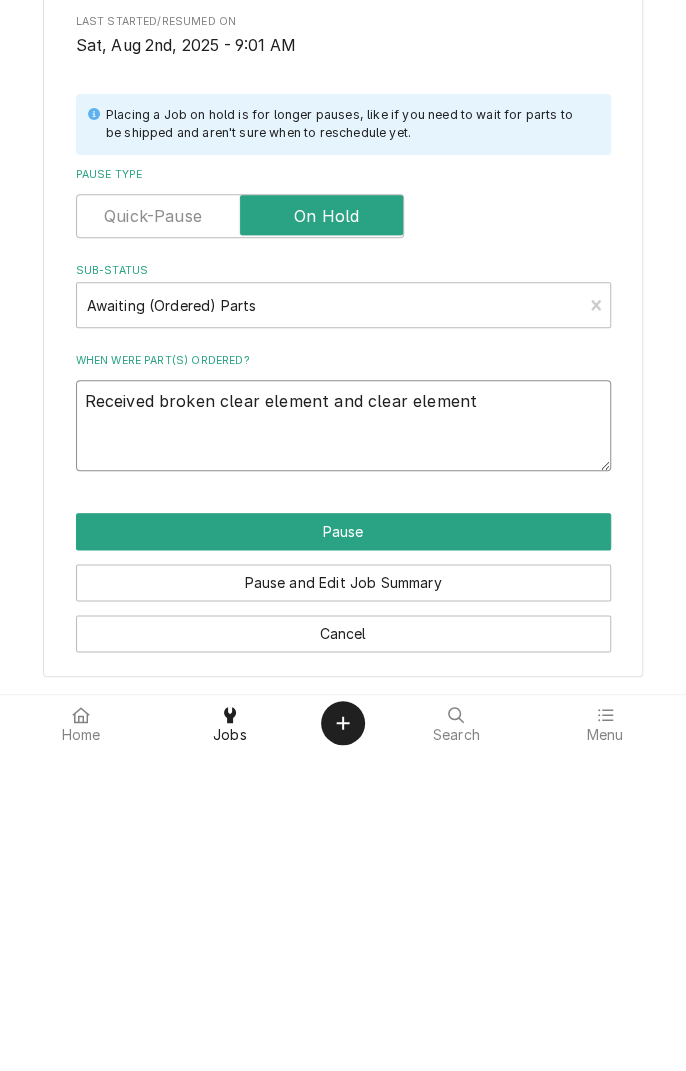 type on "x" 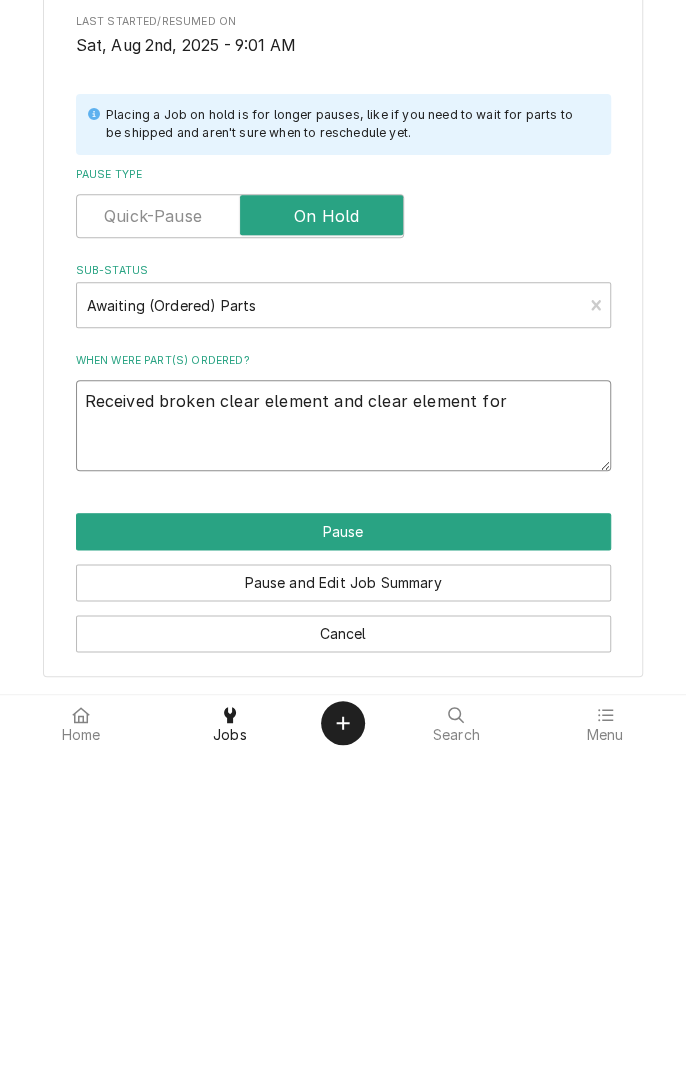type on "x" 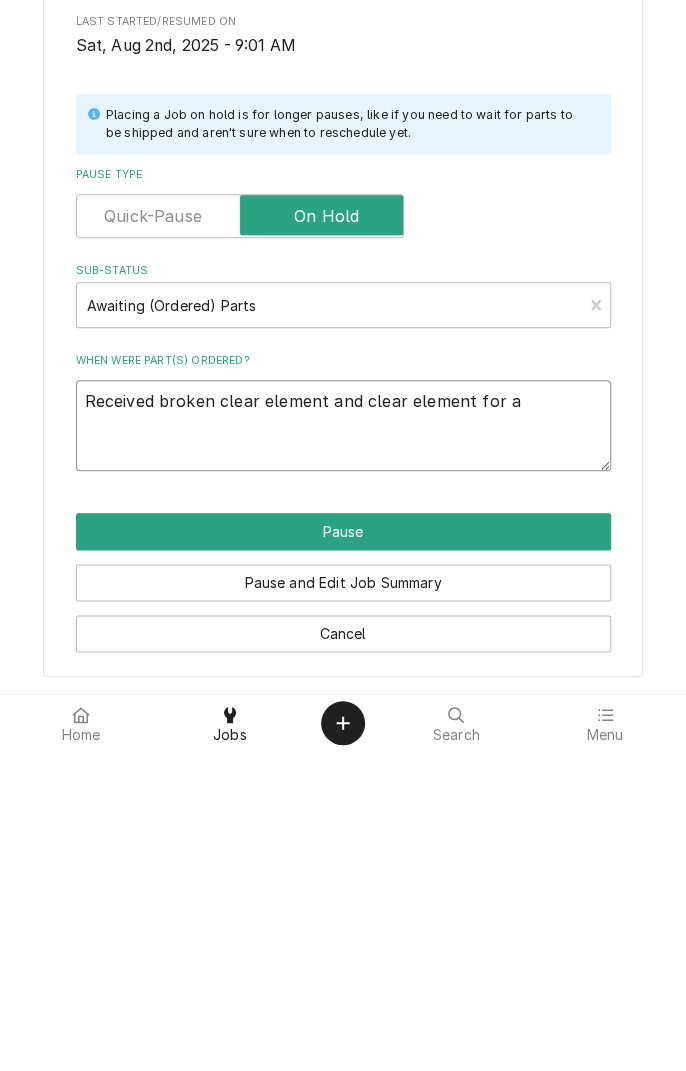 type on "x" 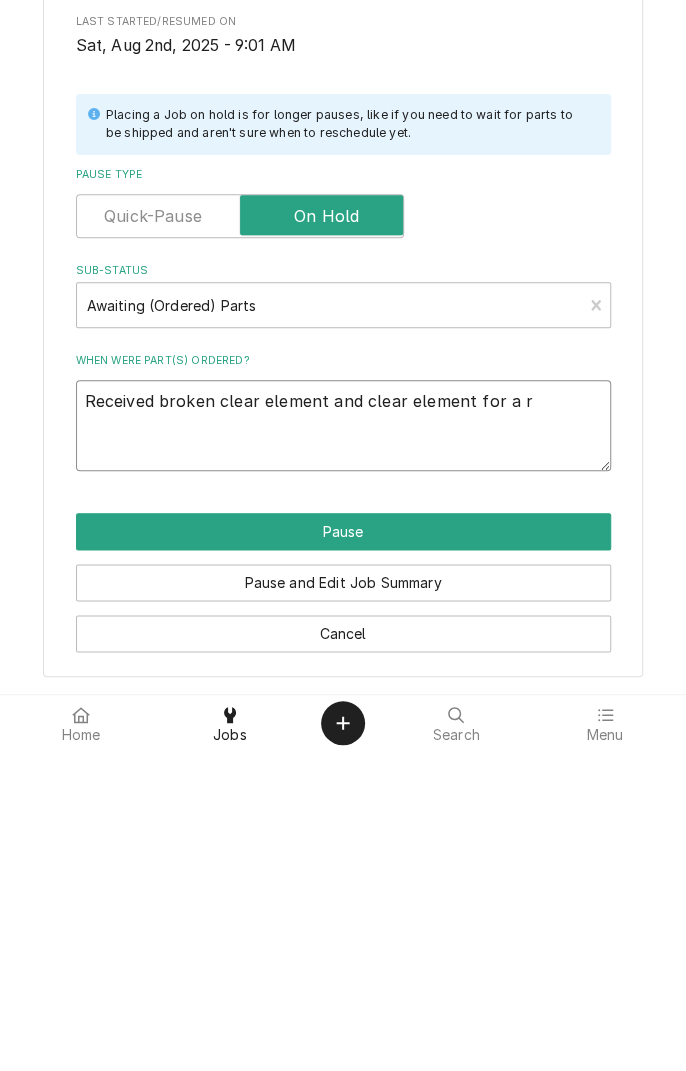 type on "x" 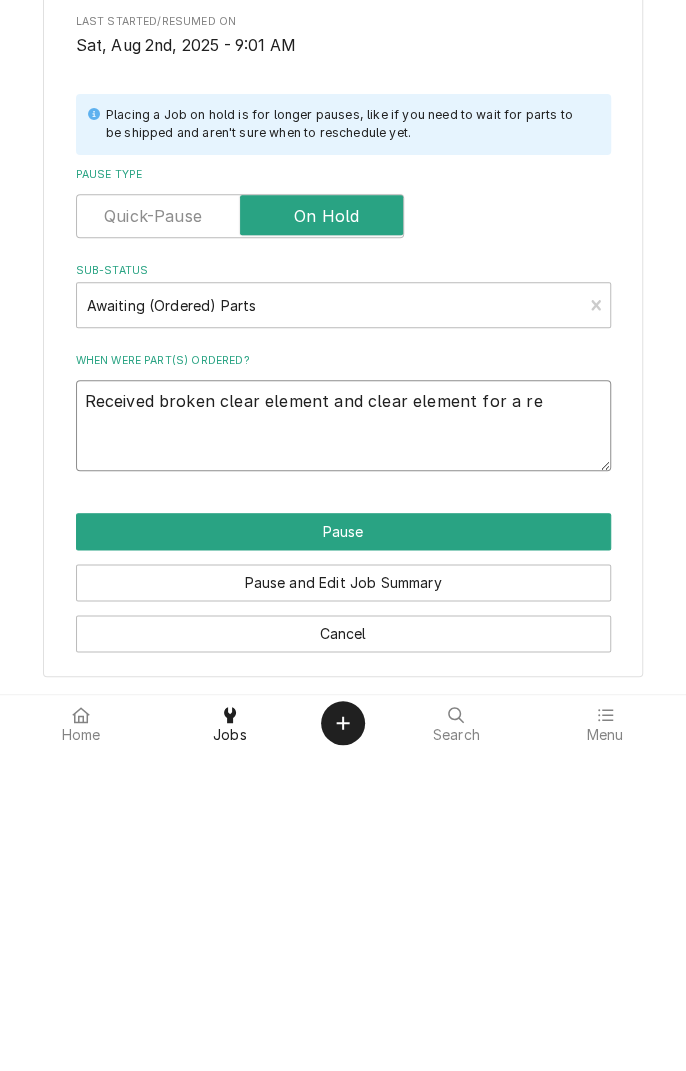 type on "x" 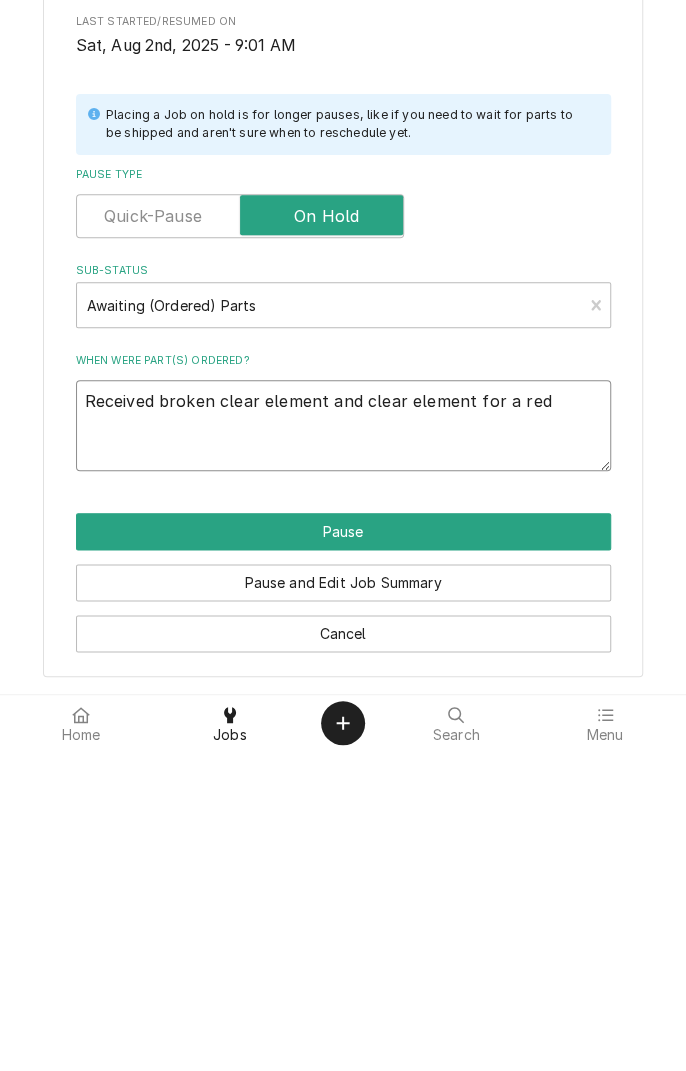 type on "x" 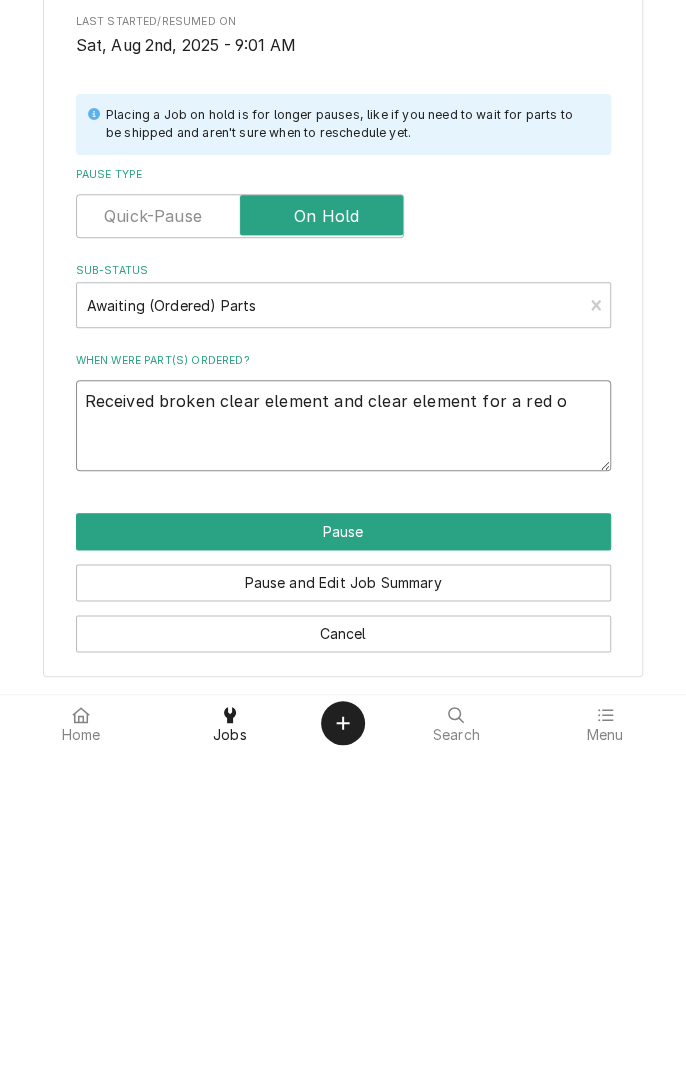 type on "x" 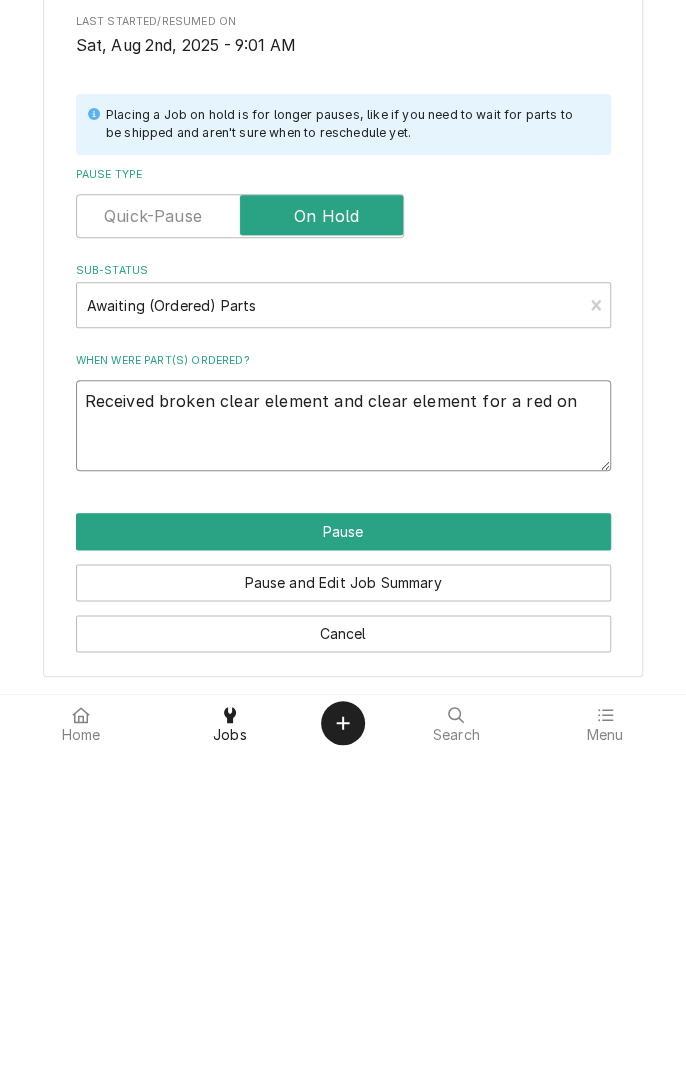 type on "x" 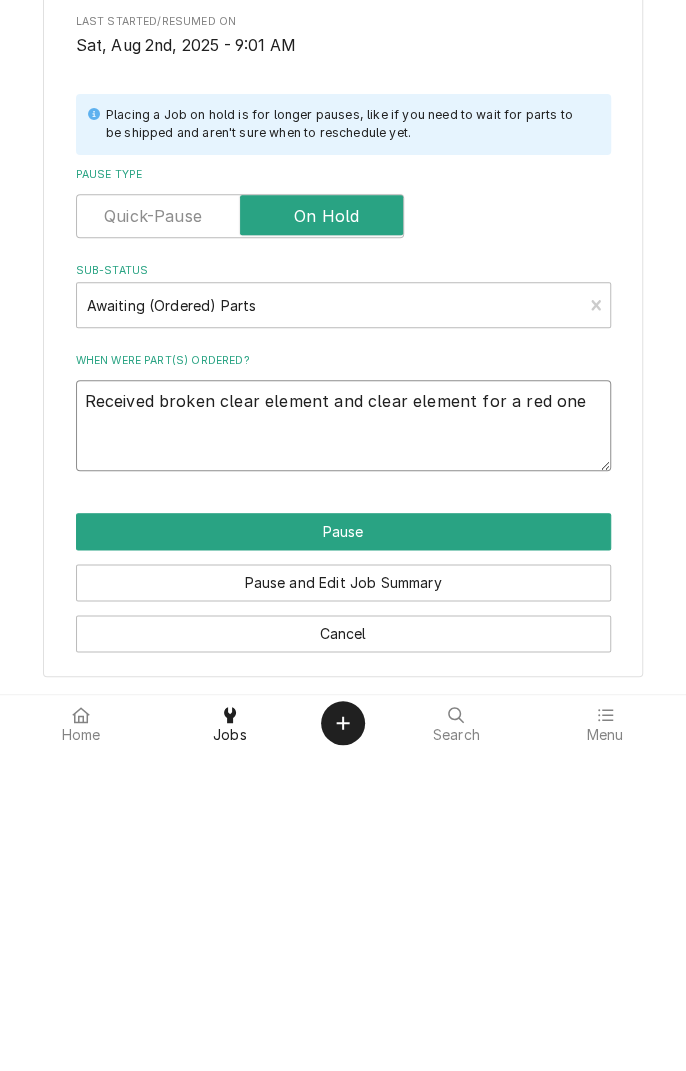 type on "x" 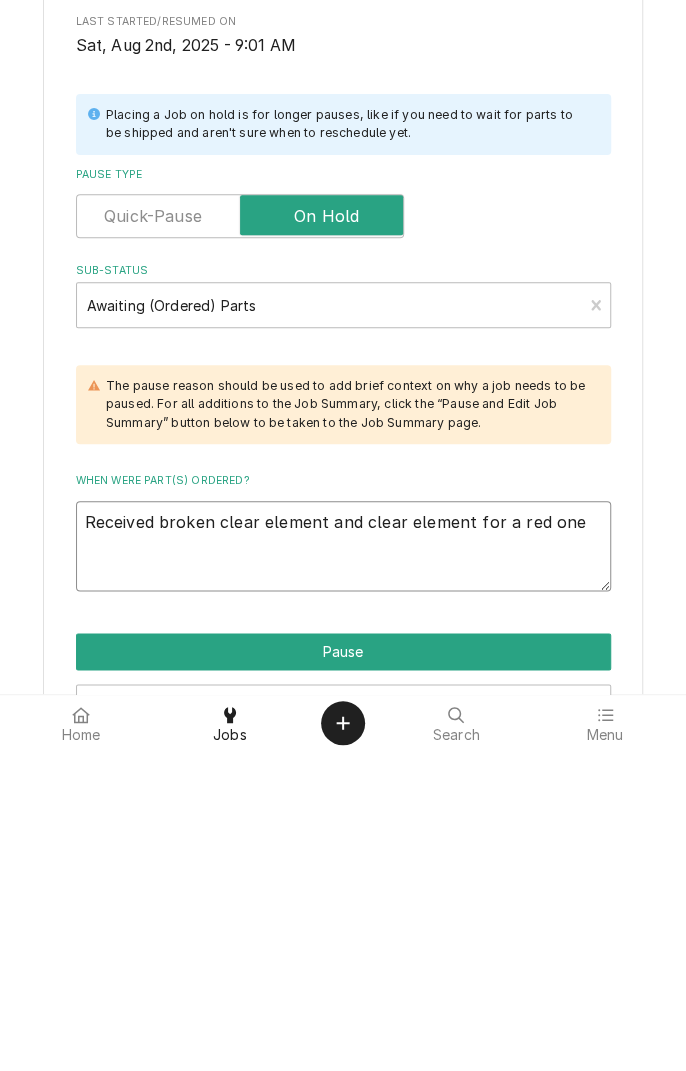 type on "Received broken clear element and clear element for a red one." 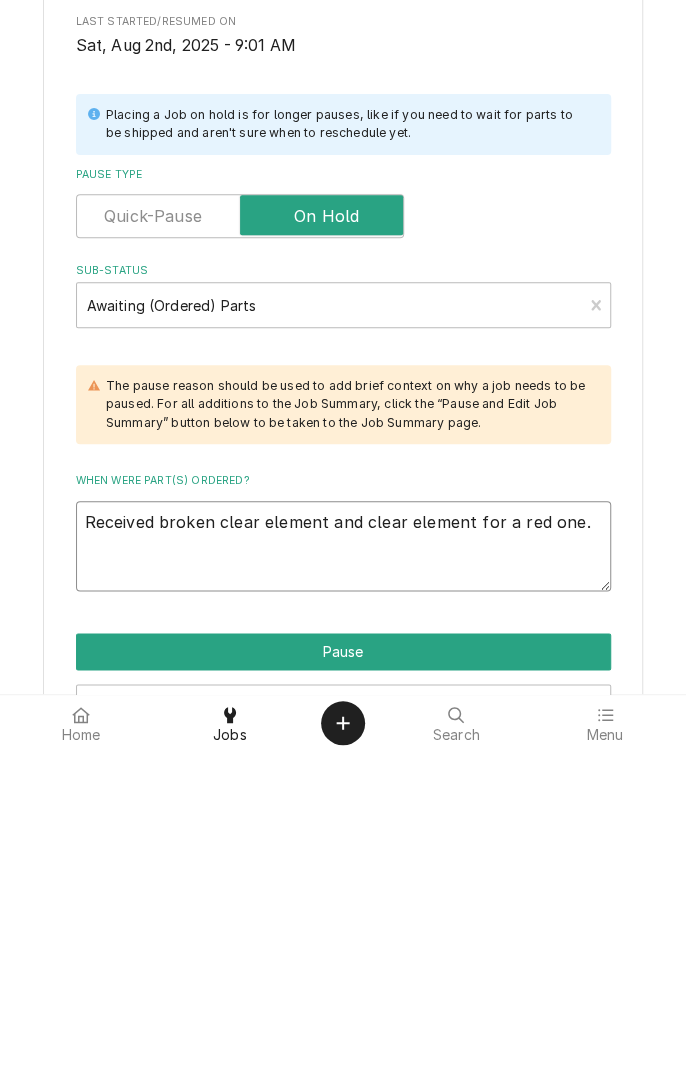 type on "x" 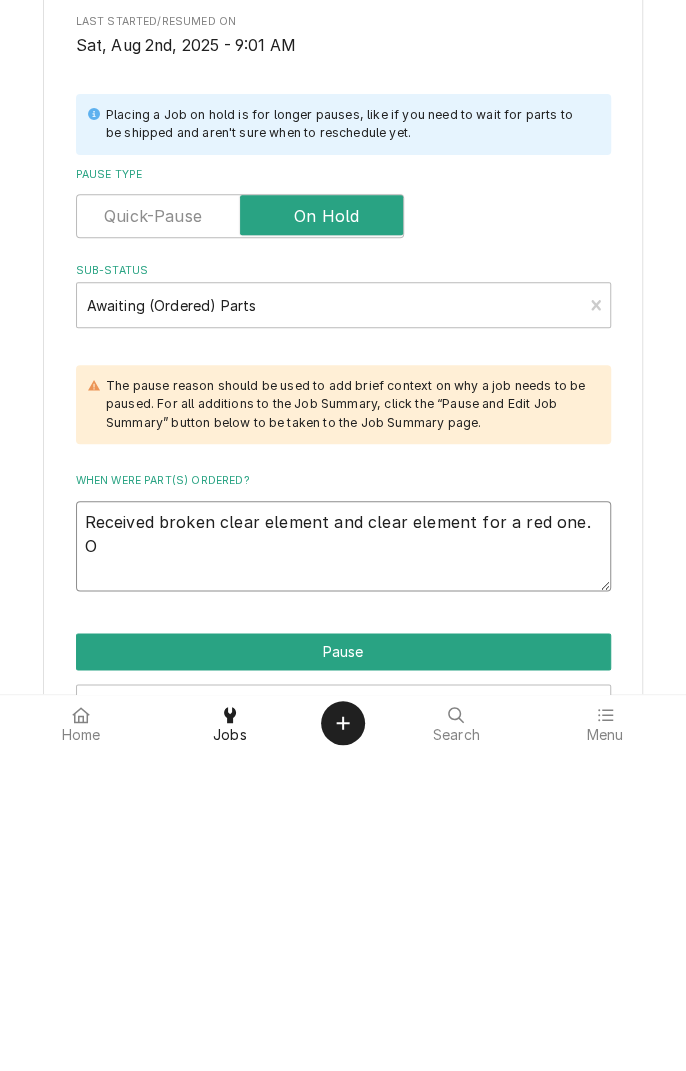 type on "x" 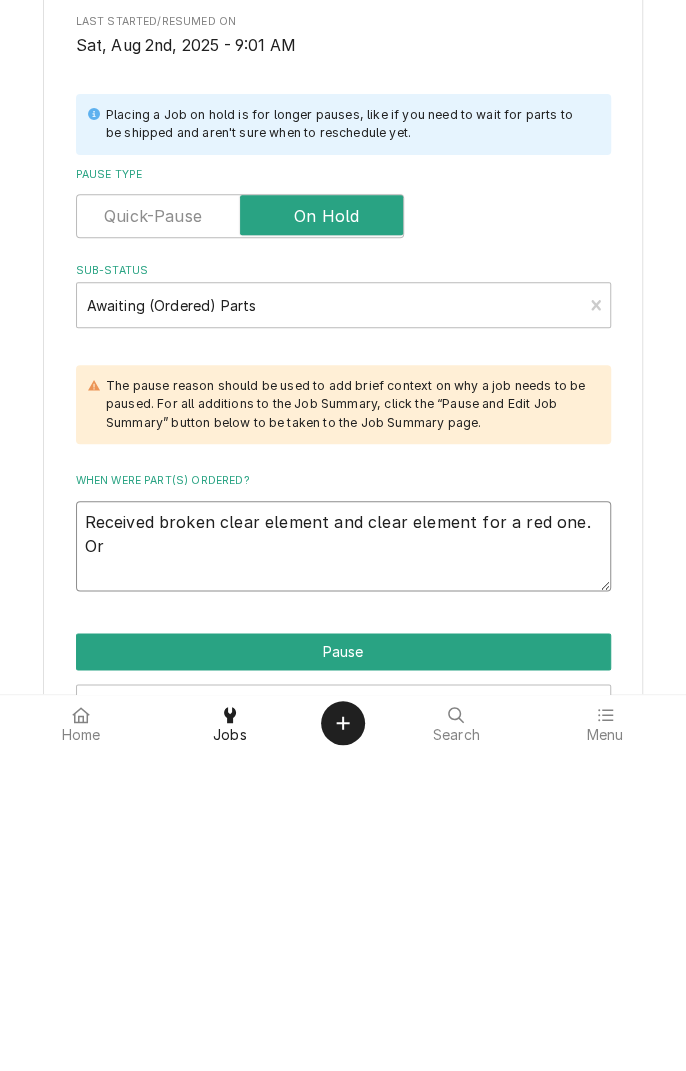 type on "x" 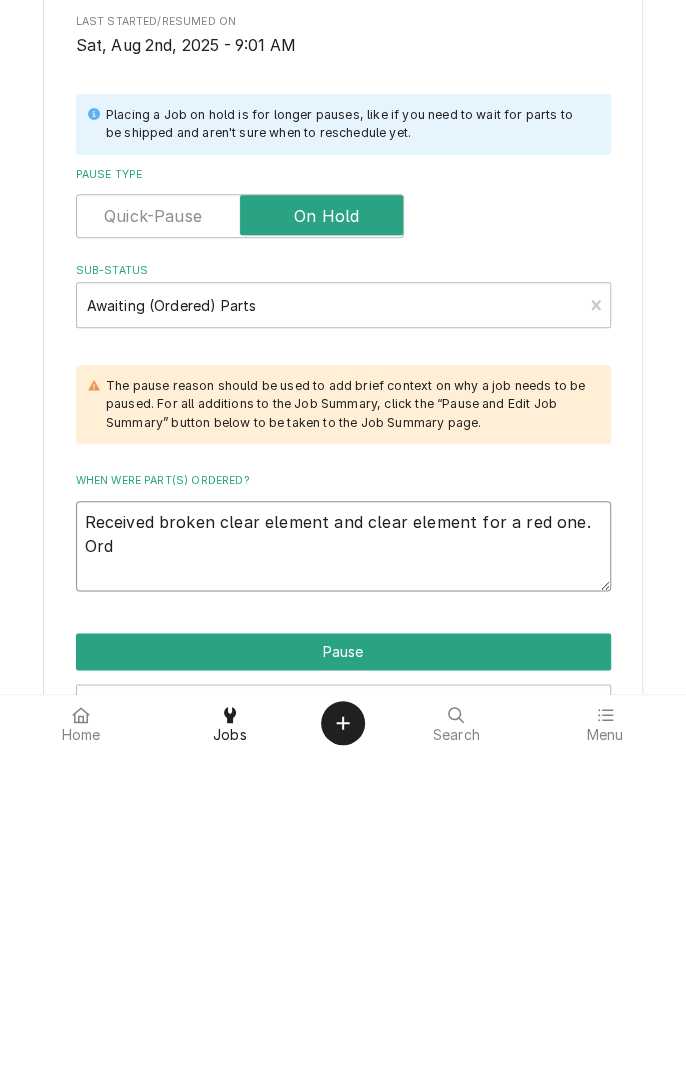 type on "x" 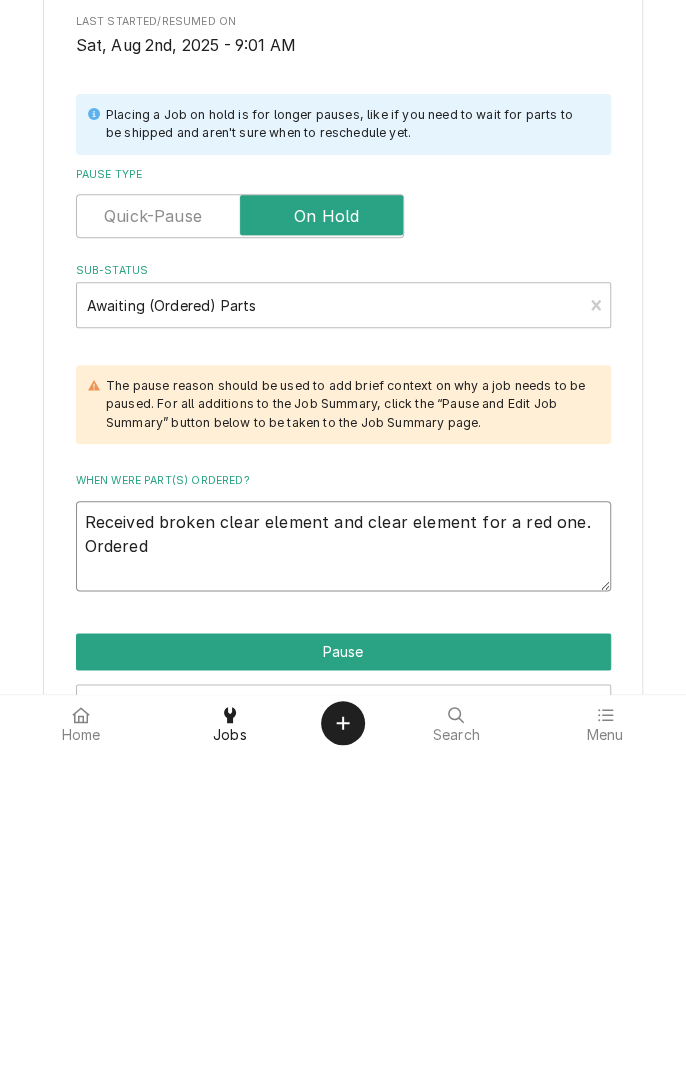 type on "x" 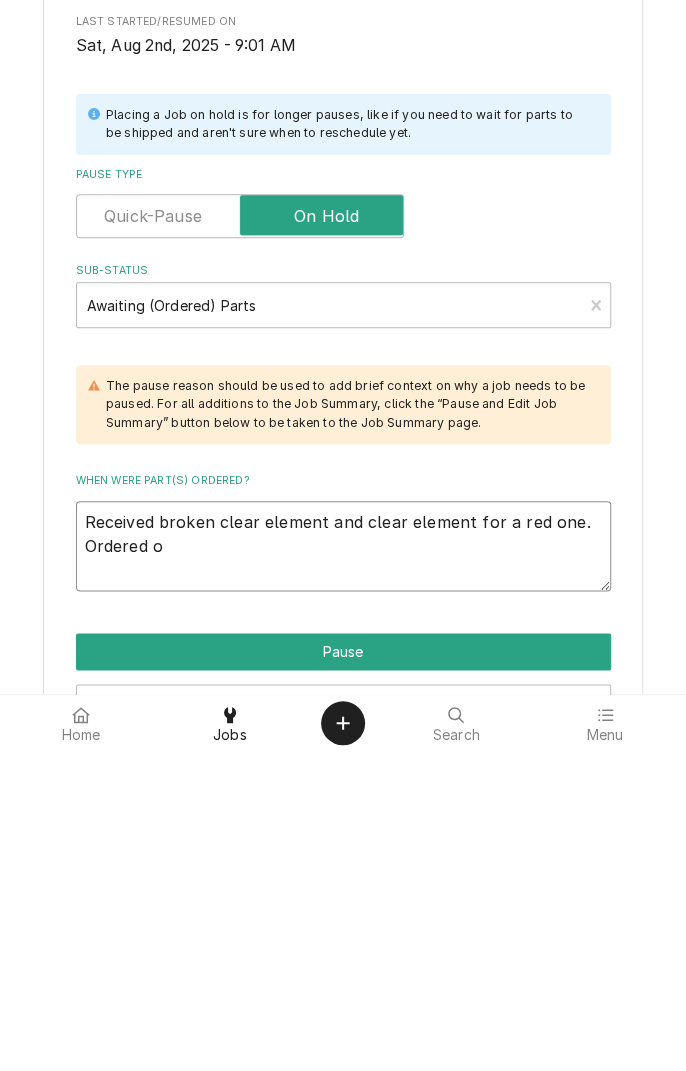 type on "x" 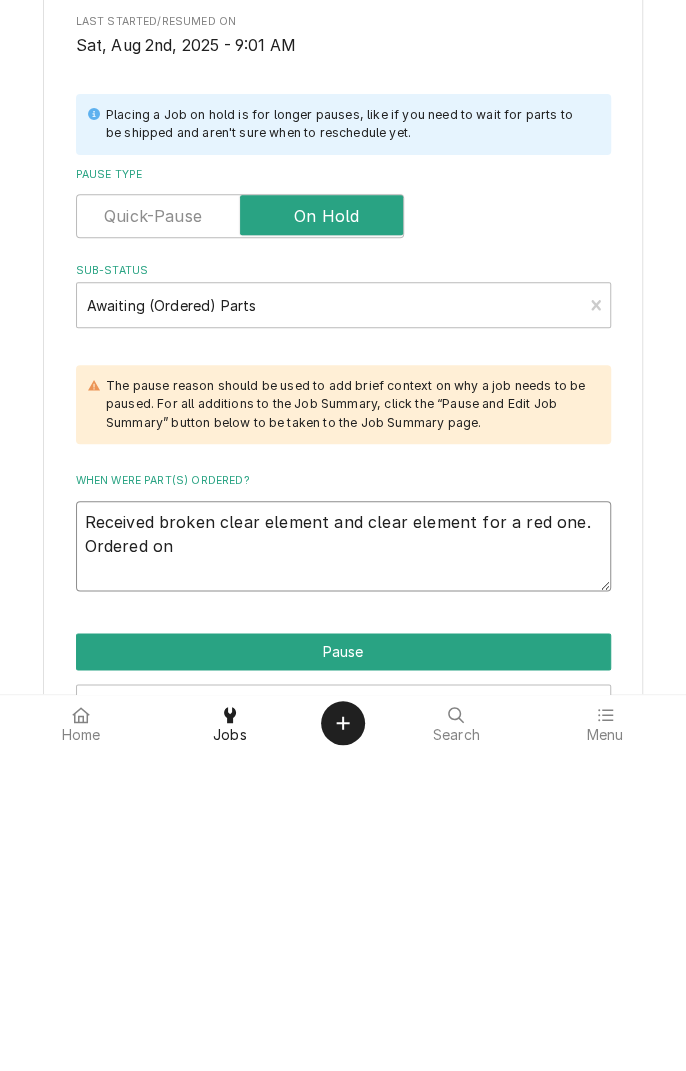 type on "x" 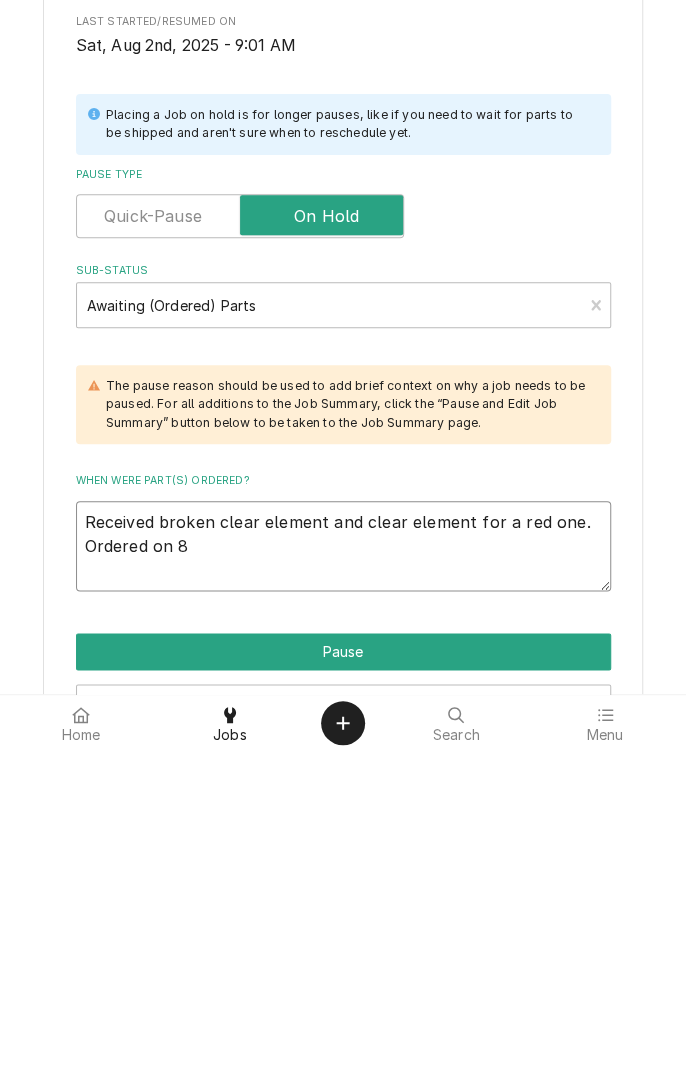 type on "x" 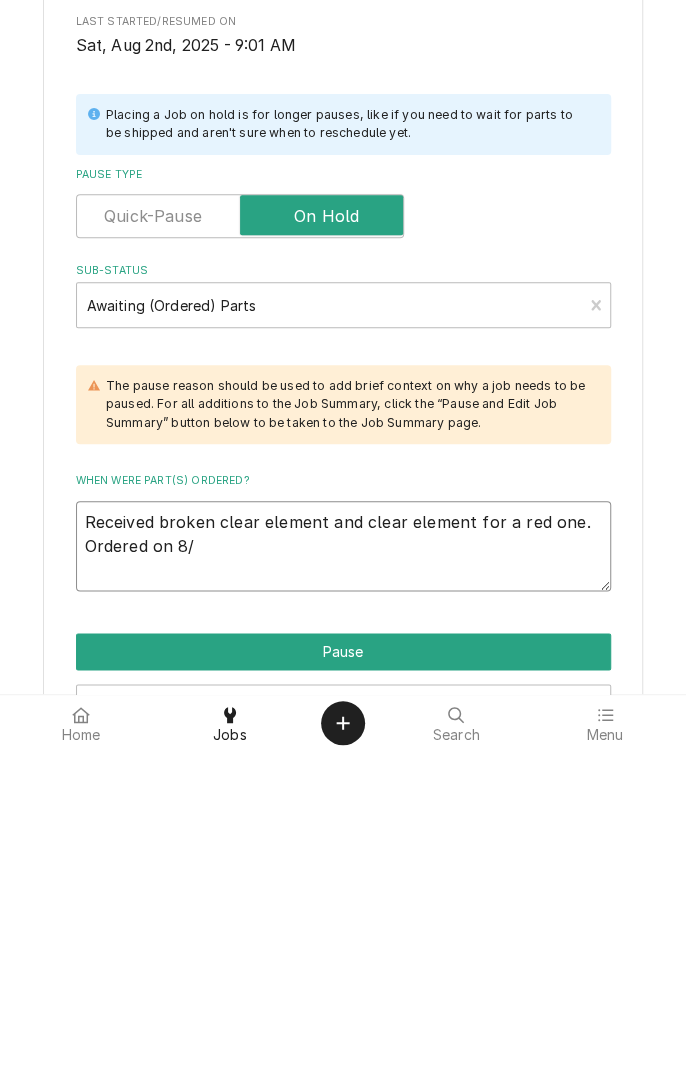 type on "x" 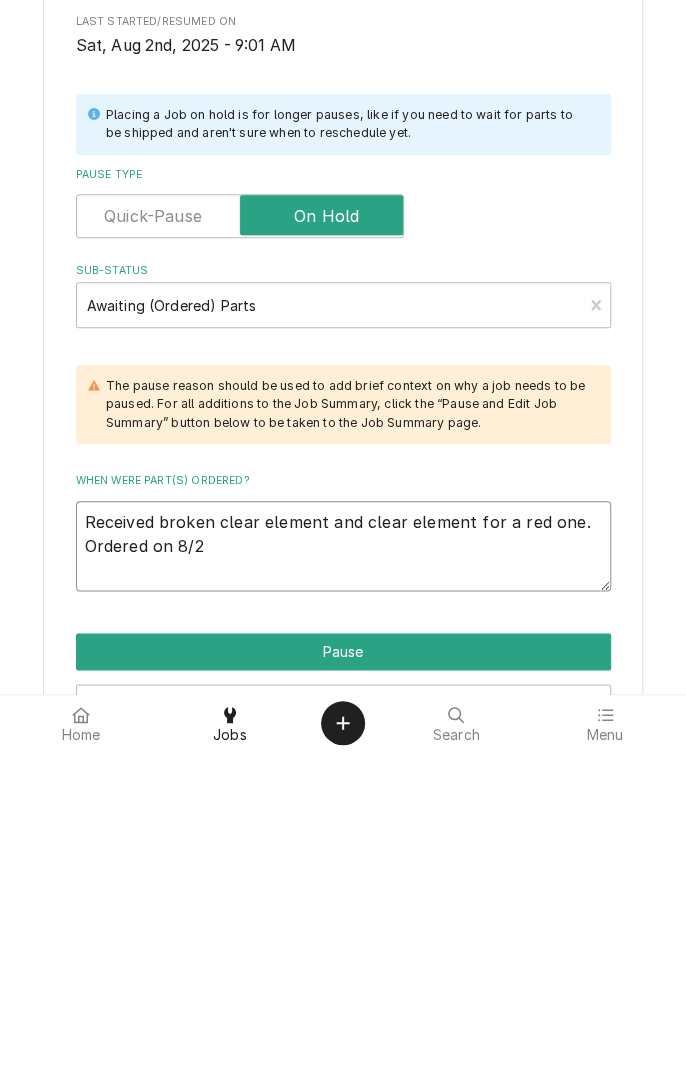 type on "x" 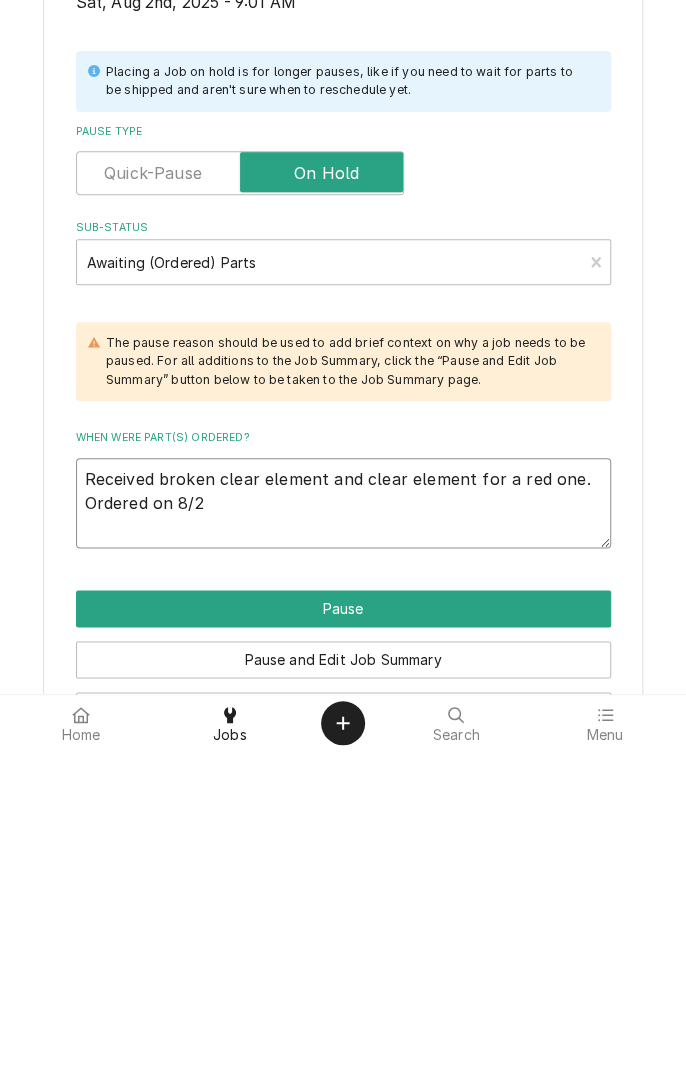 scroll, scrollTop: 222, scrollLeft: 0, axis: vertical 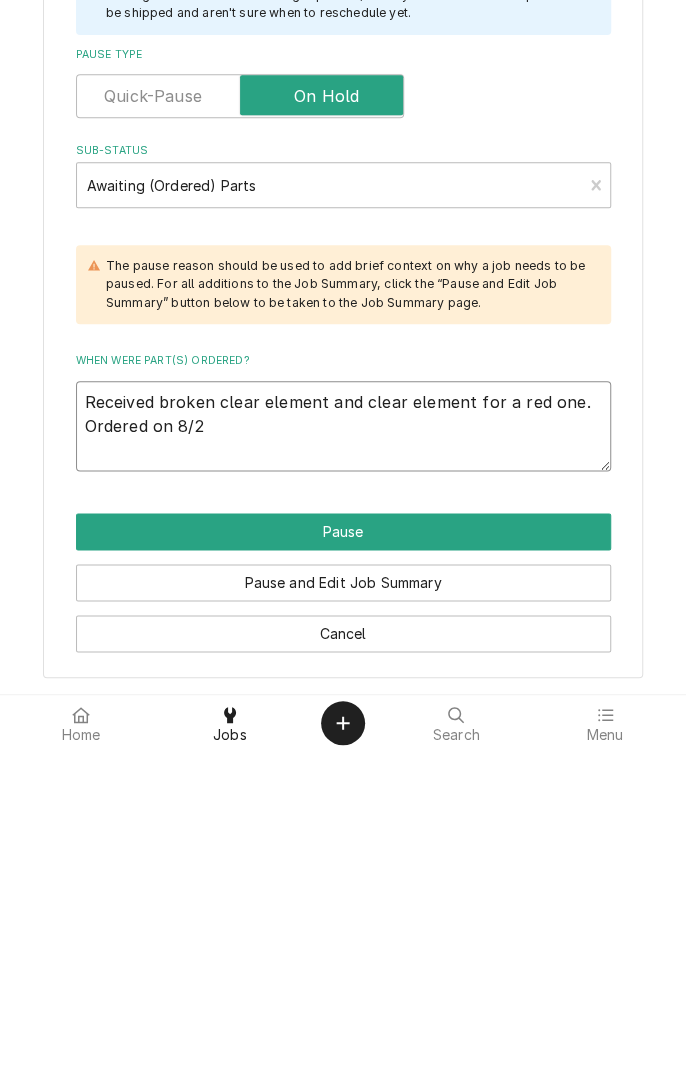 type on "Received broken clear element and clear element for a red one. Ordered on 8/2" 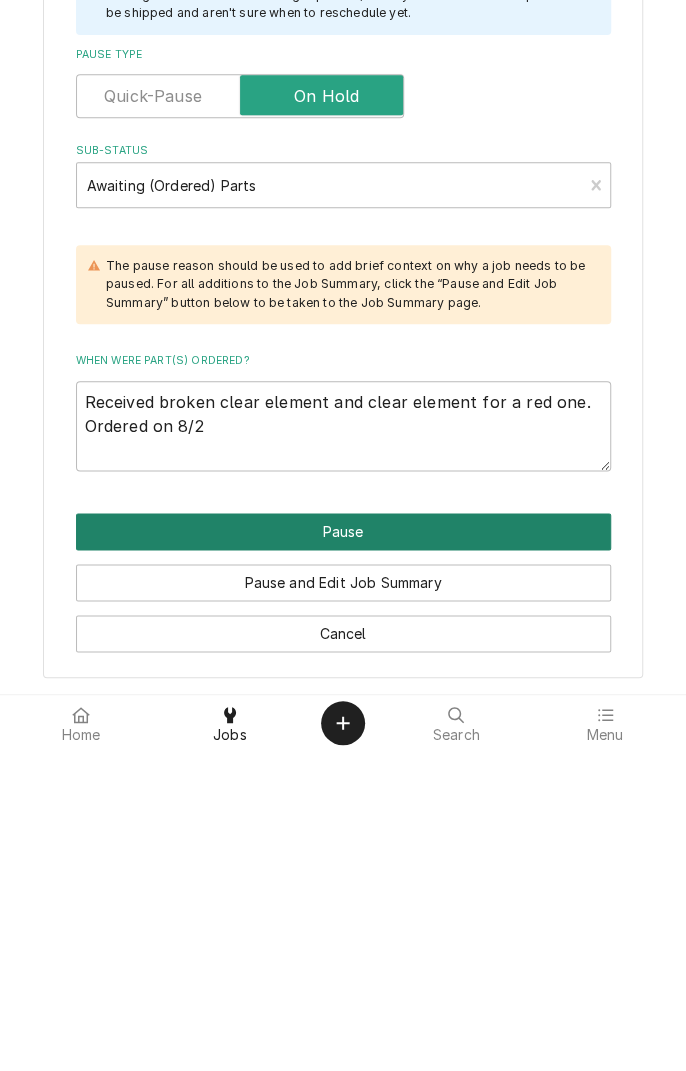 click on "Pause" at bounding box center (343, 851) 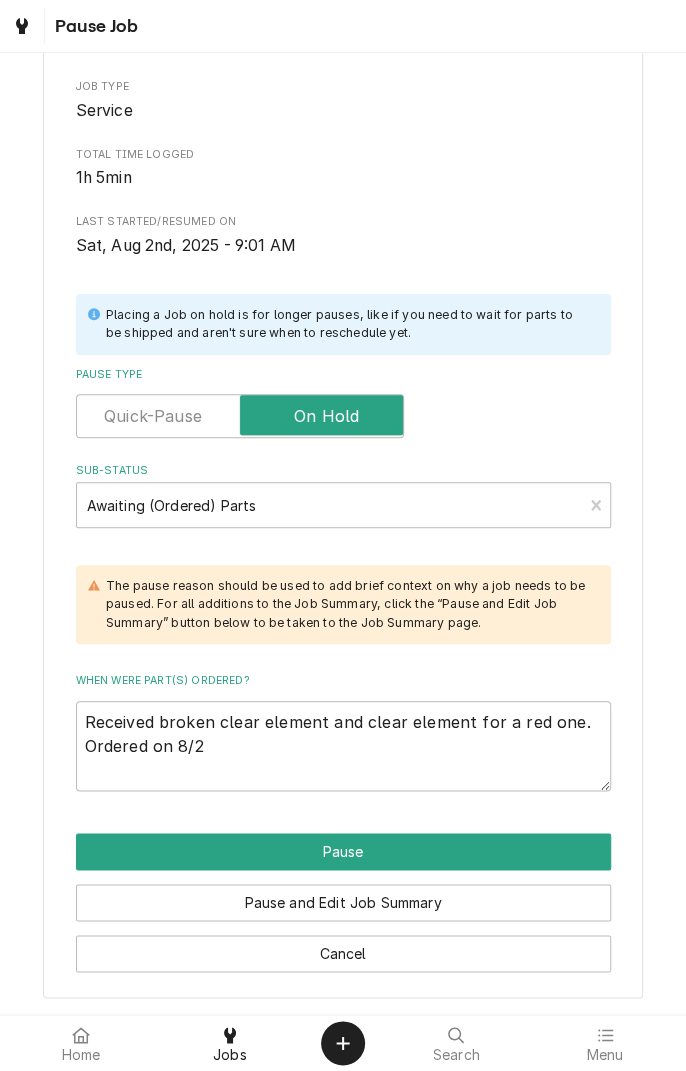 type on "x" 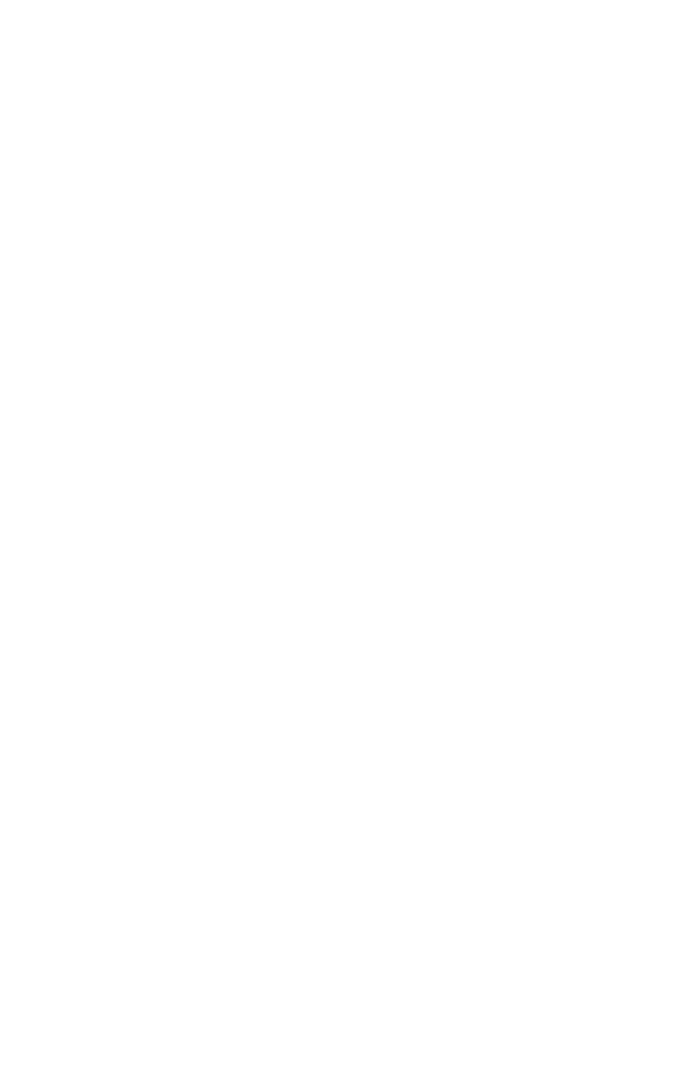 scroll, scrollTop: 0, scrollLeft: 0, axis: both 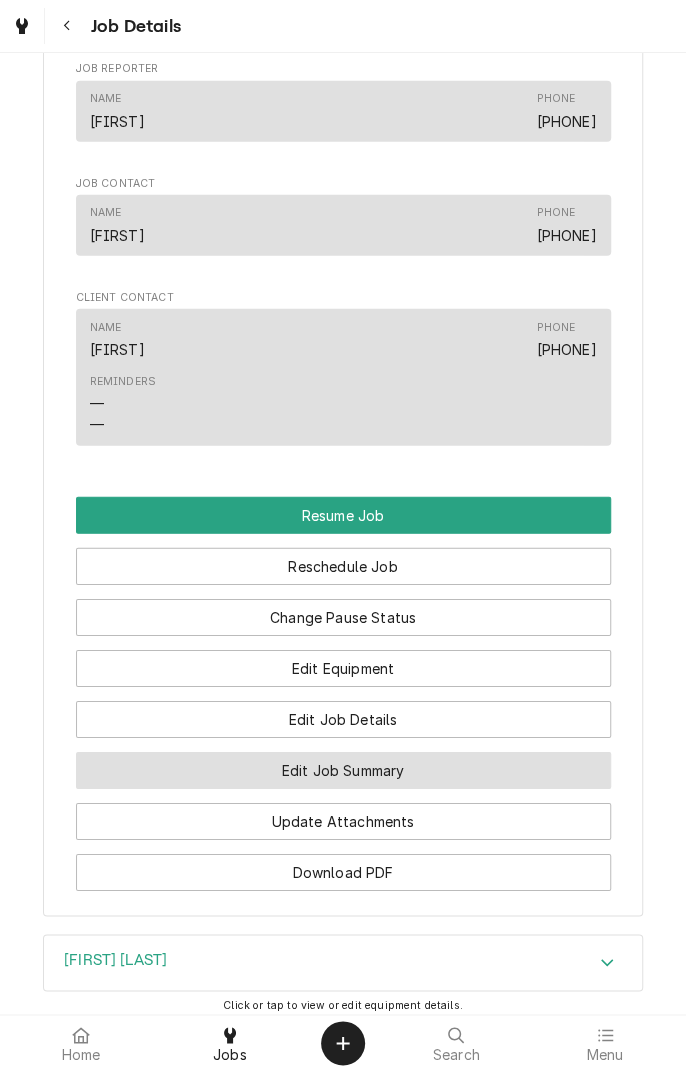 click on "Edit Job Summary" at bounding box center (343, 770) 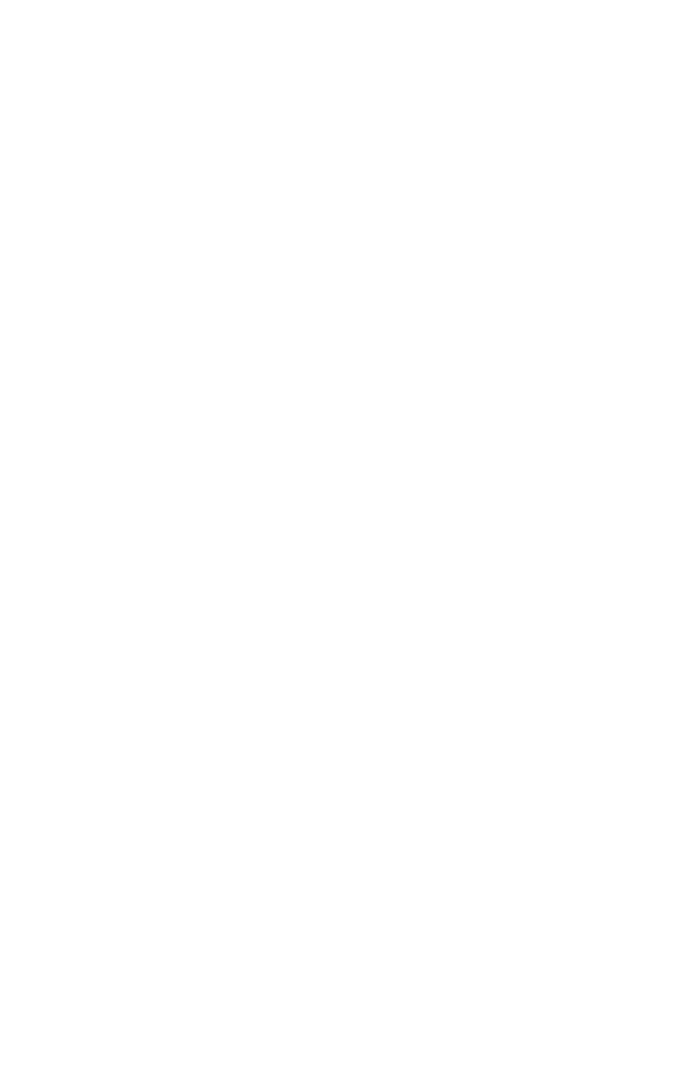 scroll, scrollTop: 0, scrollLeft: 0, axis: both 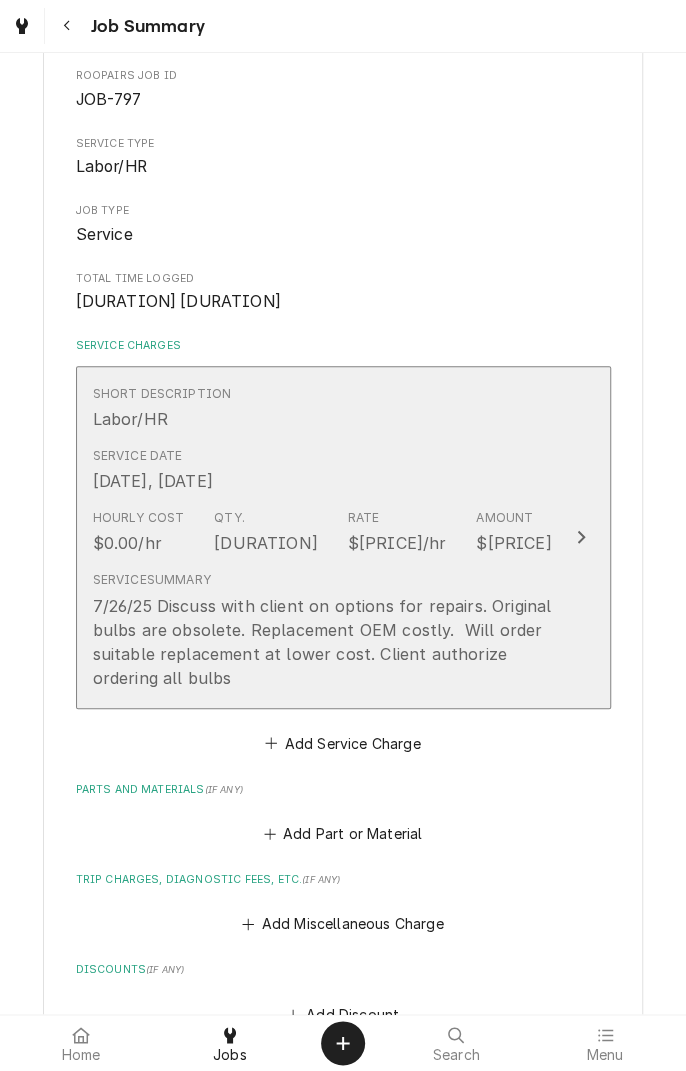 click on "Service Date [DATE], [DATE]" at bounding box center [322, 470] 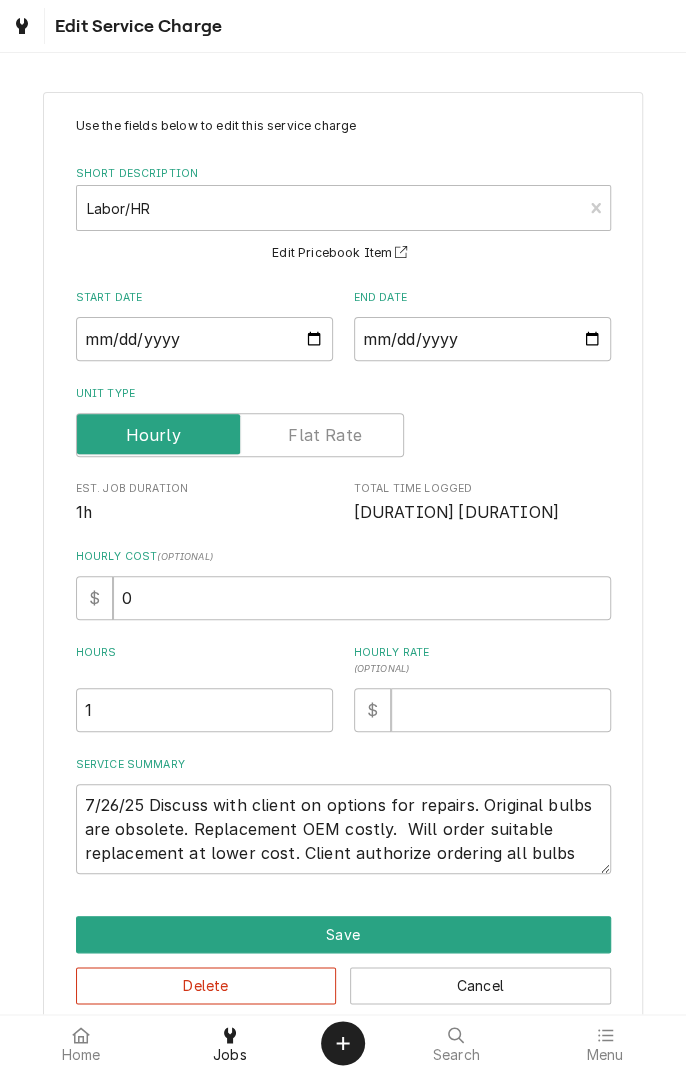 scroll, scrollTop: 33, scrollLeft: 0, axis: vertical 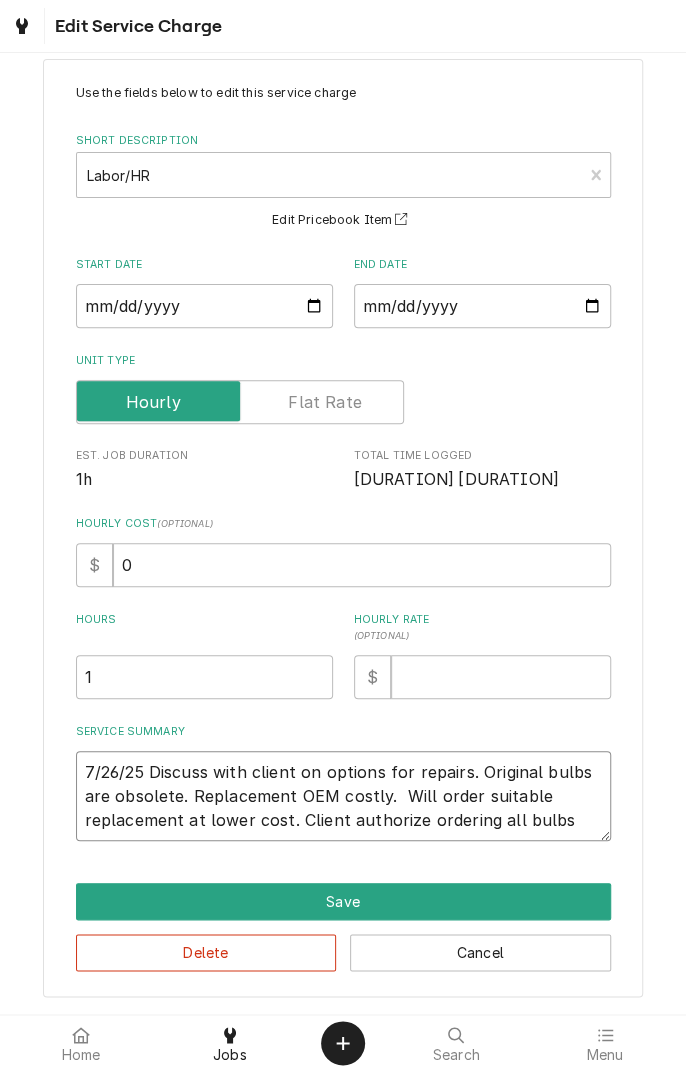 click on "7/26/25 Discuss with client on options for repairs. Original bulbs are obsolete. Replacement OEM costly.  Will order suitable replacement at lower cost. Client authorize ordering all bulbs" at bounding box center (343, 796) 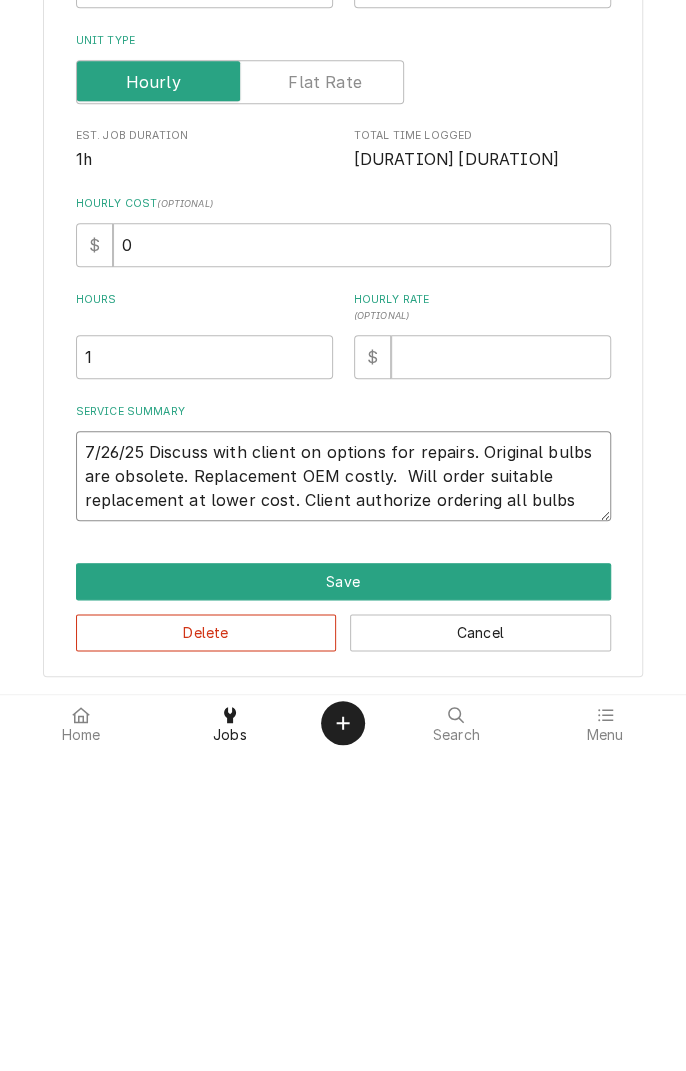 type on "[DATE]/[DATE]/[DATE] Discuss with client on options for repairs. Original bulbs are obsolete. Replacement OEM costly.  Will order suitable replacement at lower cost. Client authorize ordering all bulbs." 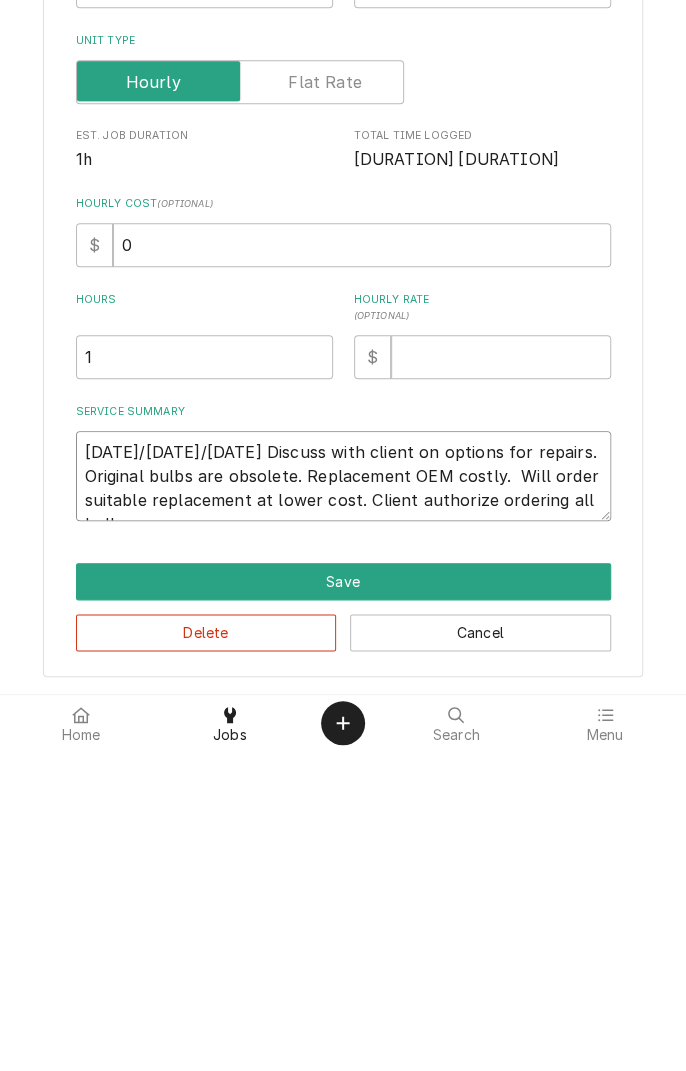 type on "x" 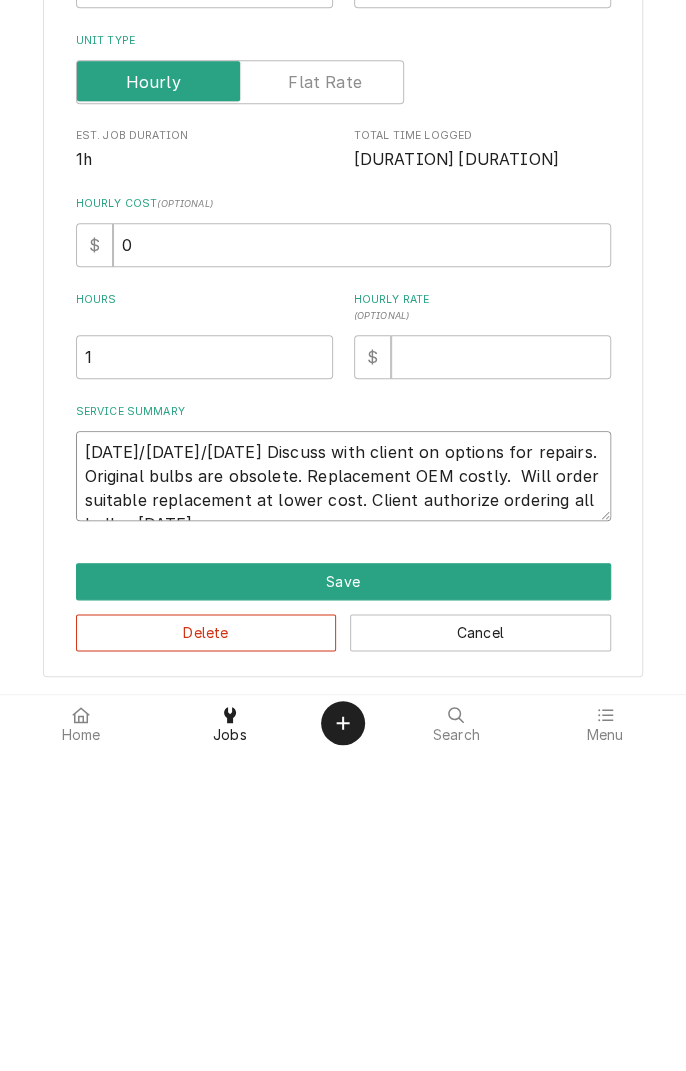 type on "x" 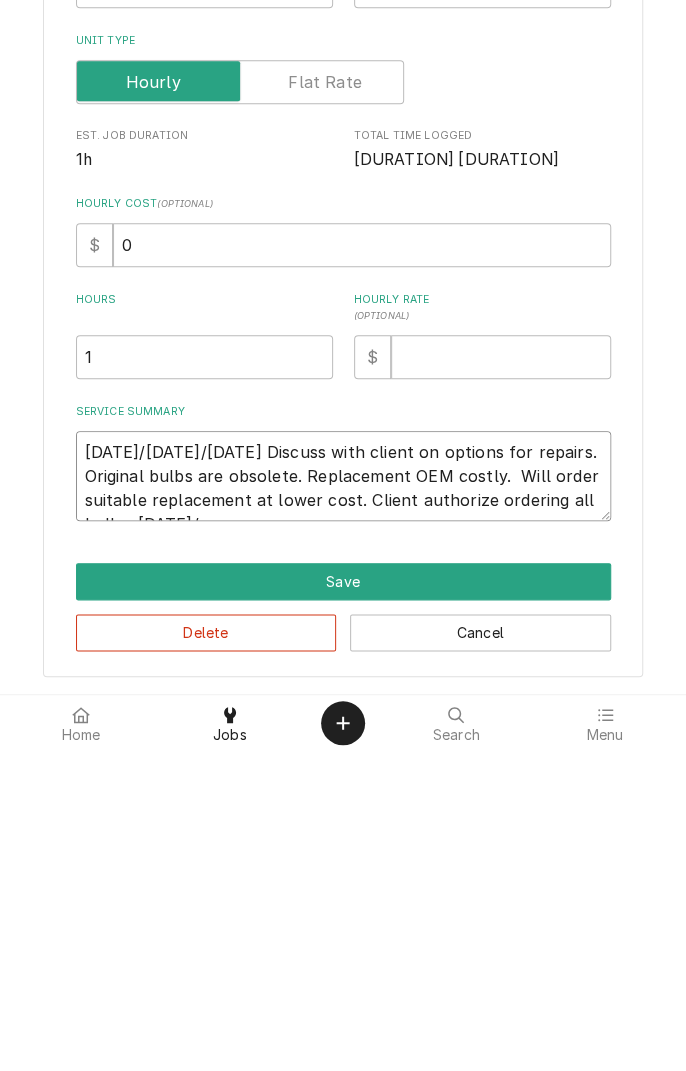 type on "x" 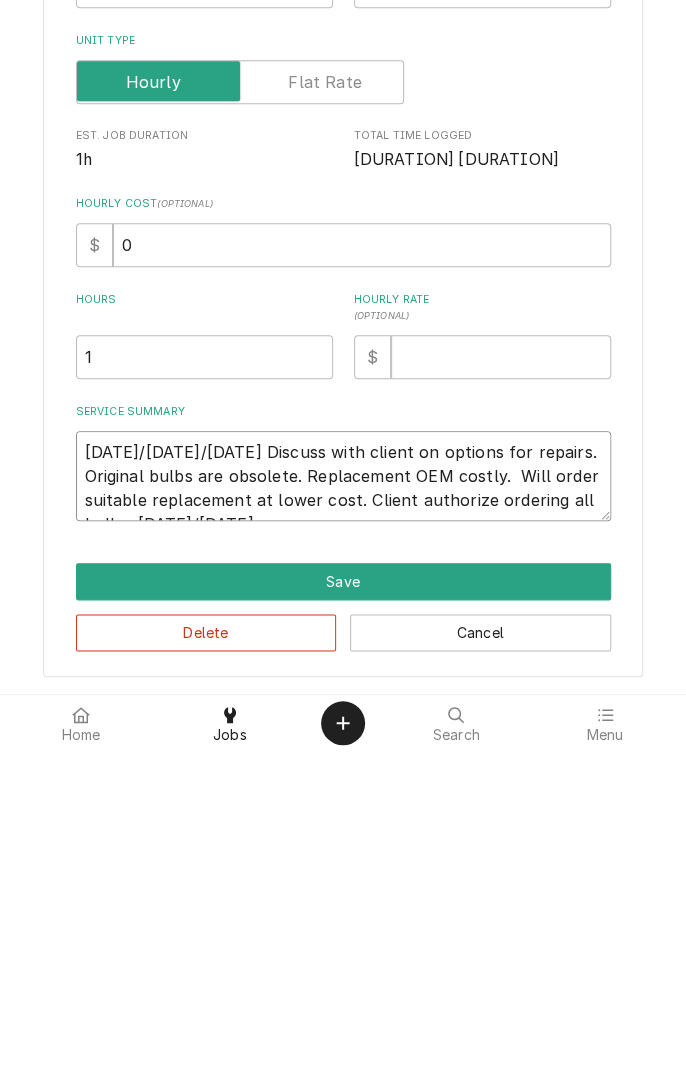 type on "x" 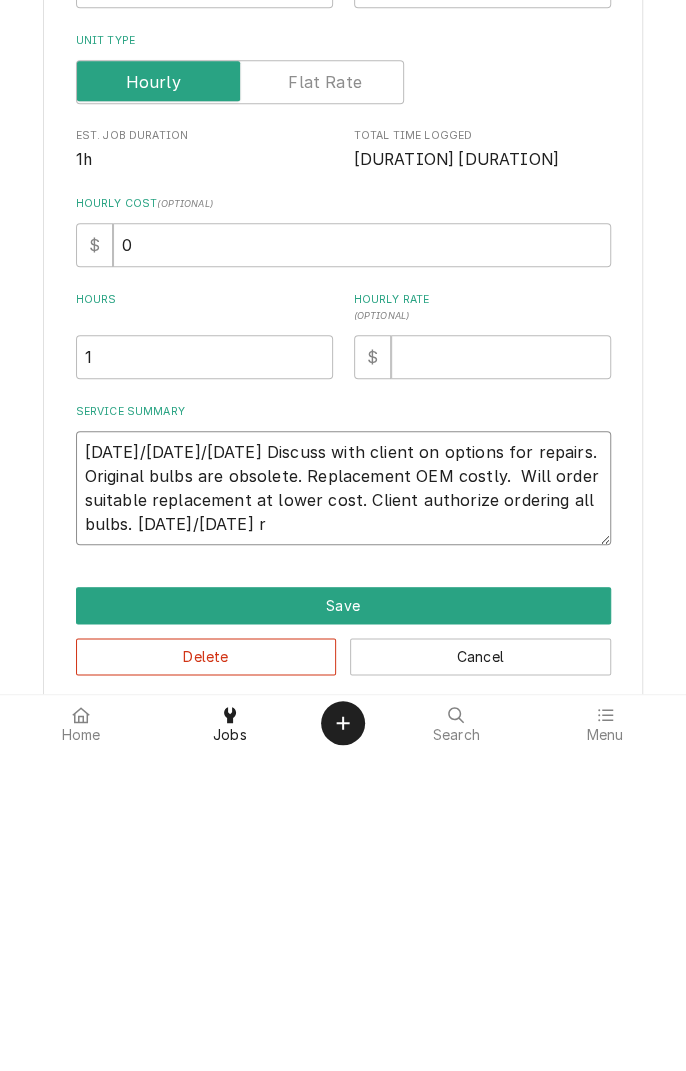 scroll, scrollTop: 0, scrollLeft: 0, axis: both 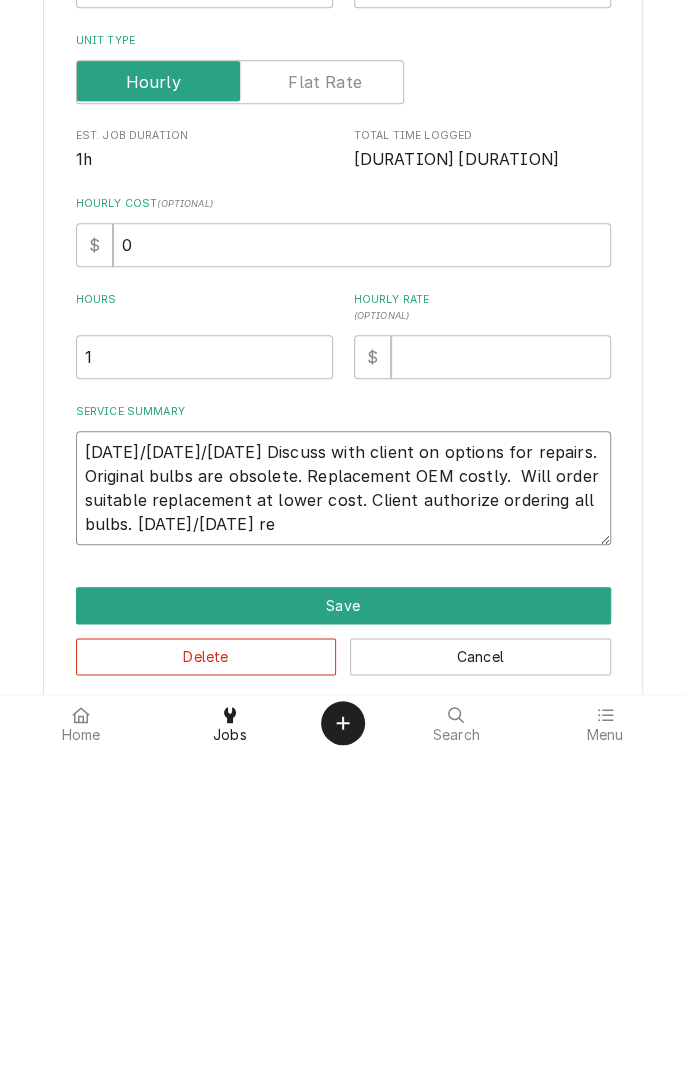 type on "x" 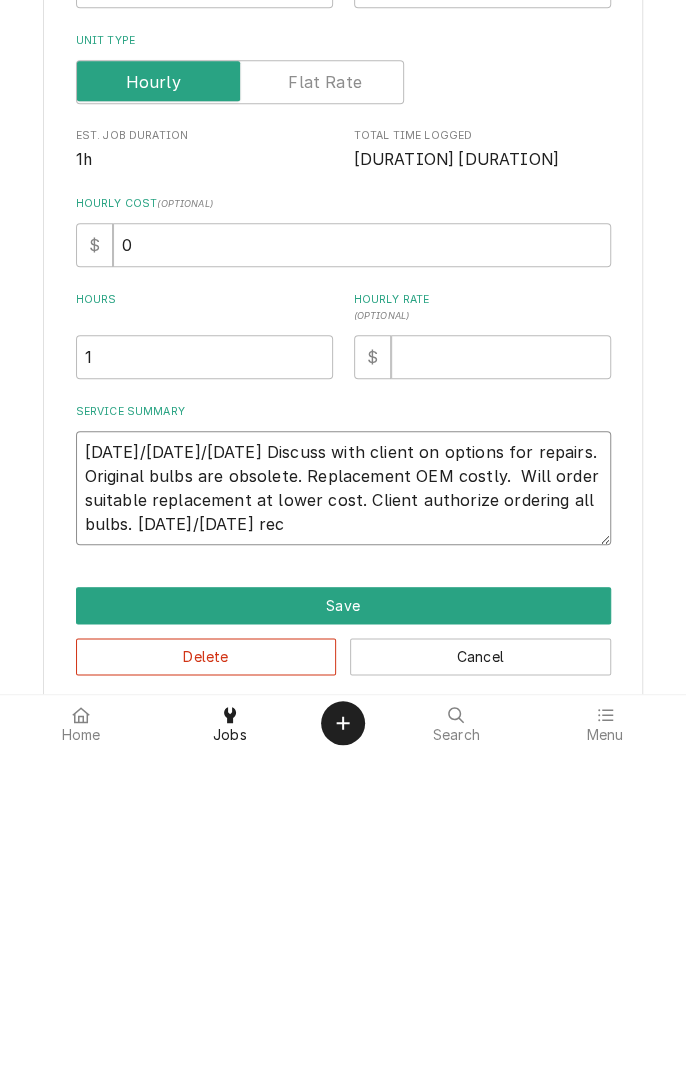 type on "x" 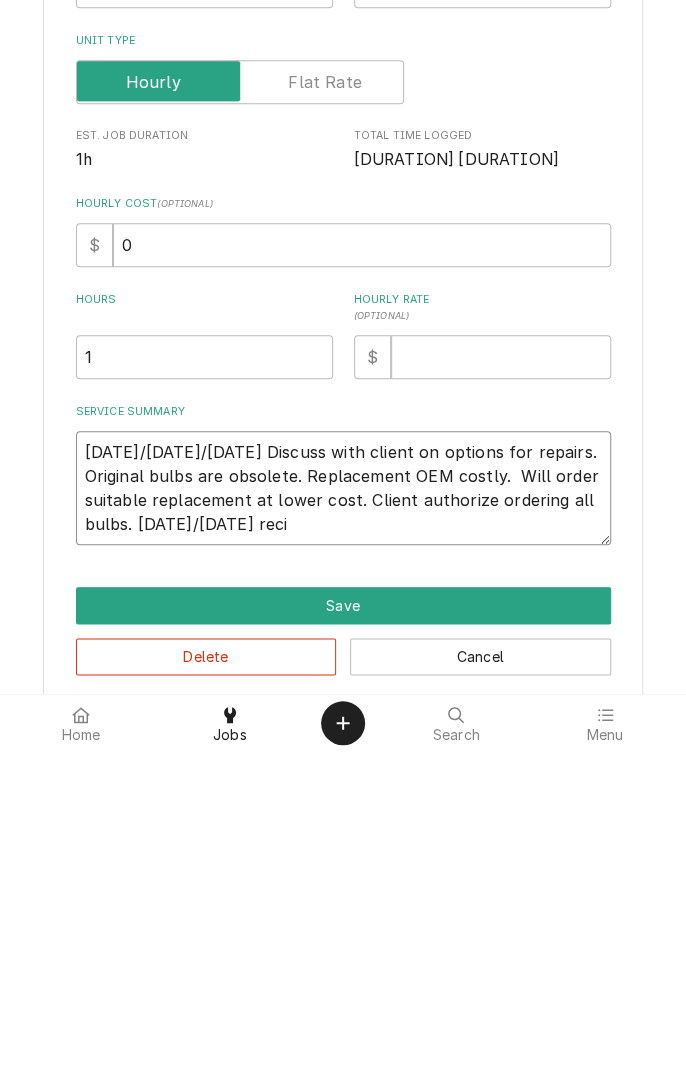 type on "x" 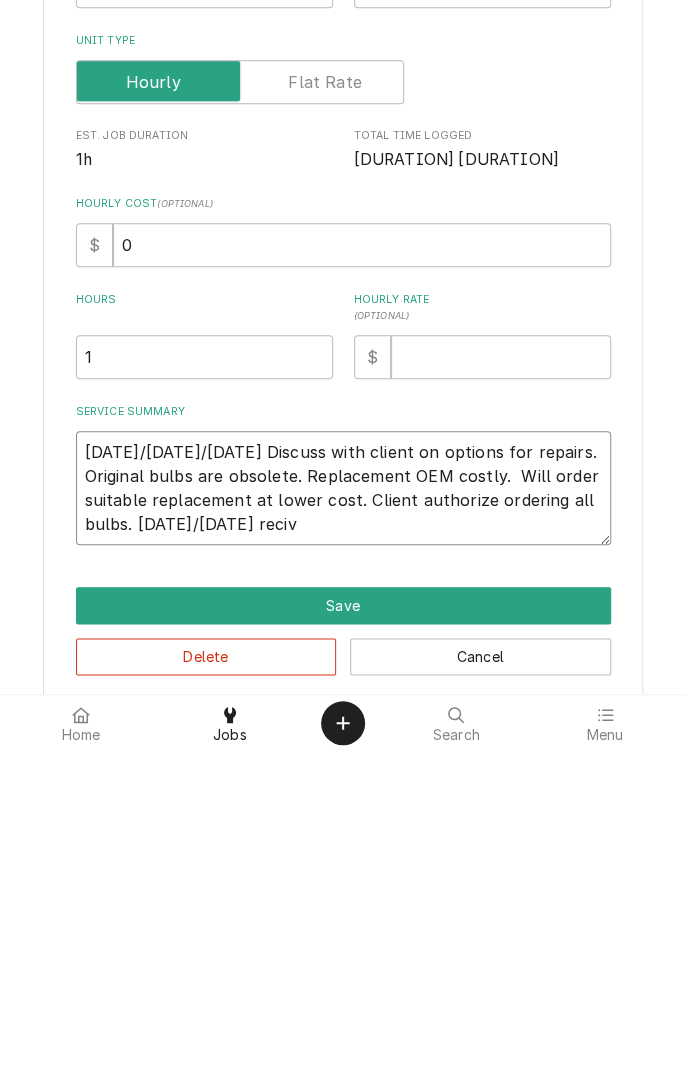 type on "x" 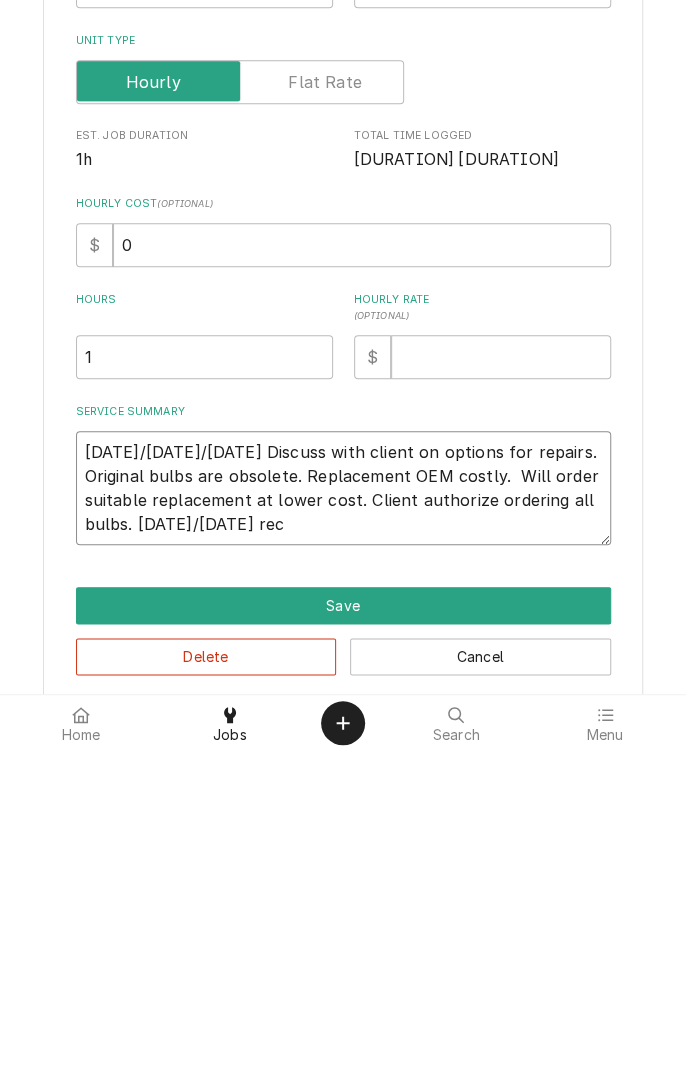 type on "[DATE]/[DATE]/[DATE] Discuss with client on options for repairs. Original bulbs are obsolete. Replacement OEM costly.  Will order suitable replacement at lower cost. Client authorize ordering all bulbs. [DATE]/[DATE] received" 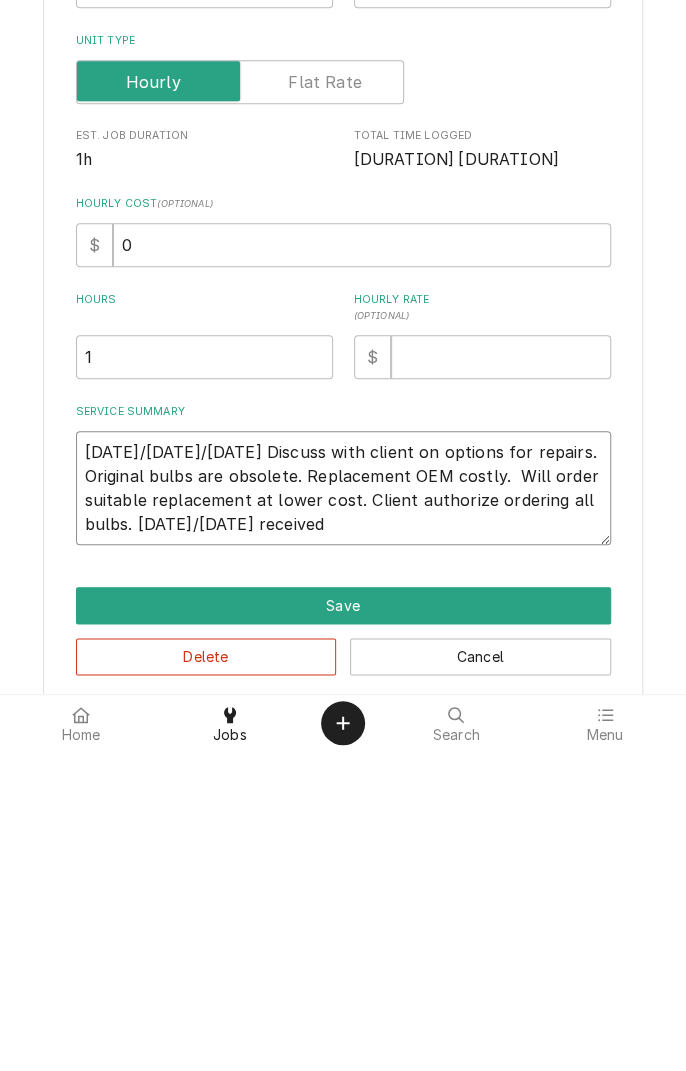 type on "x" 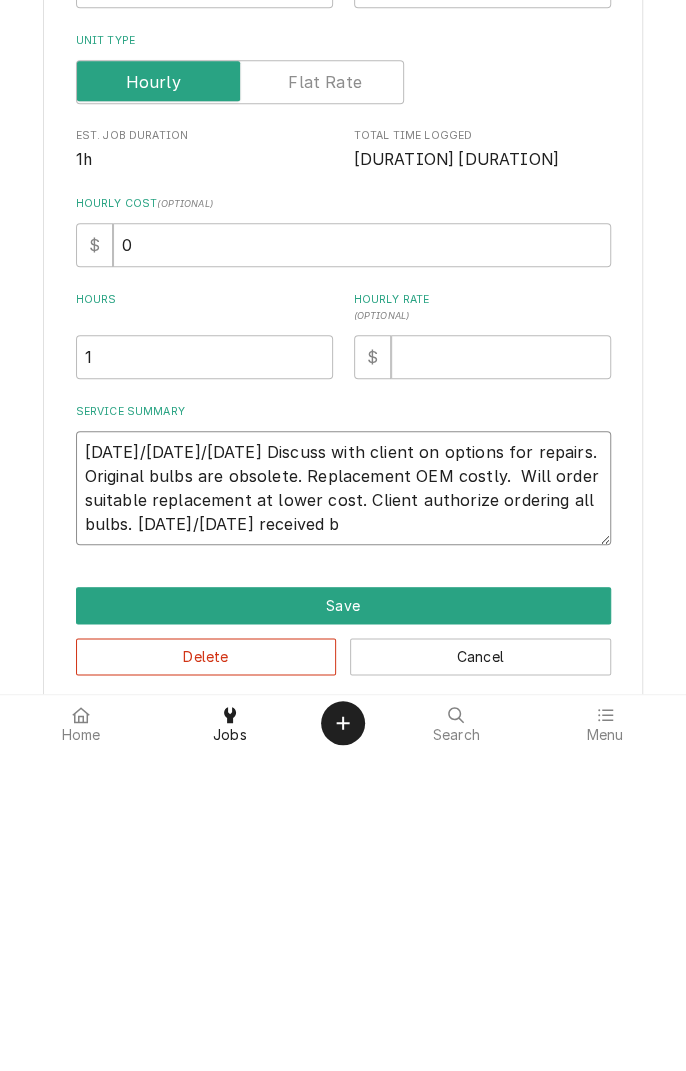 type on "x" 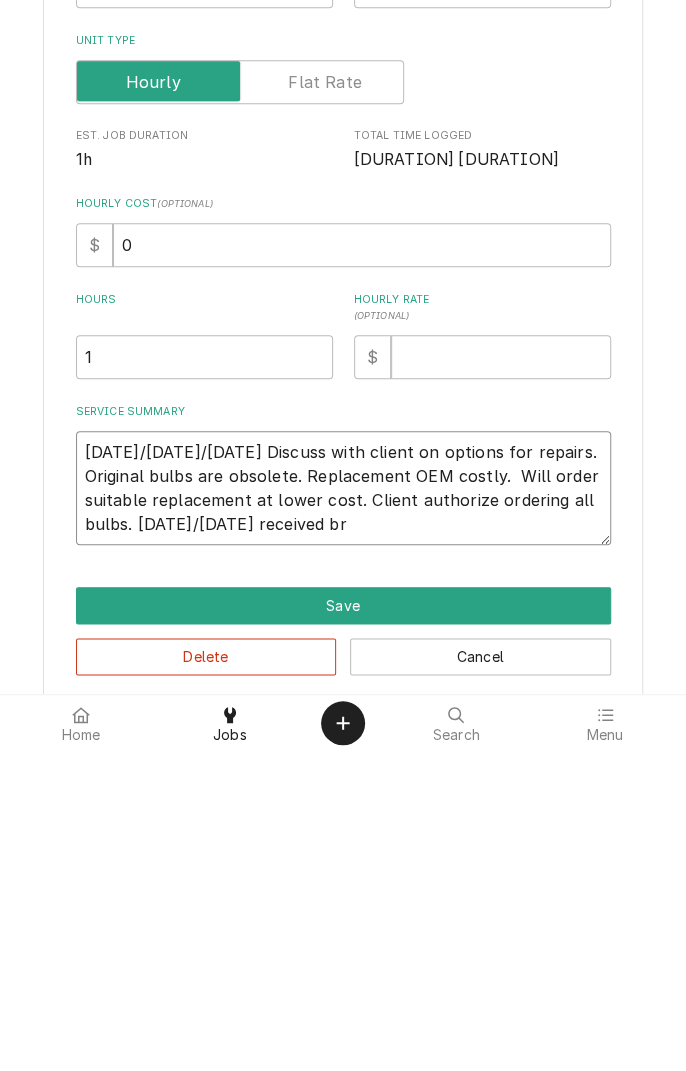type on "x" 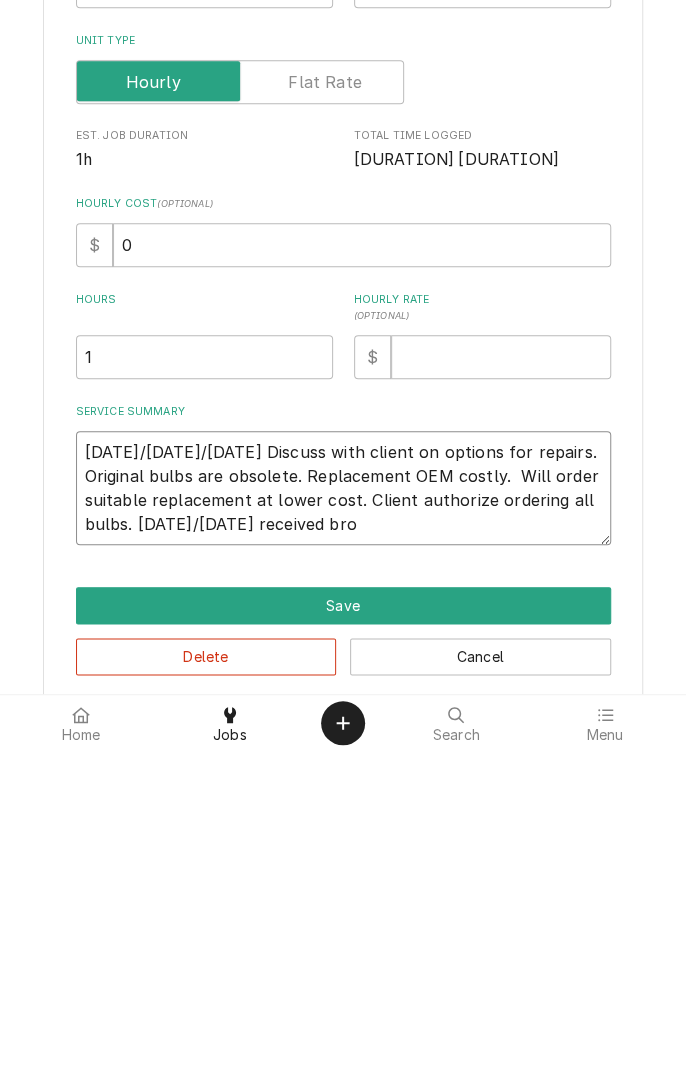 type on "x" 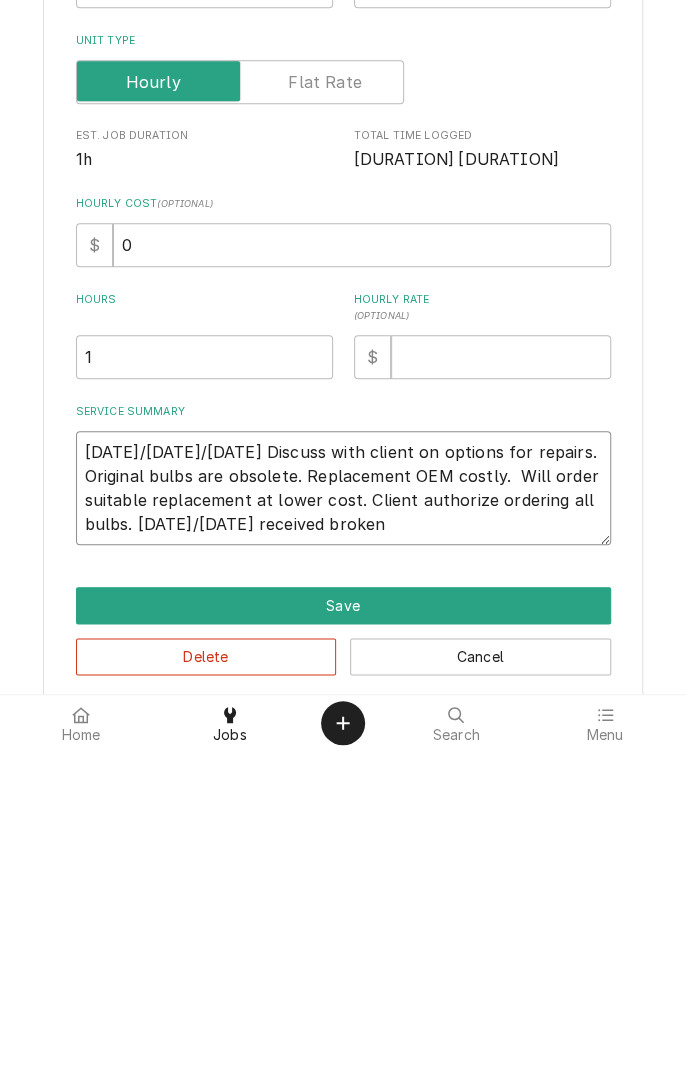 type on "x" 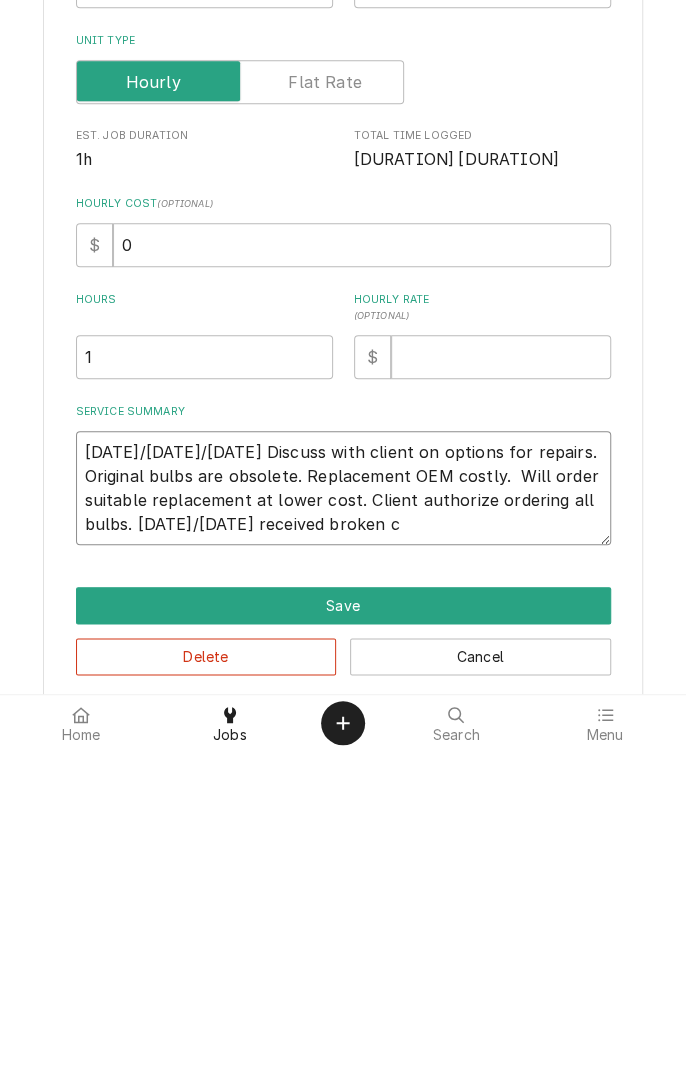 type on "x" 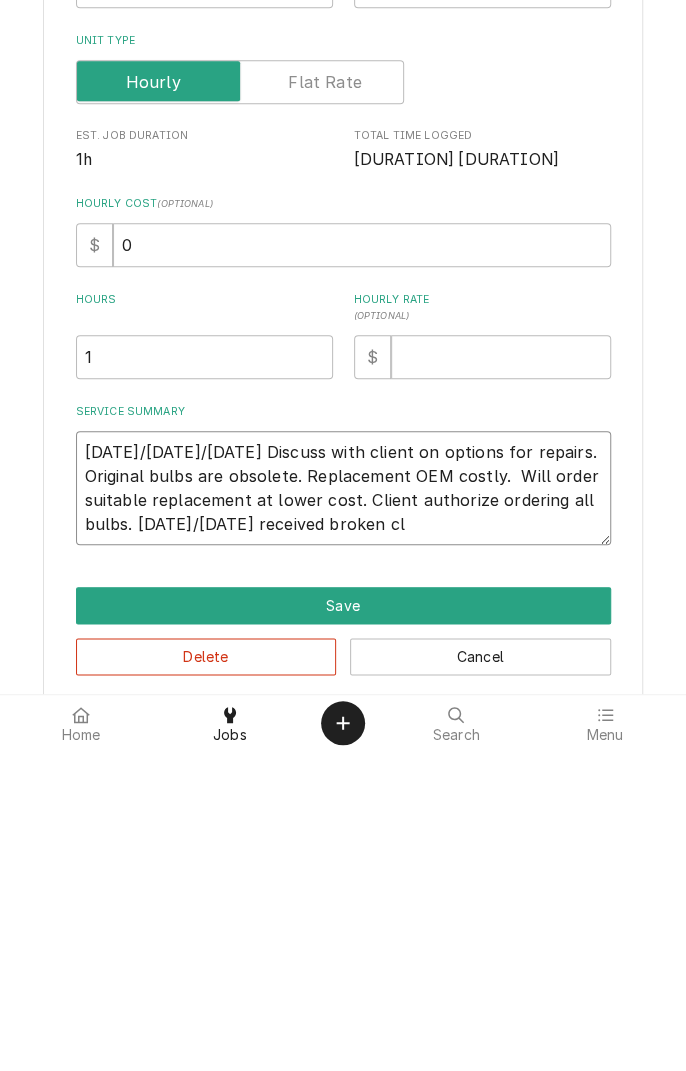 type on "x" 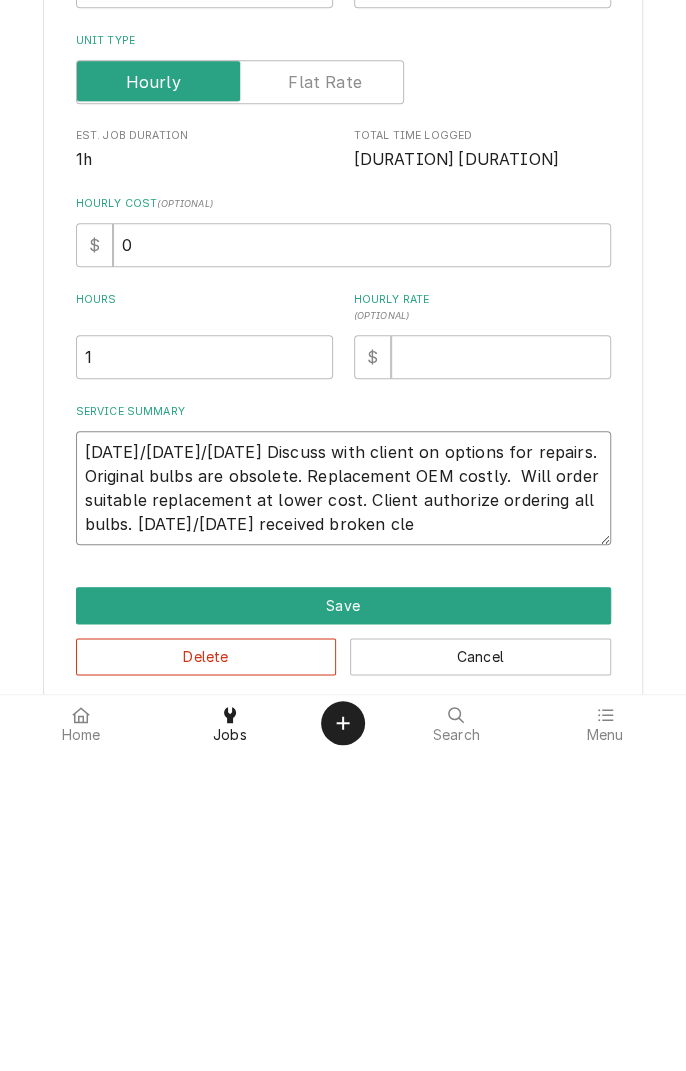 type on "x" 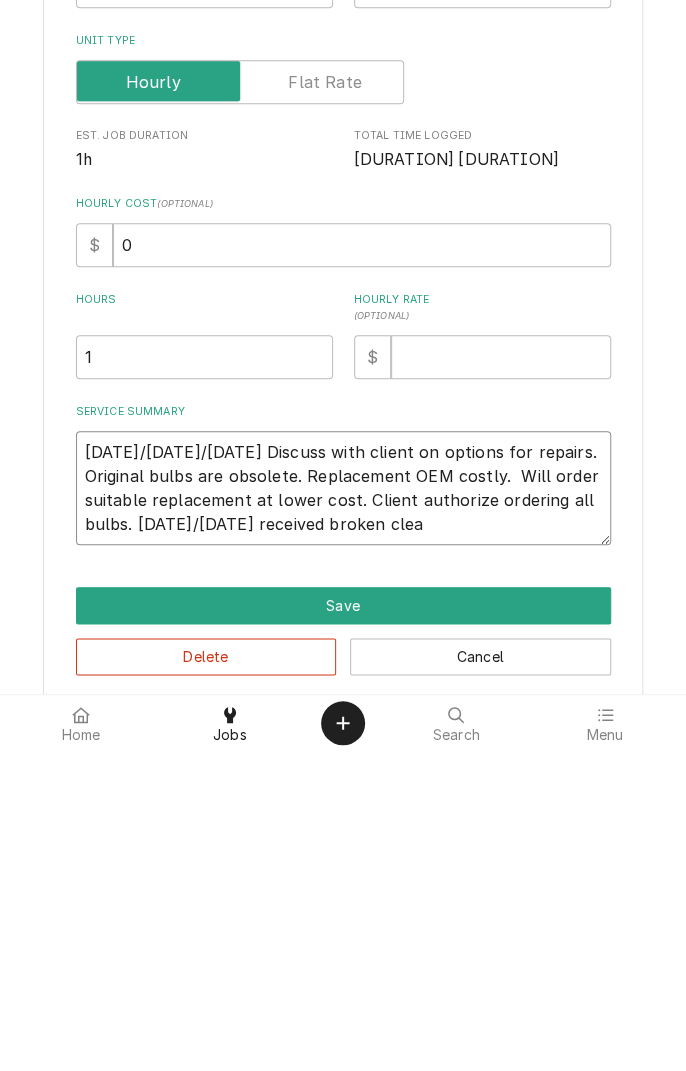 type on "x" 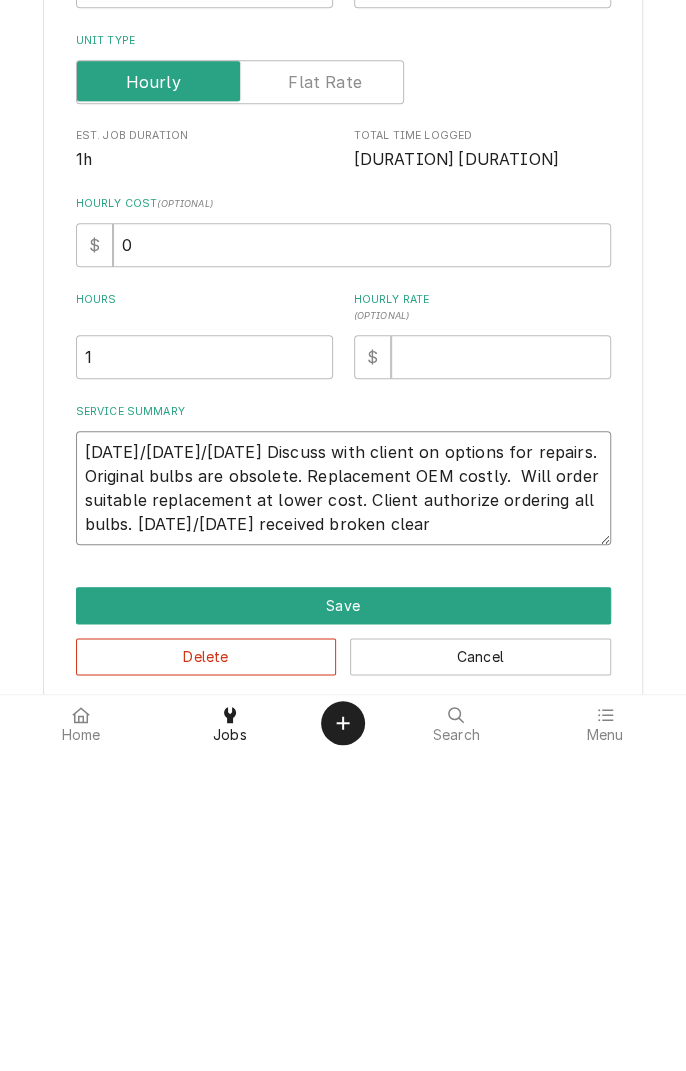 type on "x" 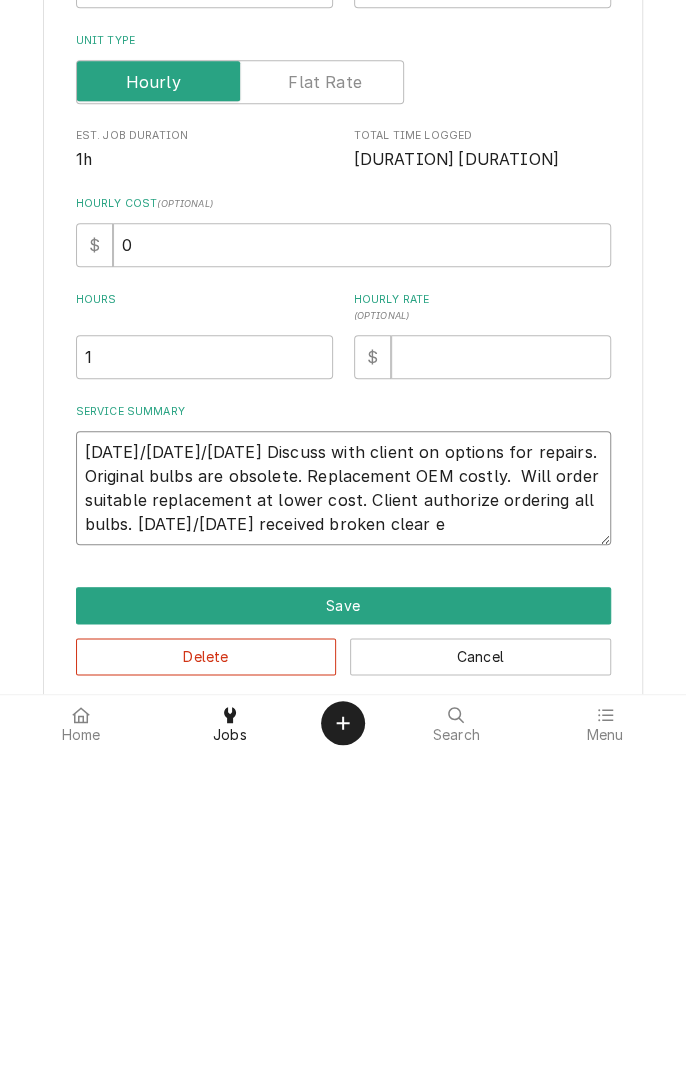 type on "x" 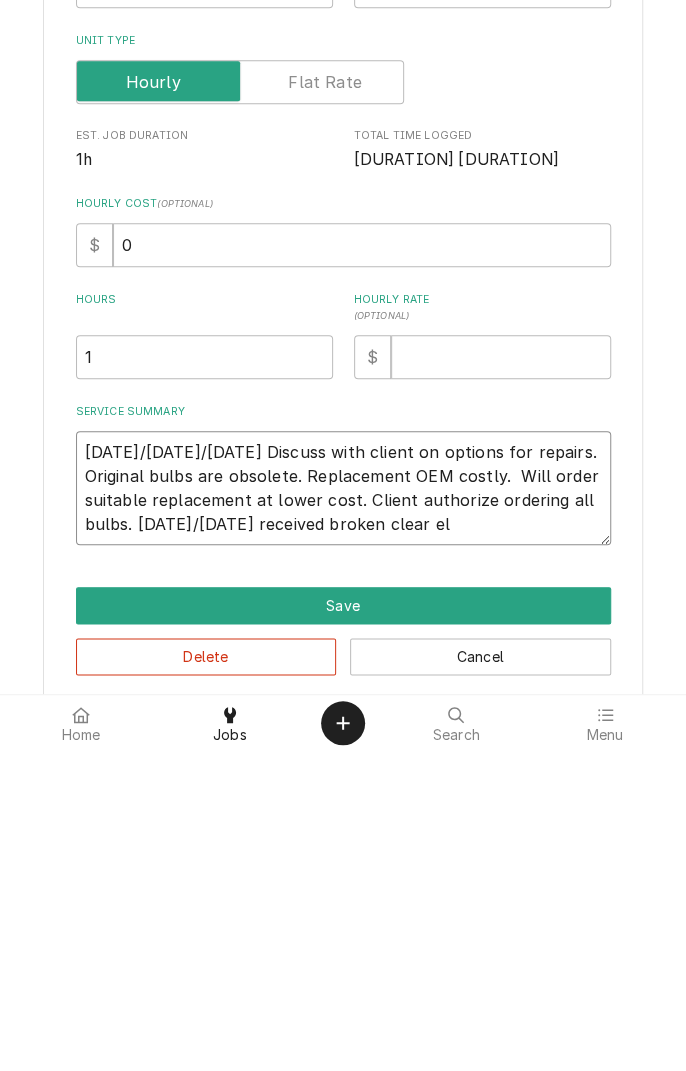 type on "x" 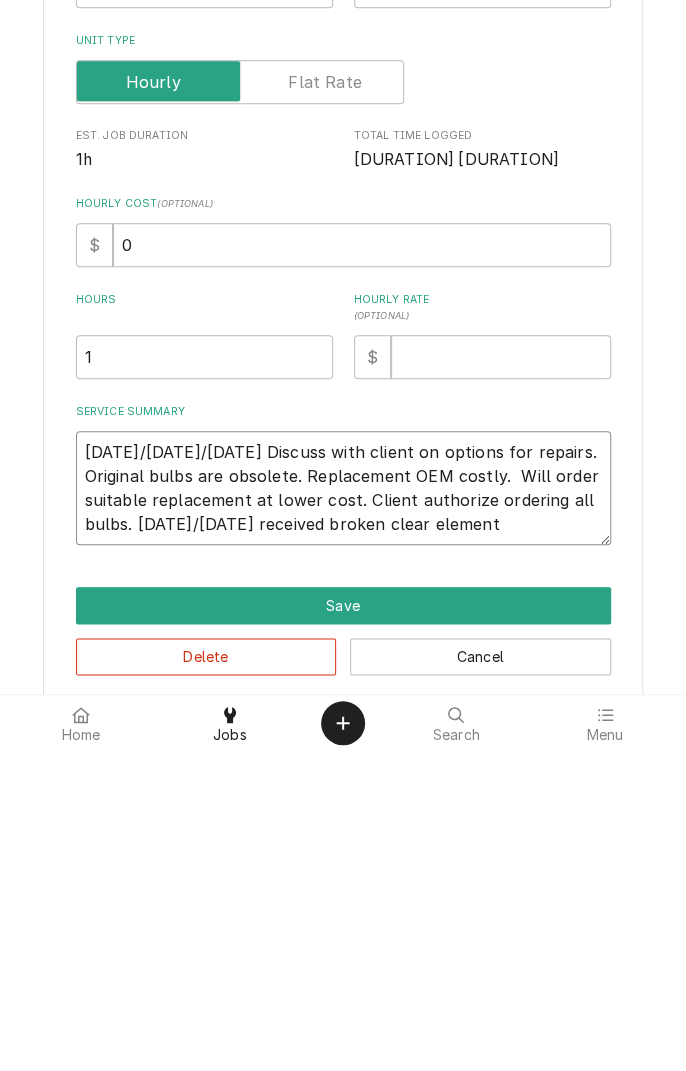 type on "x" 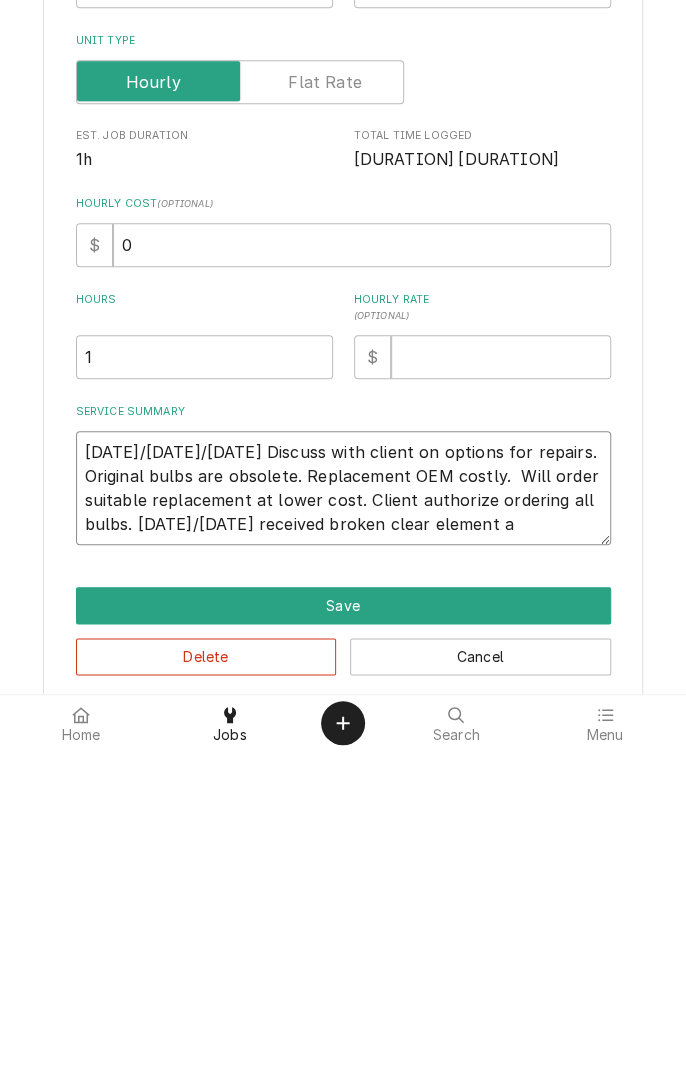 type on "x" 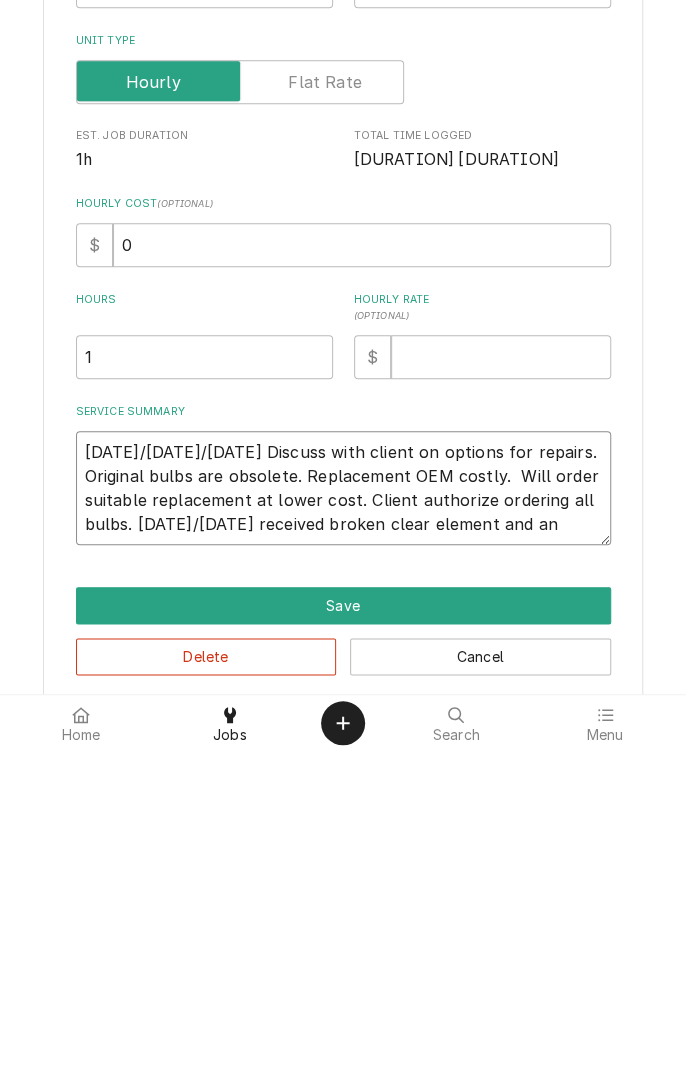type on "x" 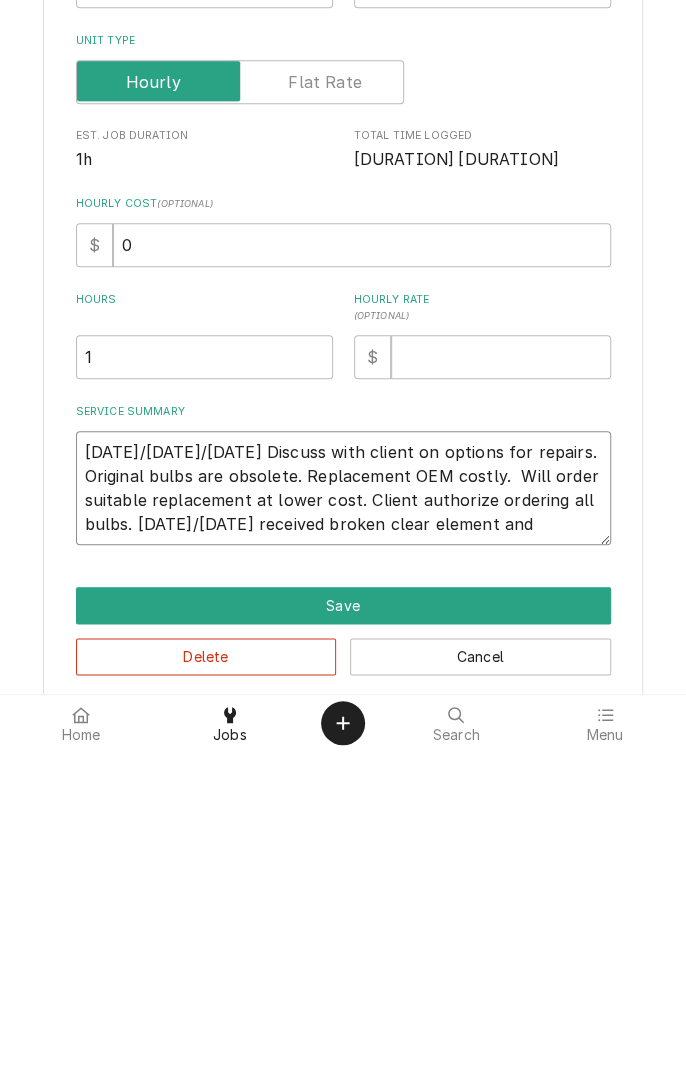 type on "x" 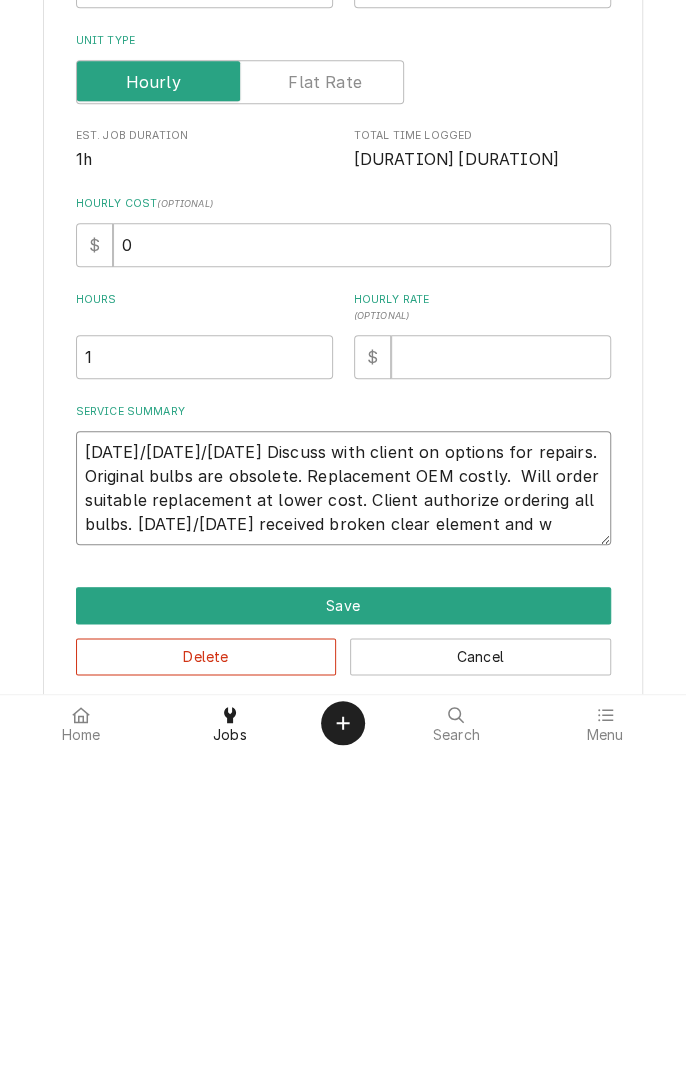type on "x" 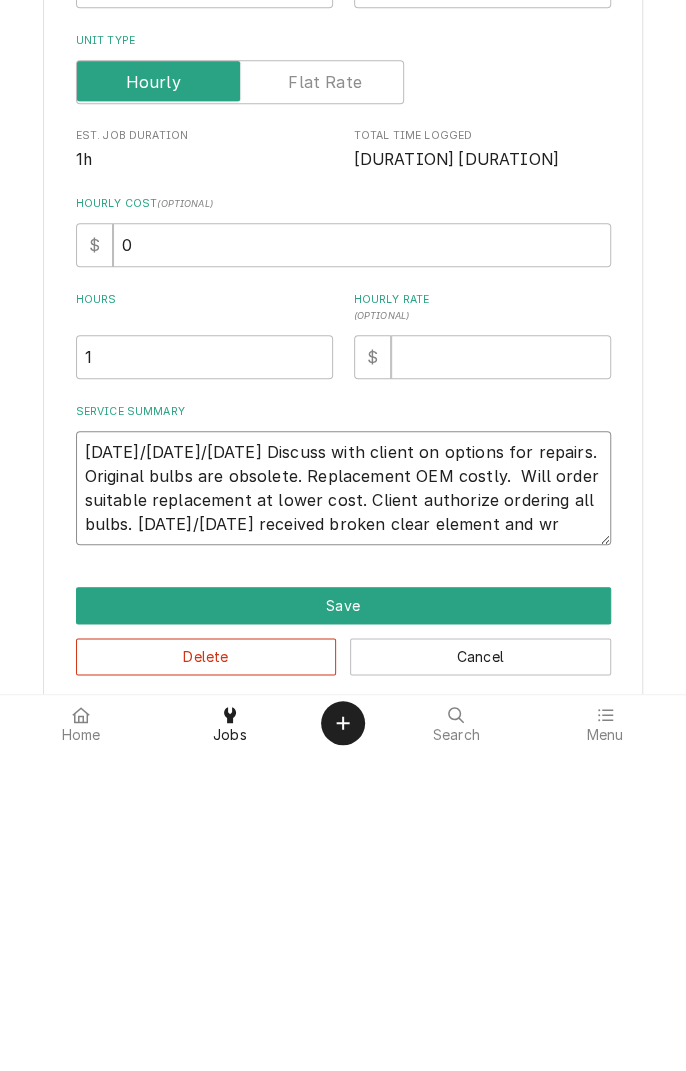 type on "x" 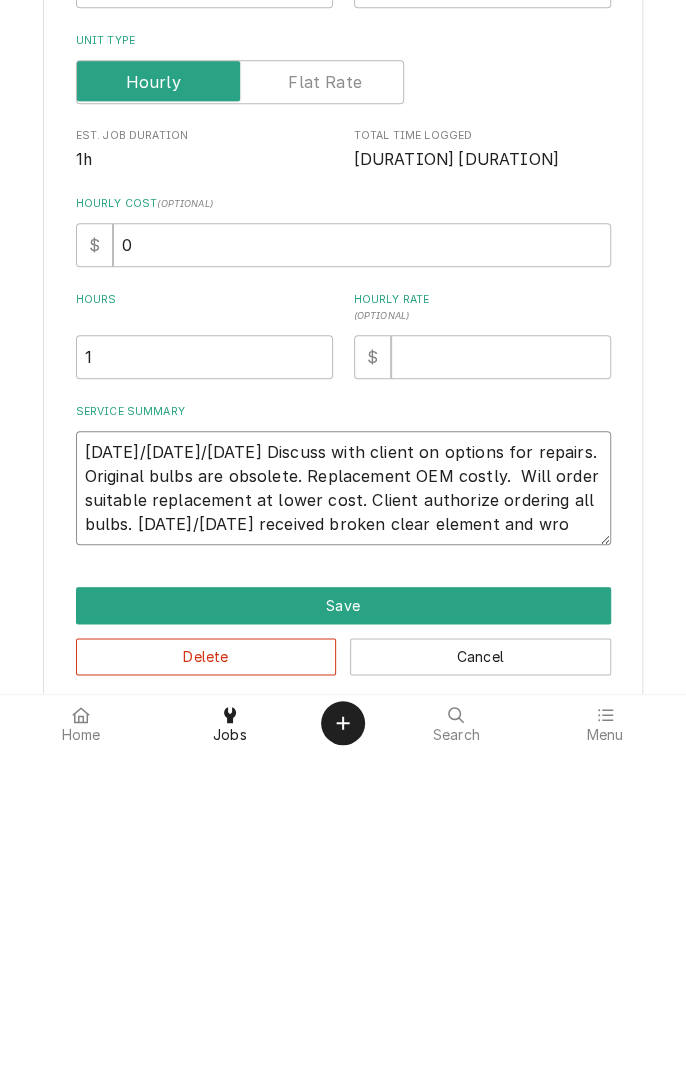 type on "x" 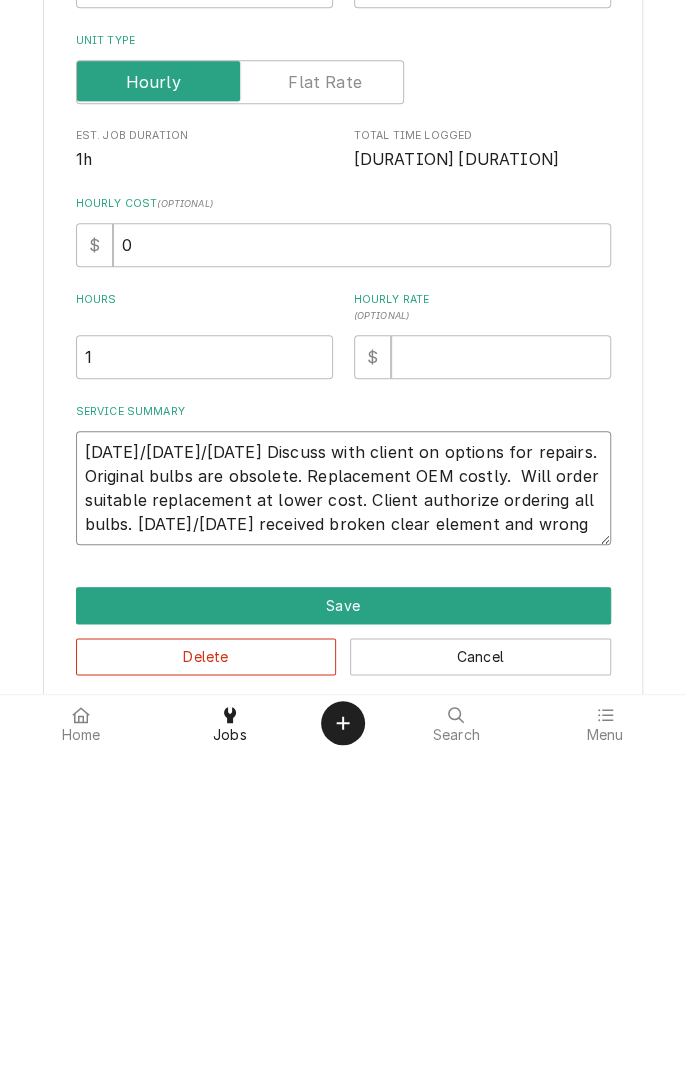 type on "x" 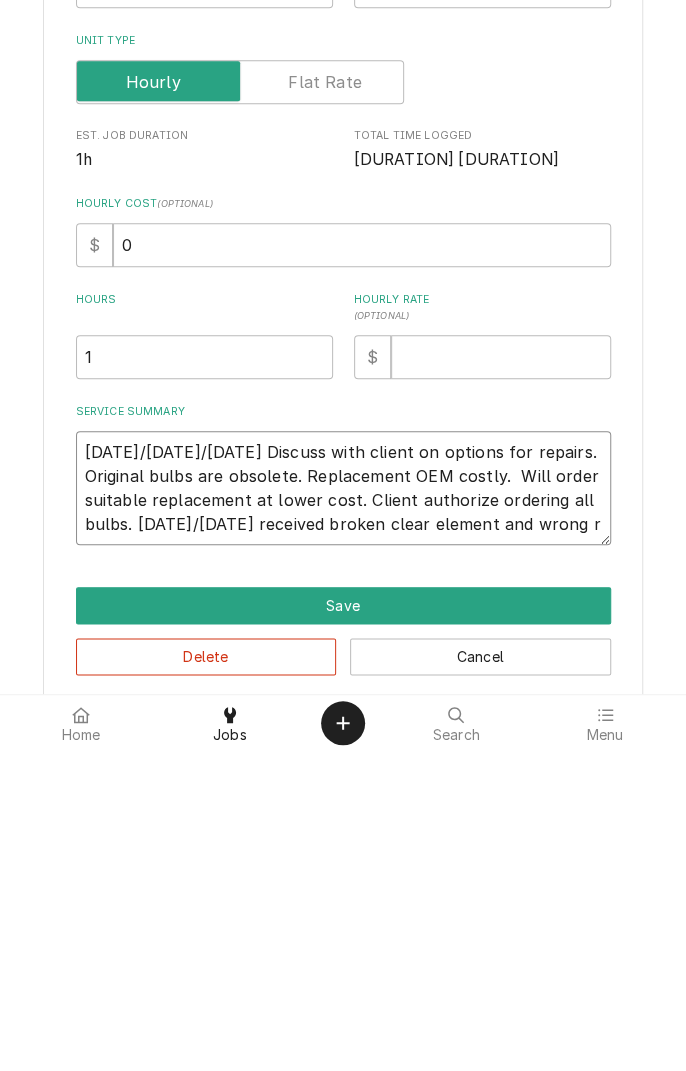 type on "x" 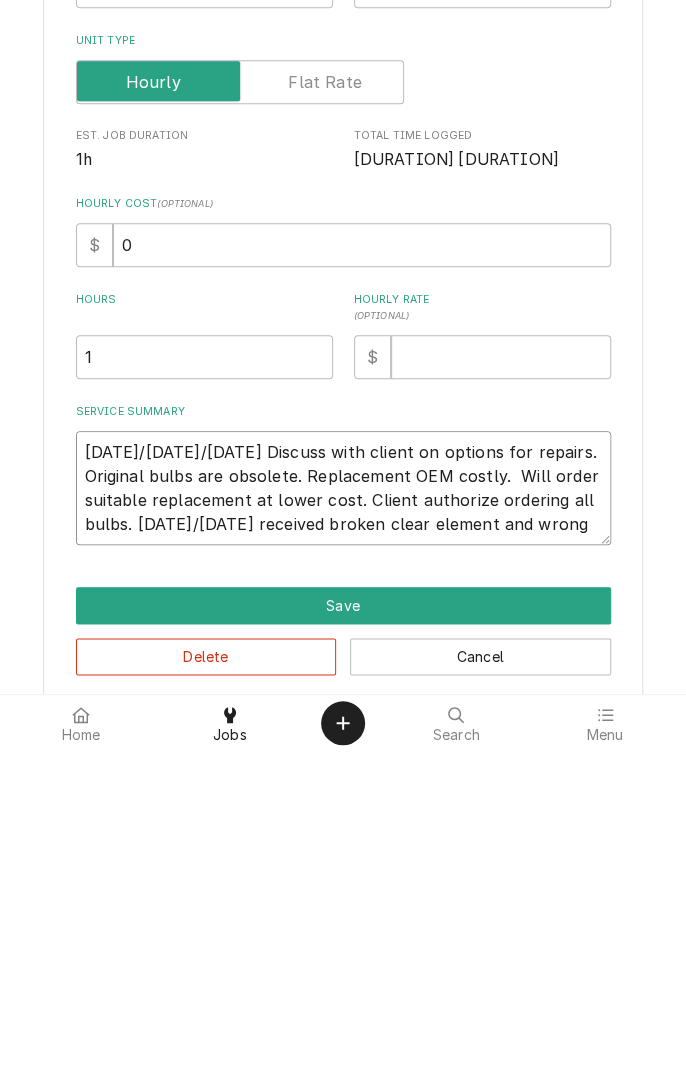 type on "x" 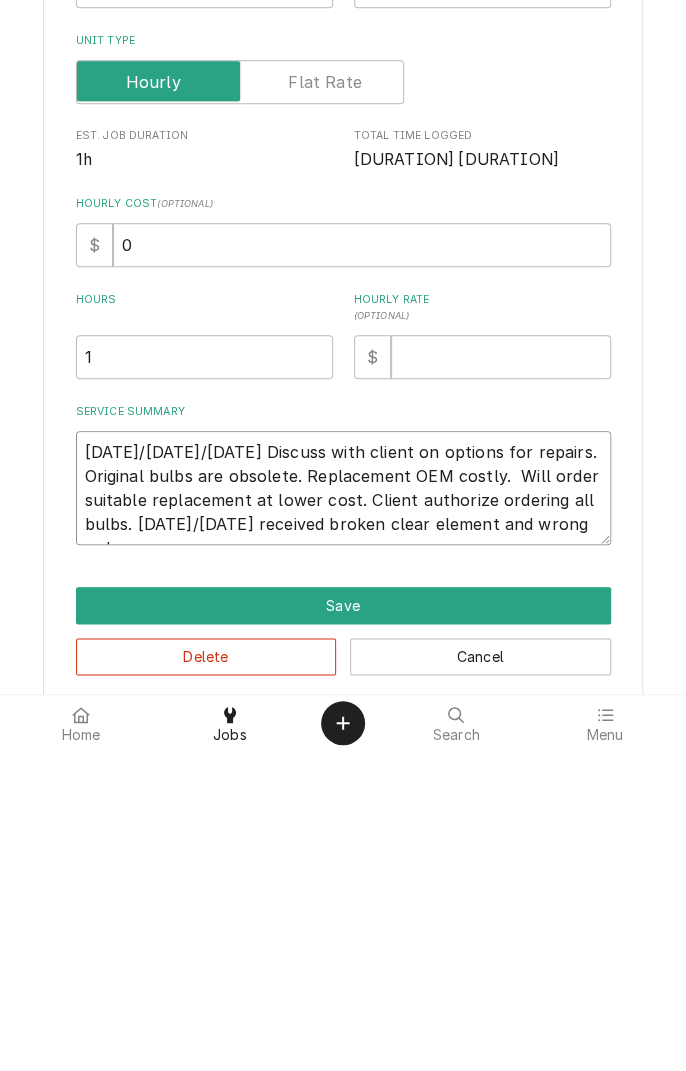 type on "x" 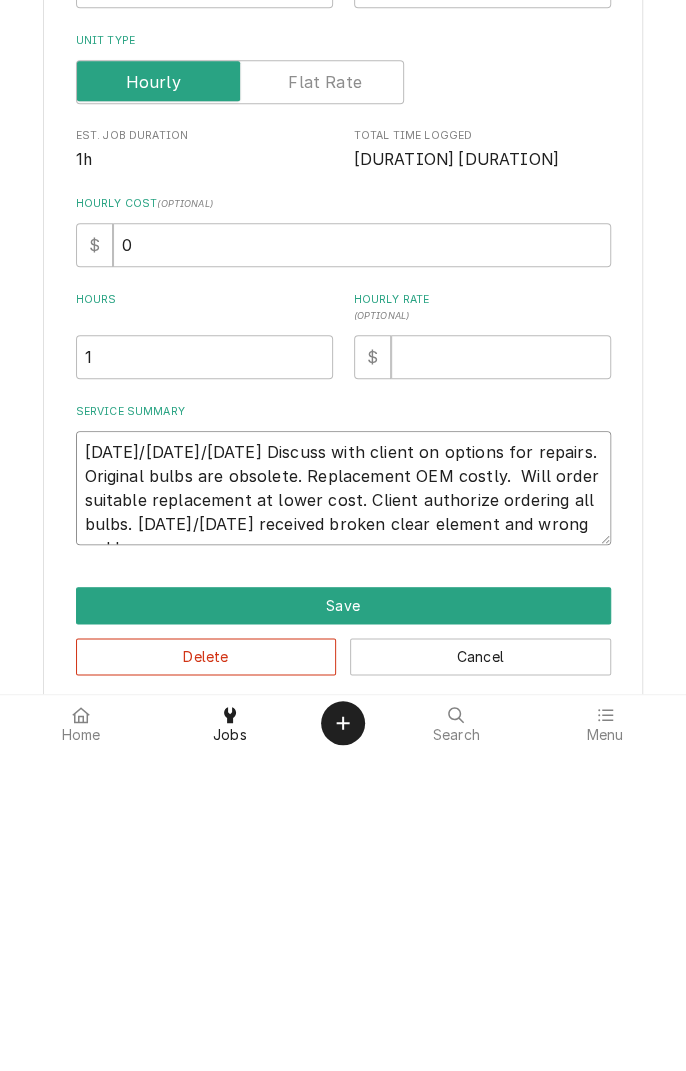 type on "x" 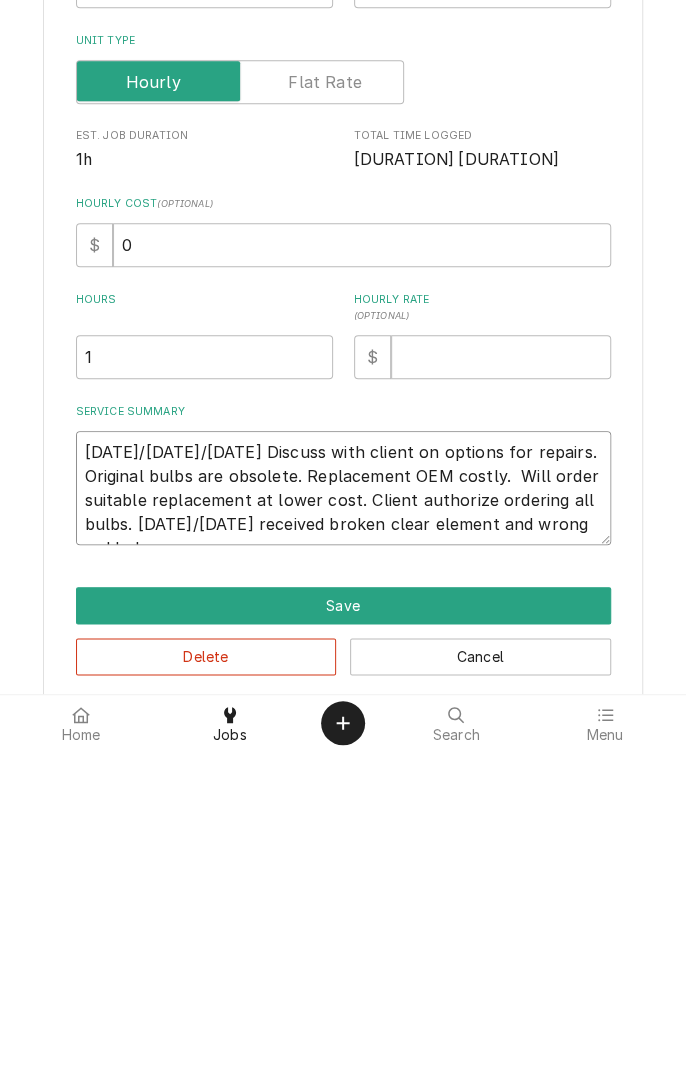 type on "x" 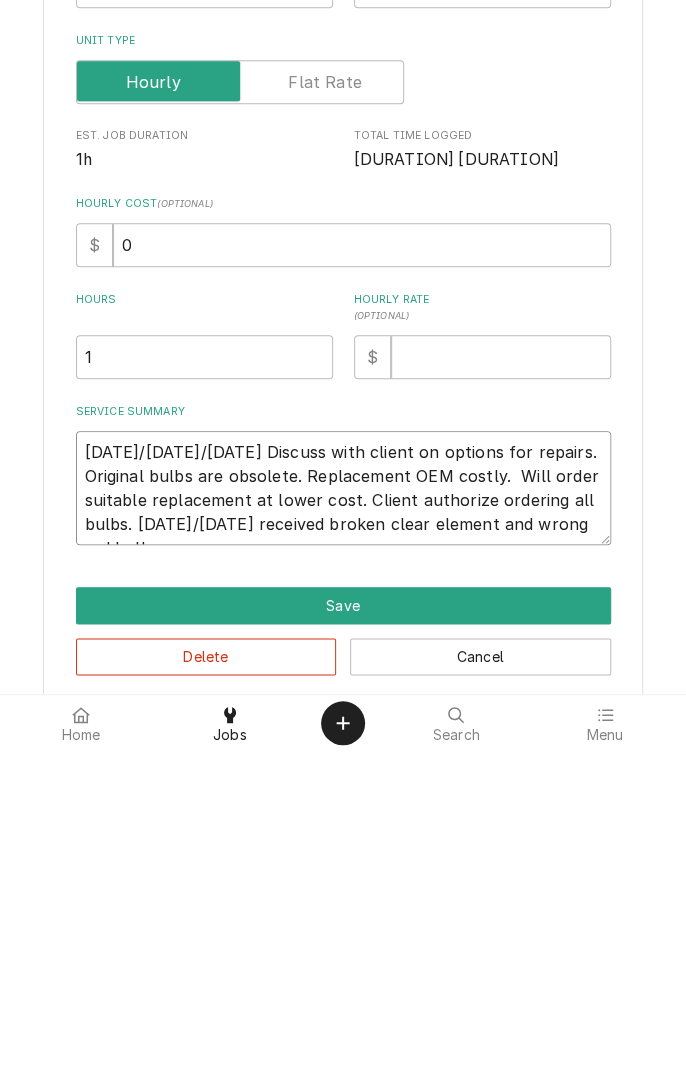 type on "x" 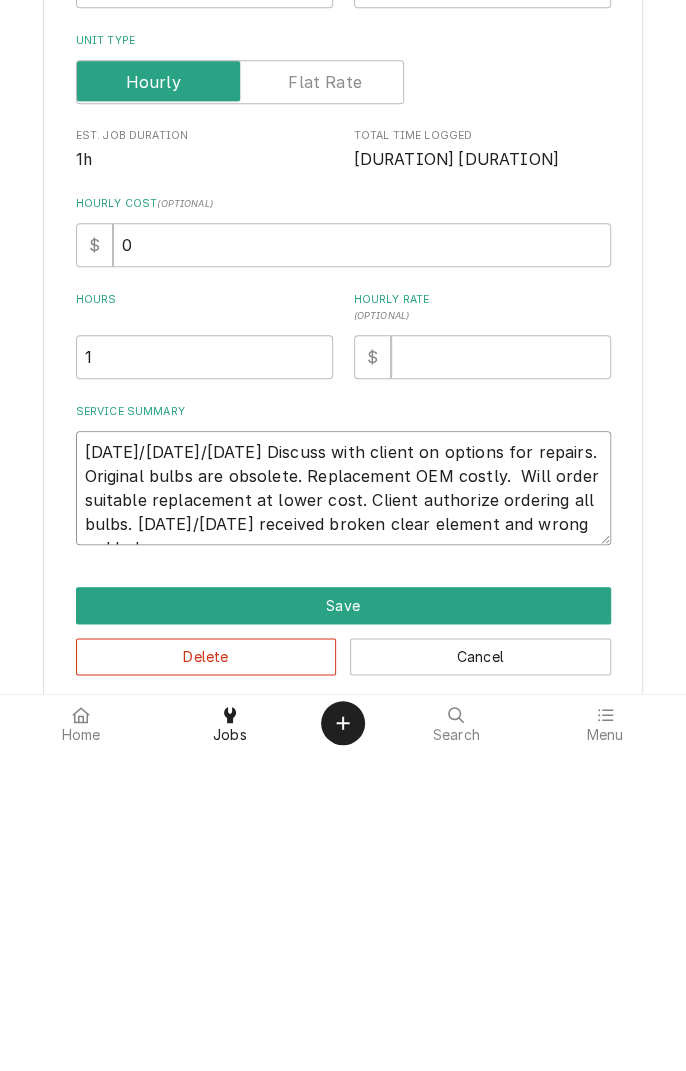 type on "x" 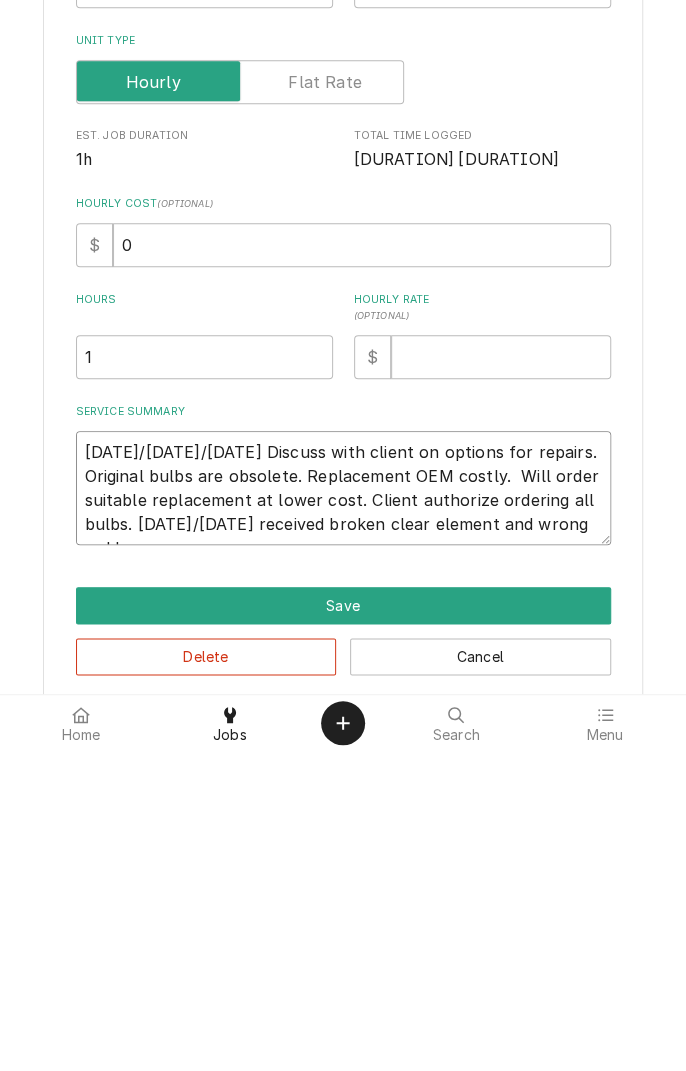 type on "x" 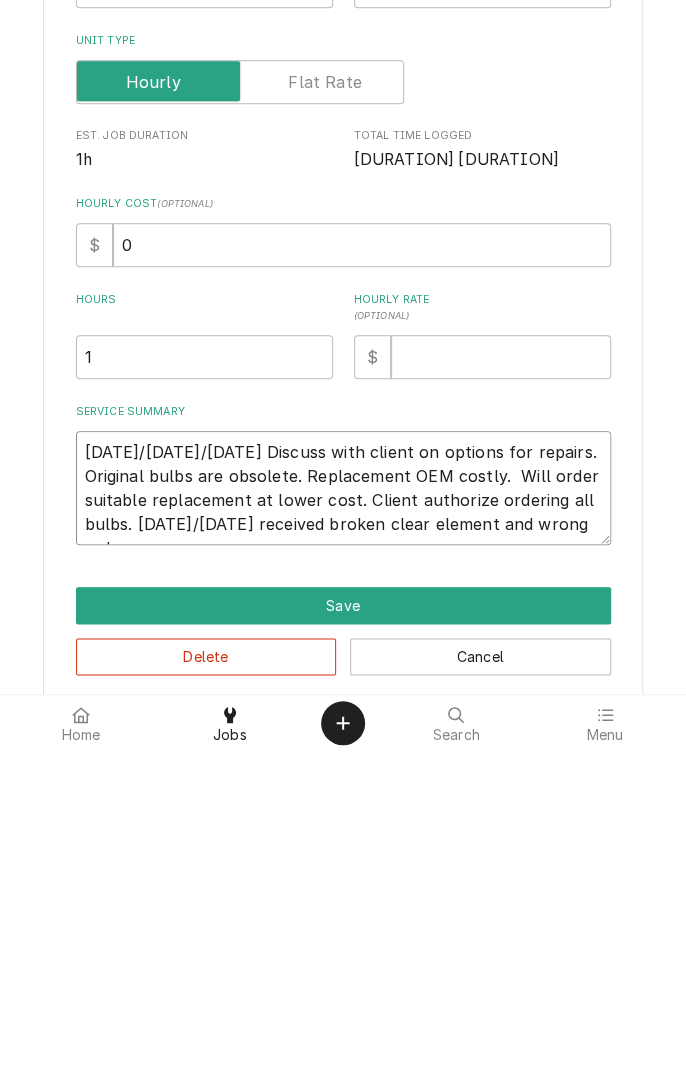 type on "x" 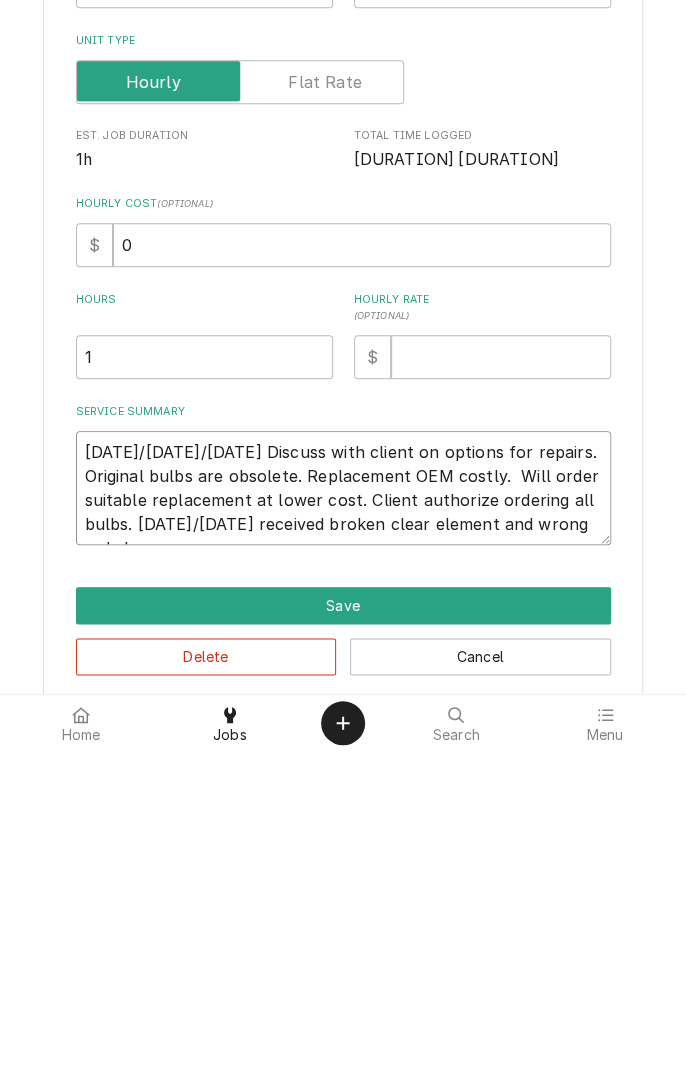 type on "x" 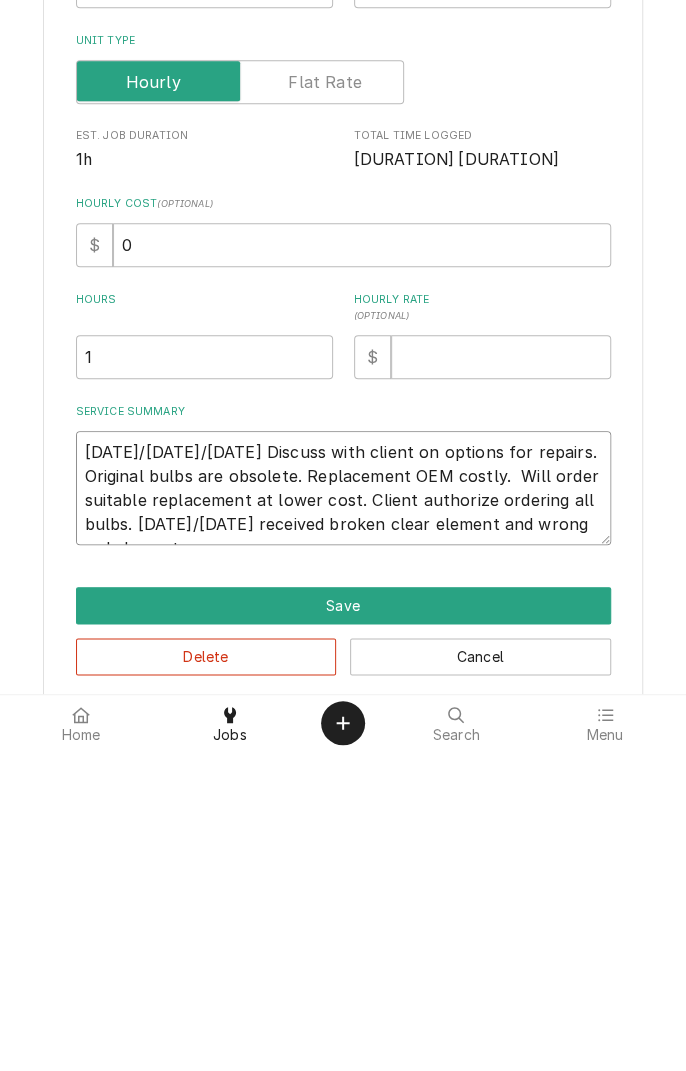 type on "x" 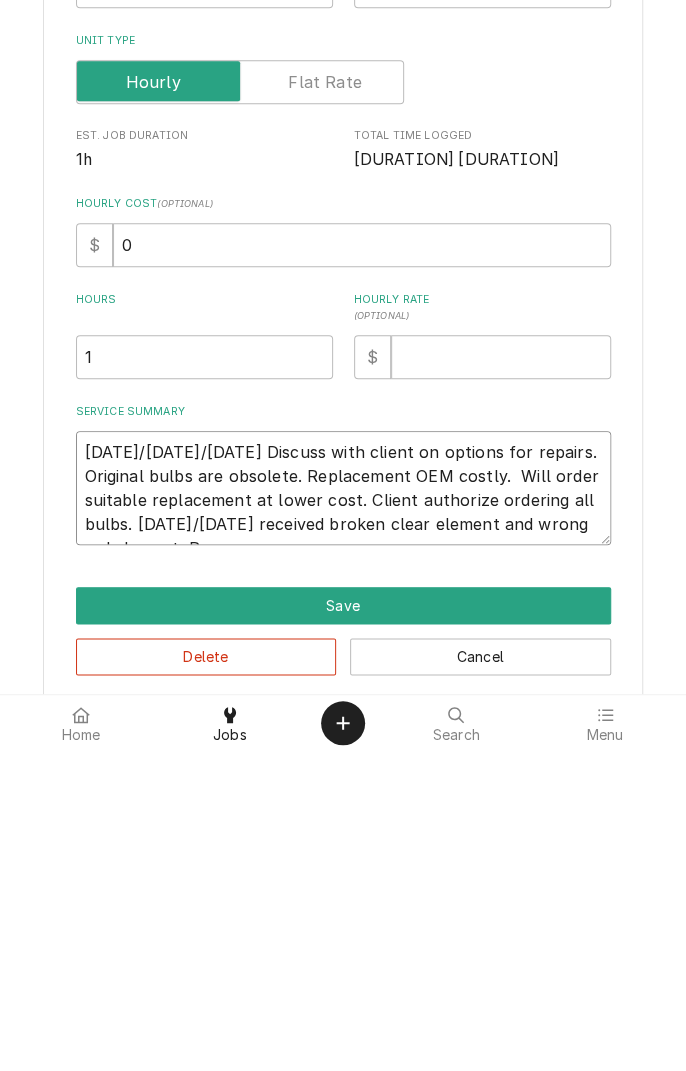 type on "x" 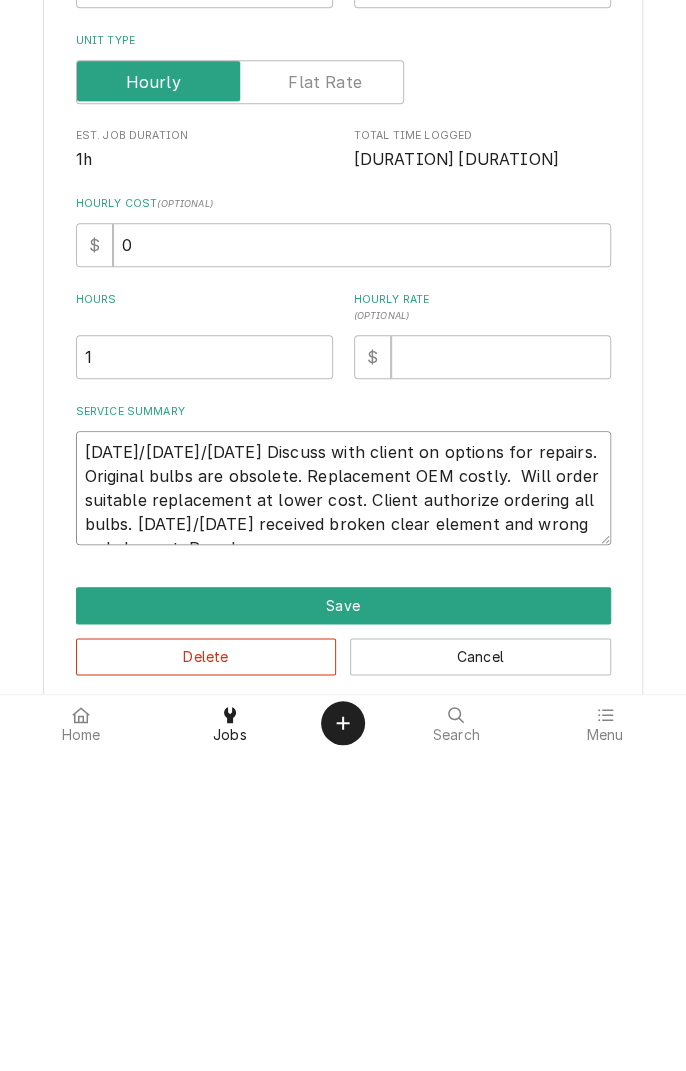 type on "x" 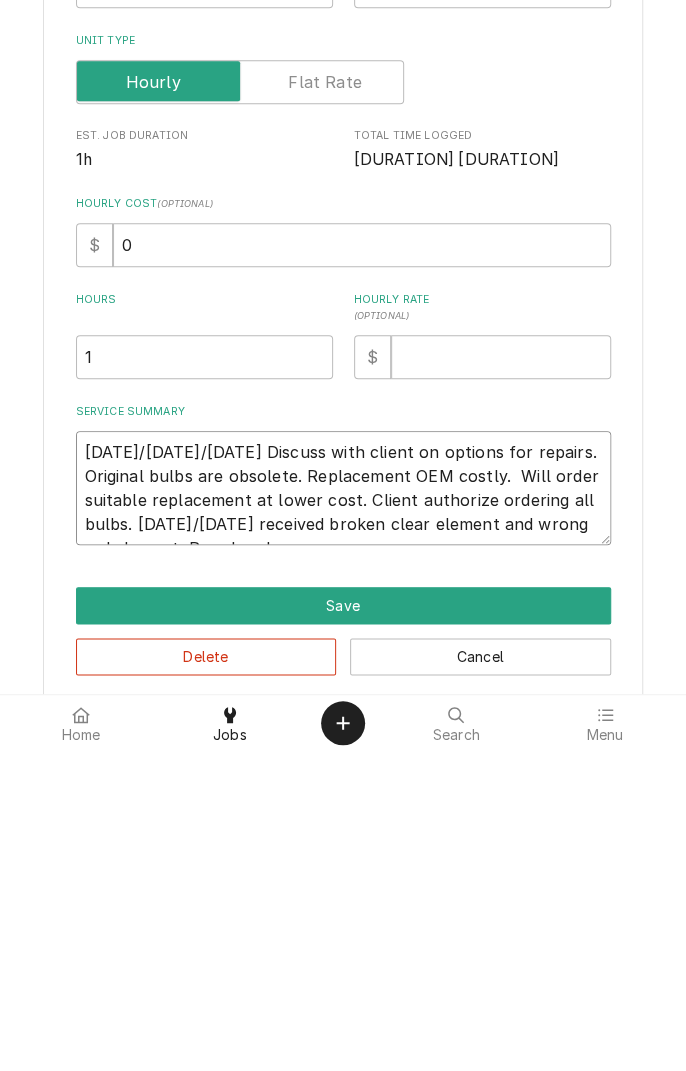 type on "x" 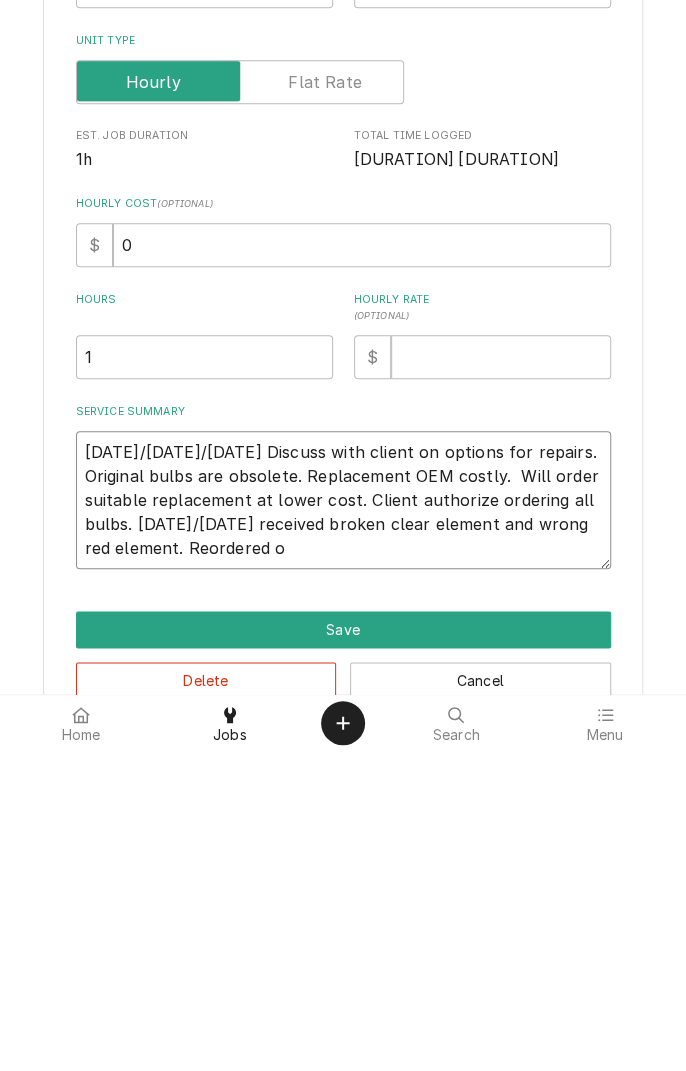 type on "[DATE]/[DATE]/[DATE] Discuss with client on options for repairs. Original bulbs are obsolete. Replacement OEM costly.  Will order suitable replacement at lower cost. Client authorize ordering all bulbs. [DATE]/[DATE] received broken clear element and wrong red element. Reordered on" 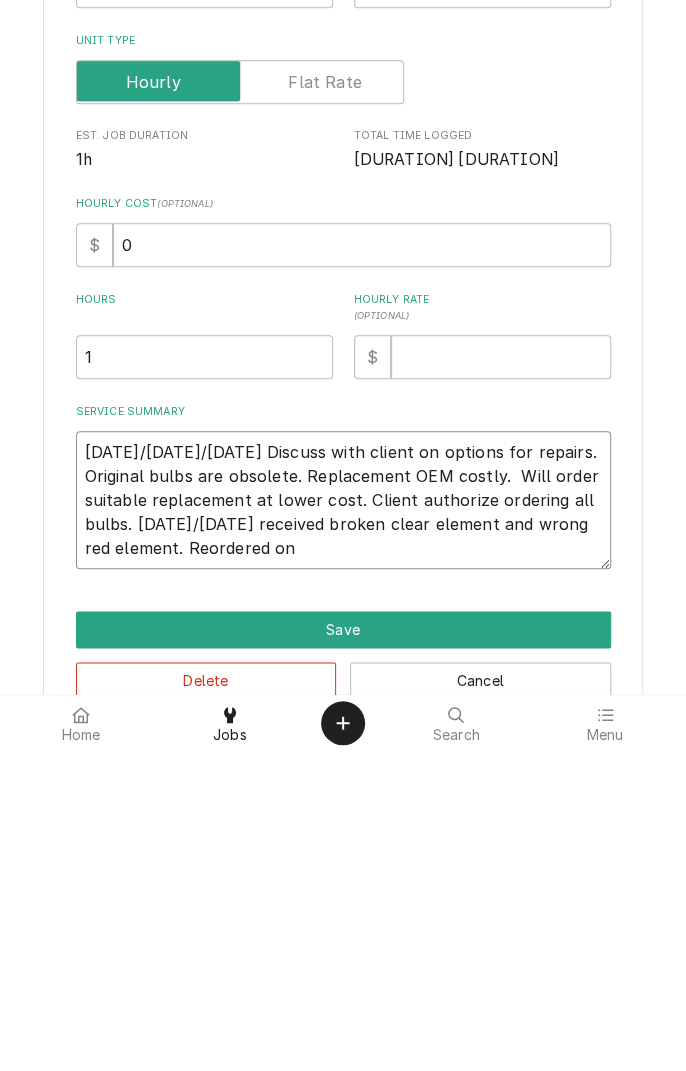 type on "x" 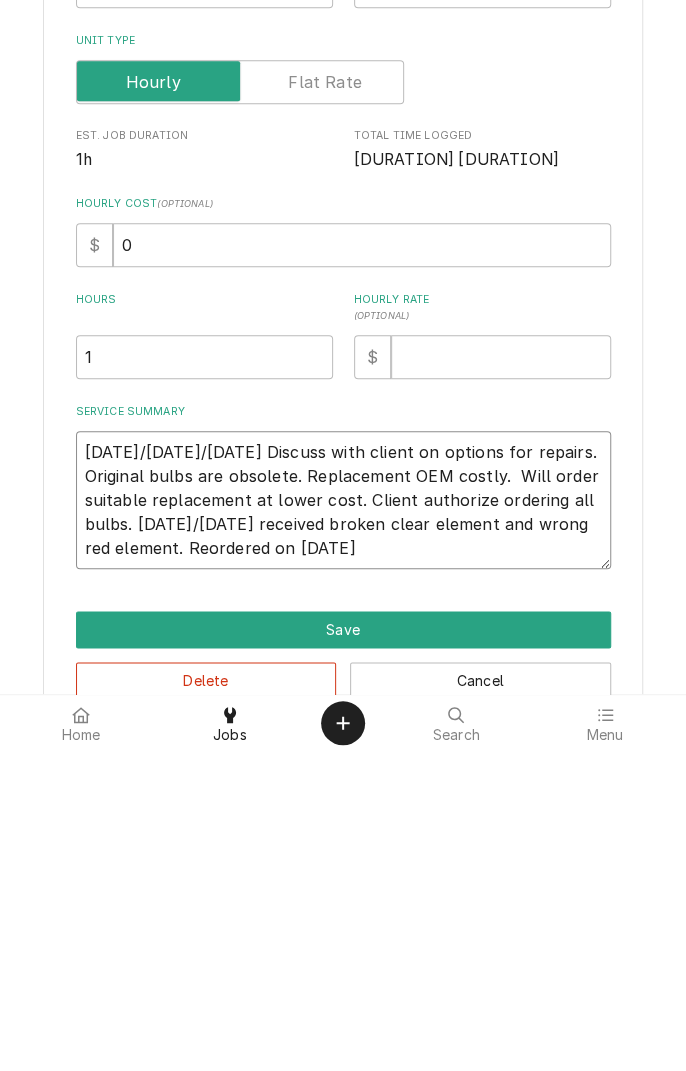 type on "x" 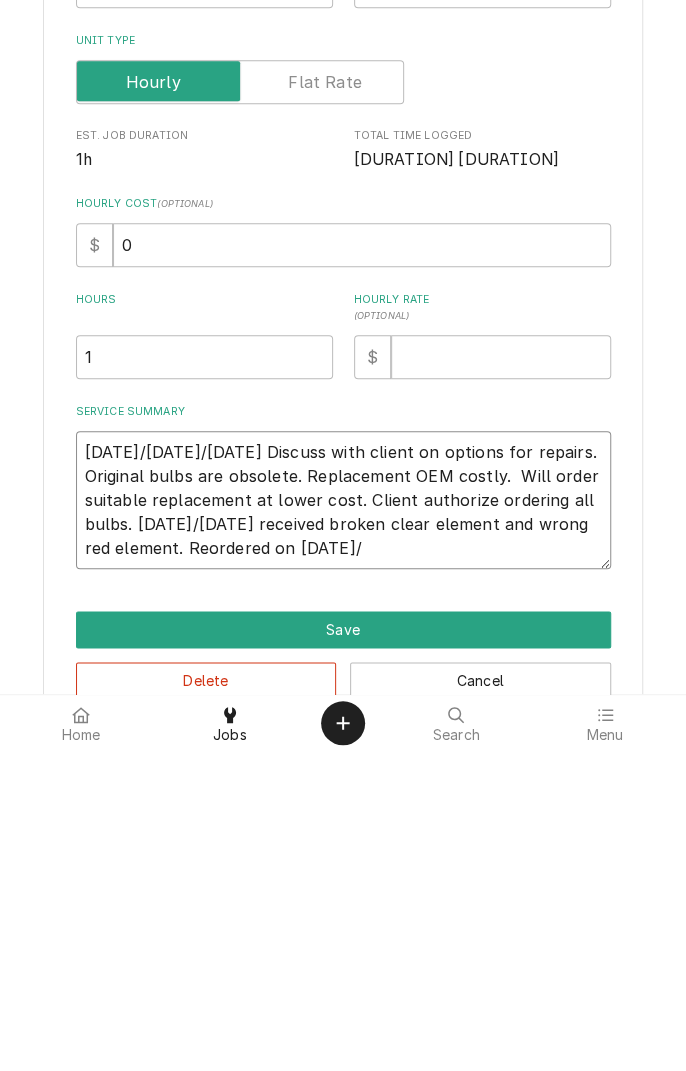 type on "x" 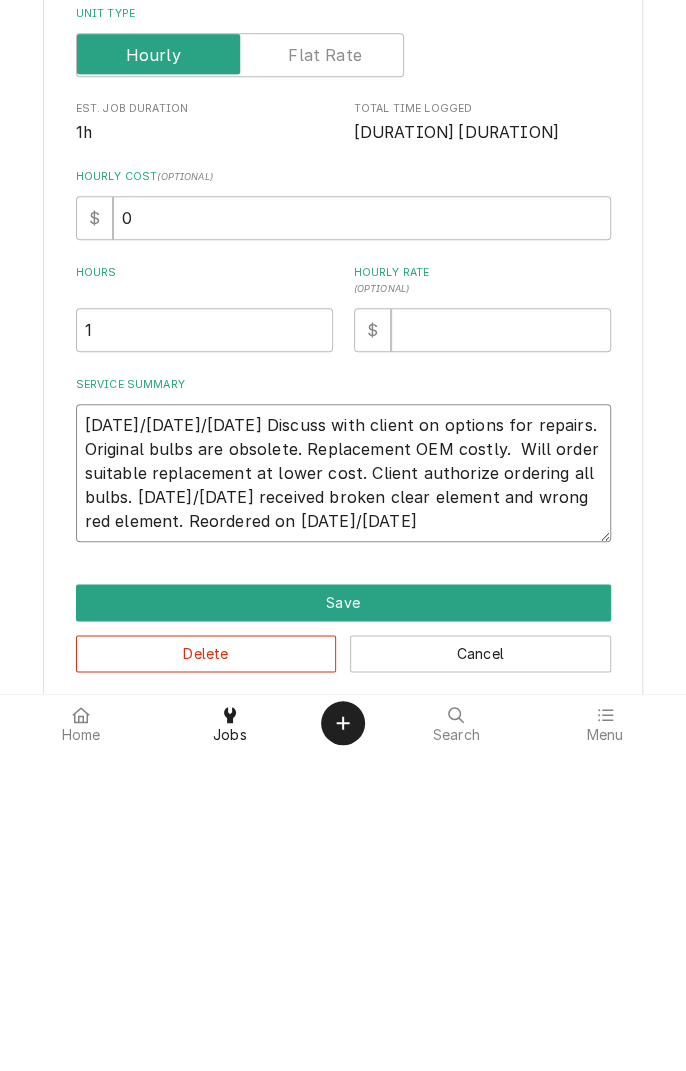 scroll, scrollTop: 81, scrollLeft: 0, axis: vertical 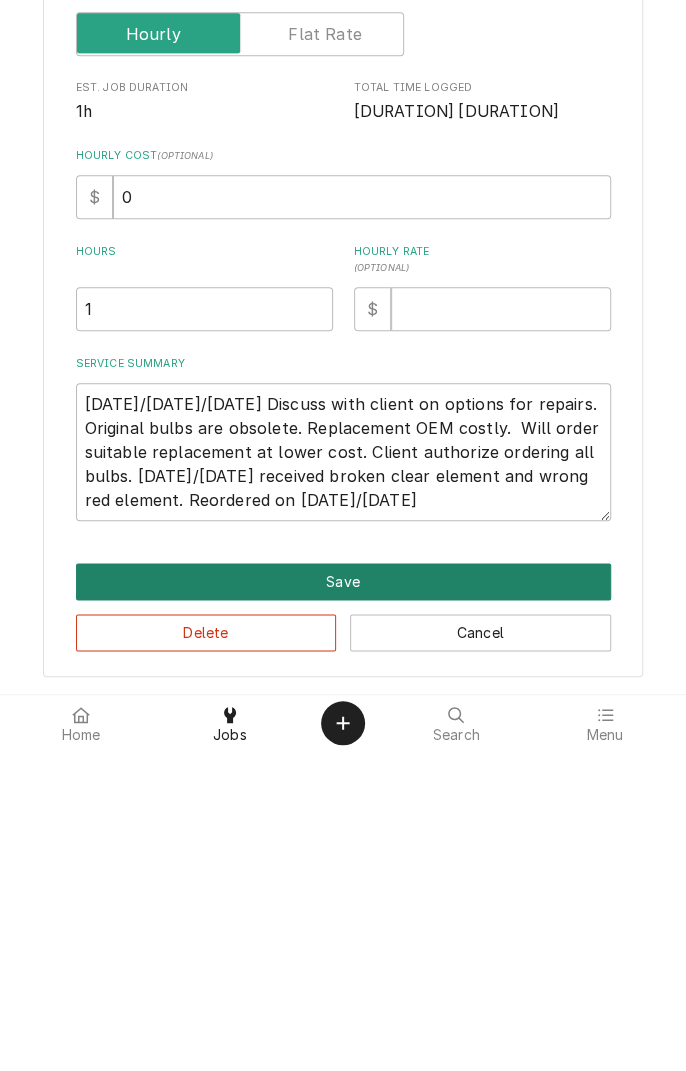 click on "Save" at bounding box center (343, 901) 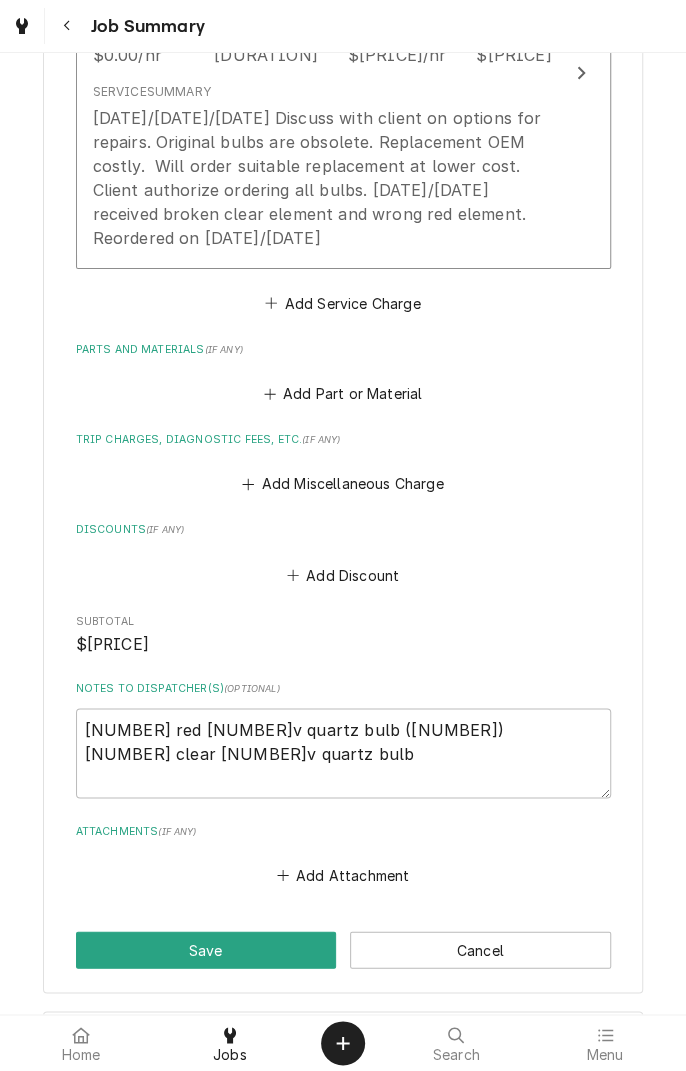 scroll, scrollTop: 849, scrollLeft: 0, axis: vertical 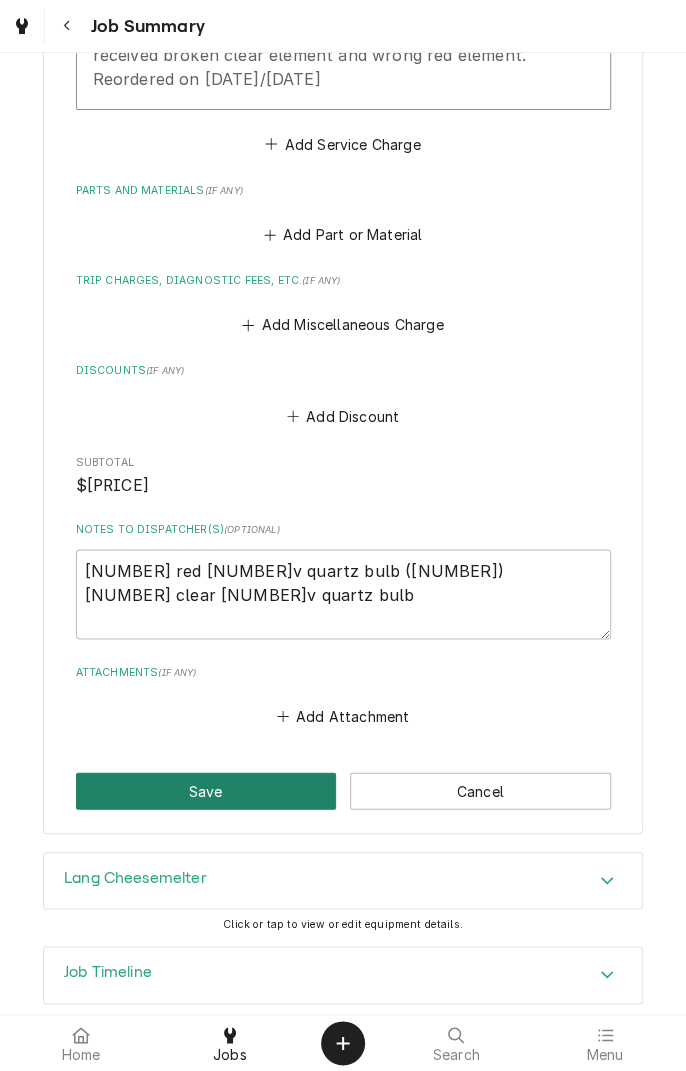 click on "Save" at bounding box center (206, 790) 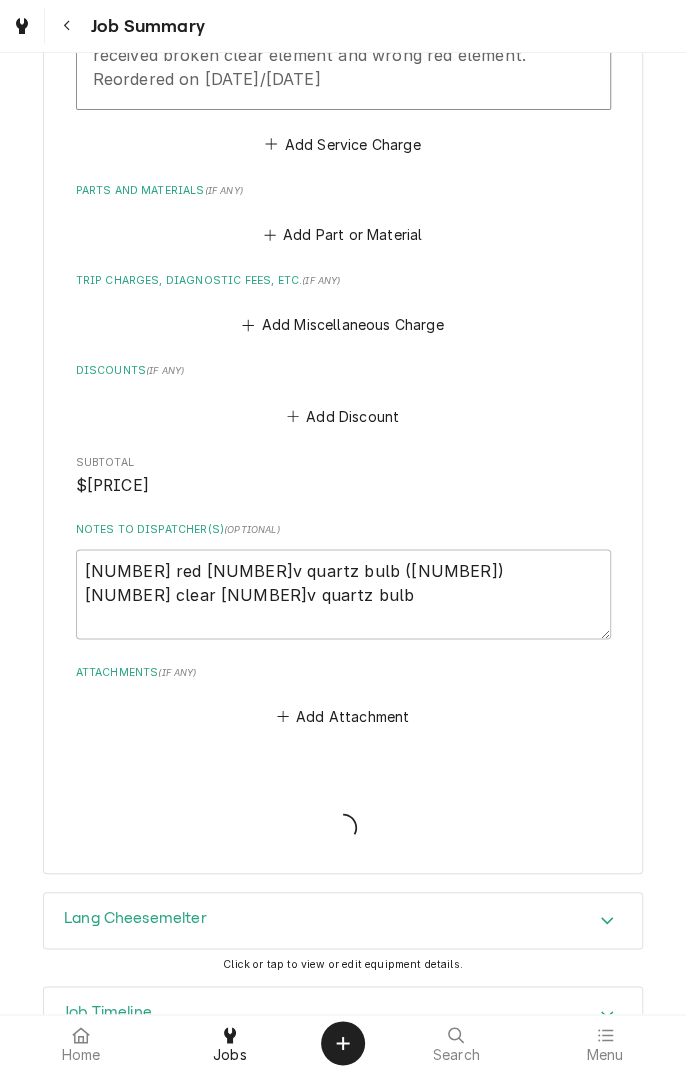 type on "x" 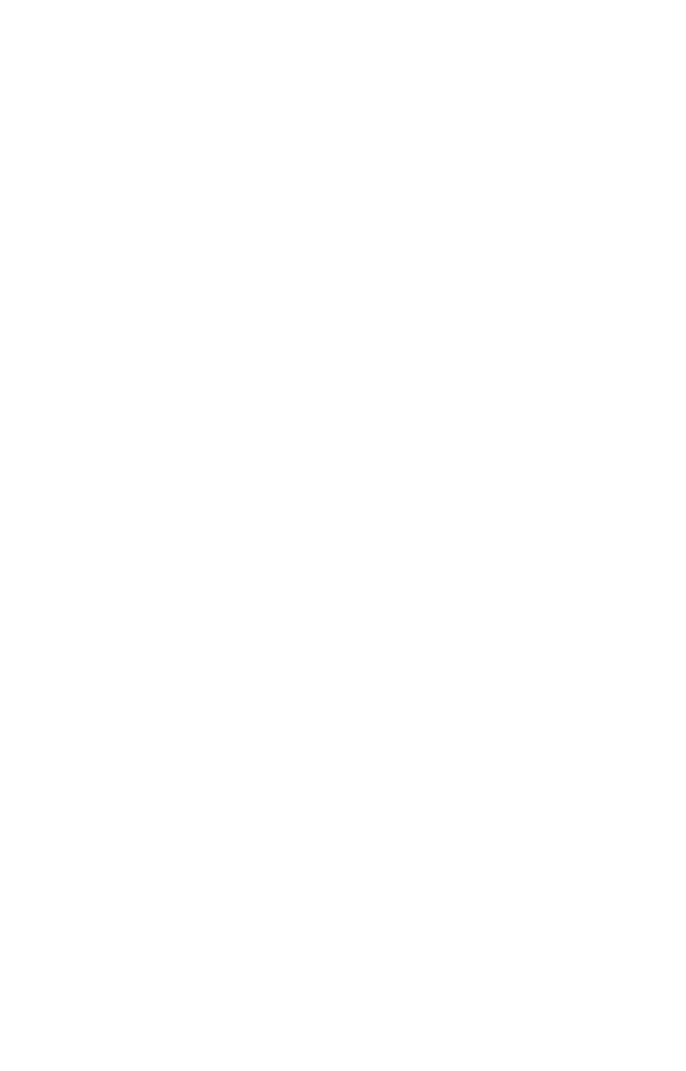 scroll, scrollTop: 0, scrollLeft: 0, axis: both 